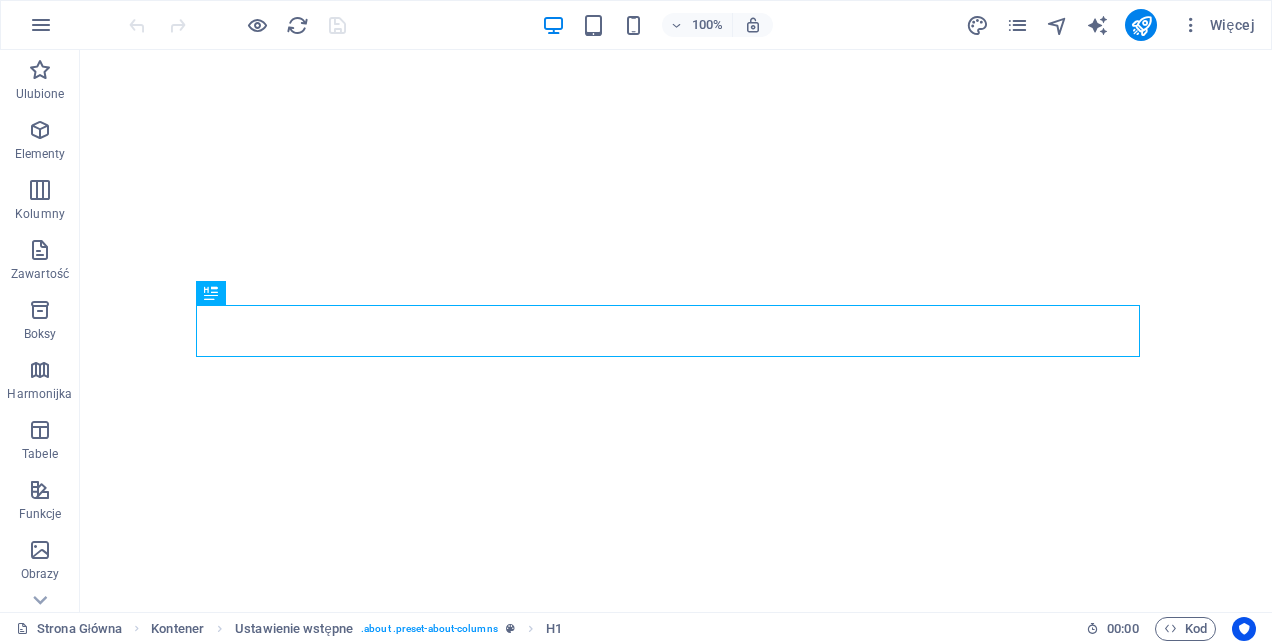 scroll, scrollTop: 422, scrollLeft: 0, axis: vertical 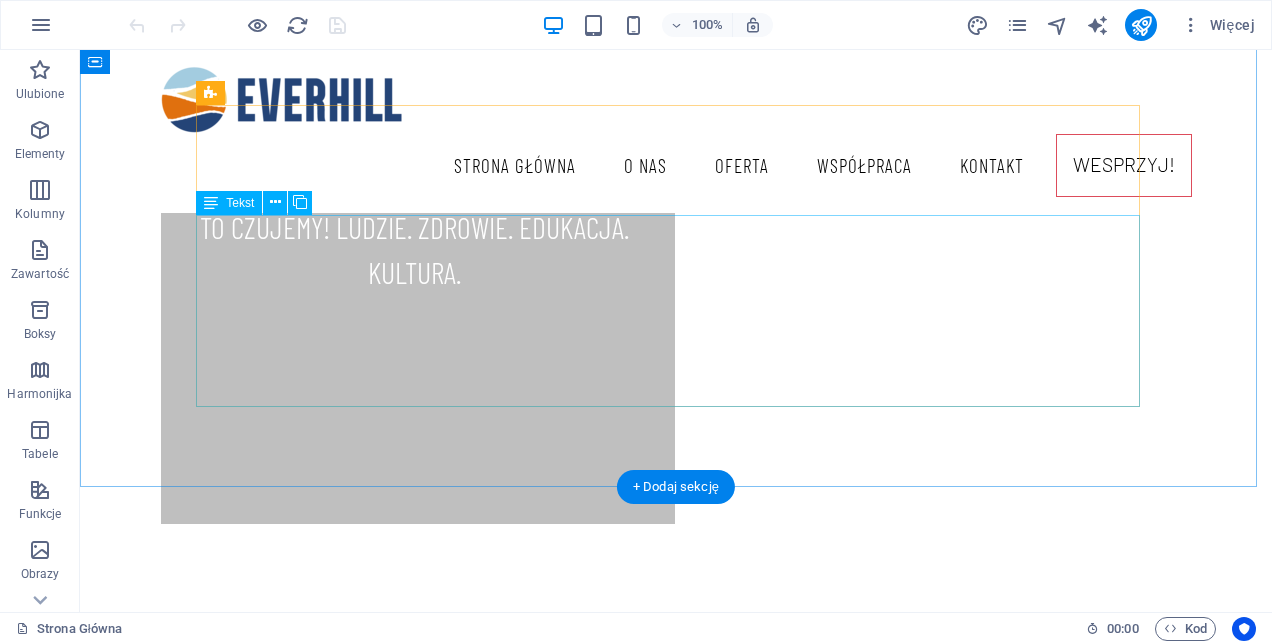 click on "Lorem ipsum dolor sit amet, consetetur sadipscing elitr, sed diam nonumy eirmod tempor invidunt ut labore et dolore magna aliquyam erat, sed diam voluptua. At vero eos et accusam et justo duo dolores et ea rebum. Stet clita kasd gubergren, no sea takimata sanctus est Lorem ipsum dolor sit amet. Lorem ipsum dolor sit amet, consetetur sadipscing elitr, sed diam nonumy eirmod tempor invidunt ut labore et dolore magna aliquyam erat, sed diam voluptua. At vero eos et accusam et justo duo dolores et ea rebum. Stet clita kasd gubergren. no sea takimata sanctus est Lorem ipsum dolor sit amet. Duis autem vel eum iriure dolor in hendrerit in vulputate velit esse molestie consequat, vel illum dolore eu feugiat nulla facilisis at vero eros et accumsan et iusto odio dignissim qui blandit praesent luptatum zzril delenit augue duis dolore te feugait nulla facilisi. Lorem ipsum dolor sit amet, consectetuer adipiscing elit, sed diam nonummy nibh euismod tincidunt ut laoreet dolore magna aliquam. Lorem ipsum dolor." at bounding box center (676, 891) 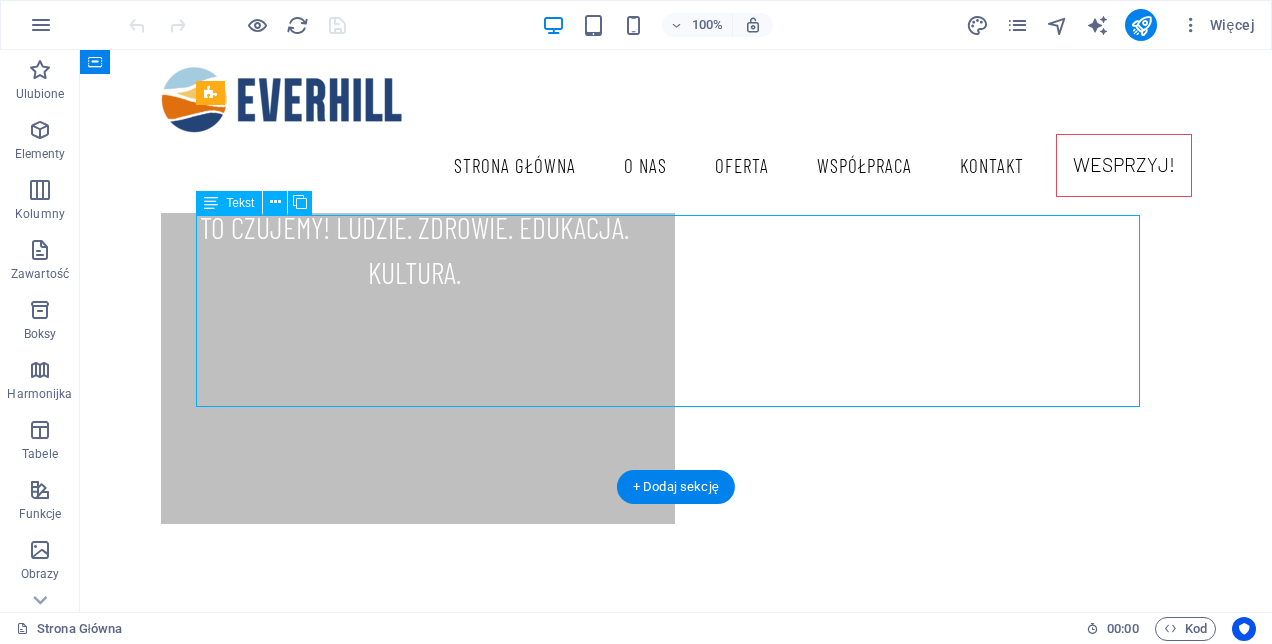click on "Lorem ipsum dolor sit amet, consetetur sadipscing elitr, sed diam nonumy eirmod tempor invidunt ut labore et dolore magna aliquyam erat, sed diam voluptua. At vero eos et accusam et justo duo dolores et ea rebum. Stet clita kasd gubergren, no sea takimata sanctus est Lorem ipsum dolor sit amet. Lorem ipsum dolor sit amet, consetetur sadipscing elitr, sed diam nonumy eirmod tempor invidunt ut labore et dolore magna aliquyam erat, sed diam voluptua. At vero eos et accusam et justo duo dolores et ea rebum. Stet clita kasd gubergren. no sea takimata sanctus est Lorem ipsum dolor sit amet. Duis autem vel eum iriure dolor in hendrerit in vulputate velit esse molestie consequat, vel illum dolore eu feugiat nulla facilisis at vero eros et accumsan et iusto odio dignissim qui blandit praesent luptatum zzril delenit augue duis dolore te feugait nulla facilisi. Lorem ipsum dolor sit amet, consectetuer adipiscing elit, sed diam nonummy nibh euismod tincidunt ut laoreet dolore magna aliquam. Lorem ipsum dolor." at bounding box center (676, 891) 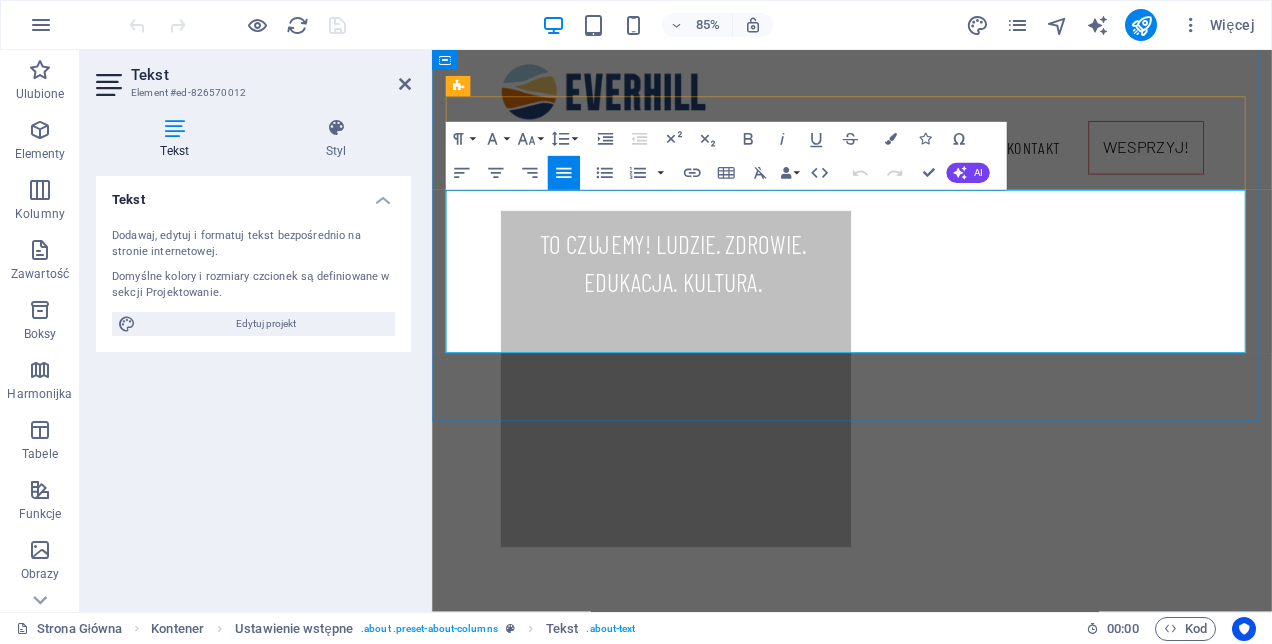 drag, startPoint x: 1369, startPoint y: 388, endPoint x: 447, endPoint y: 224, distance: 936.4721 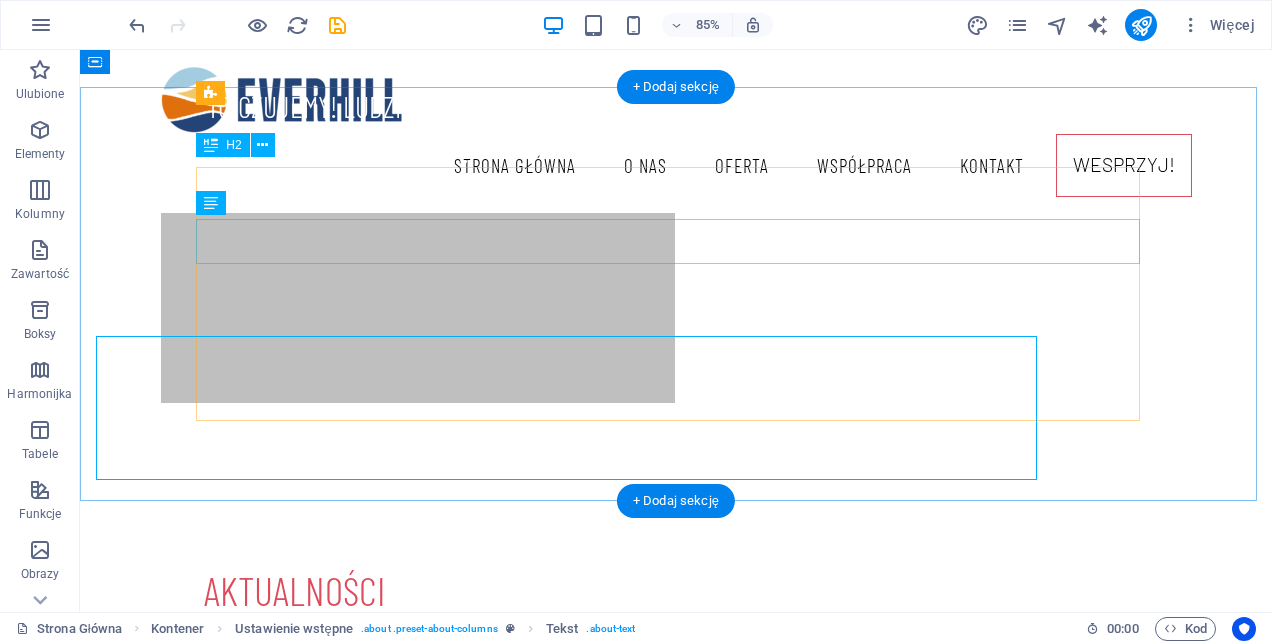 scroll, scrollTop: 622, scrollLeft: 0, axis: vertical 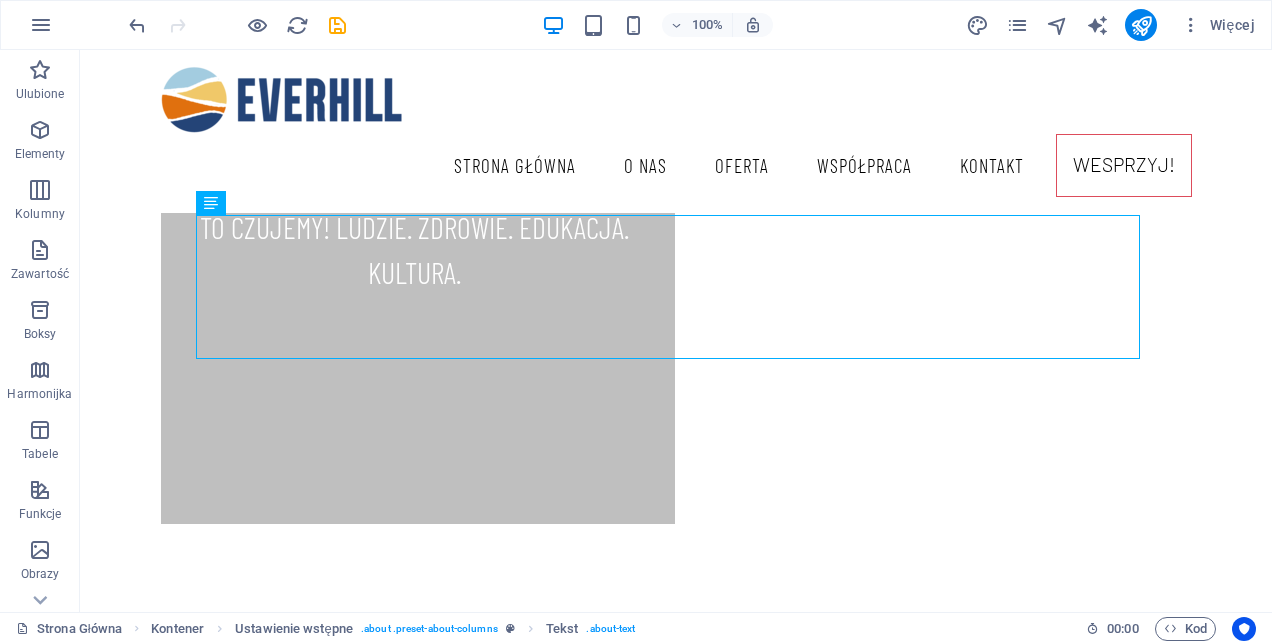 click at bounding box center (237, 25) 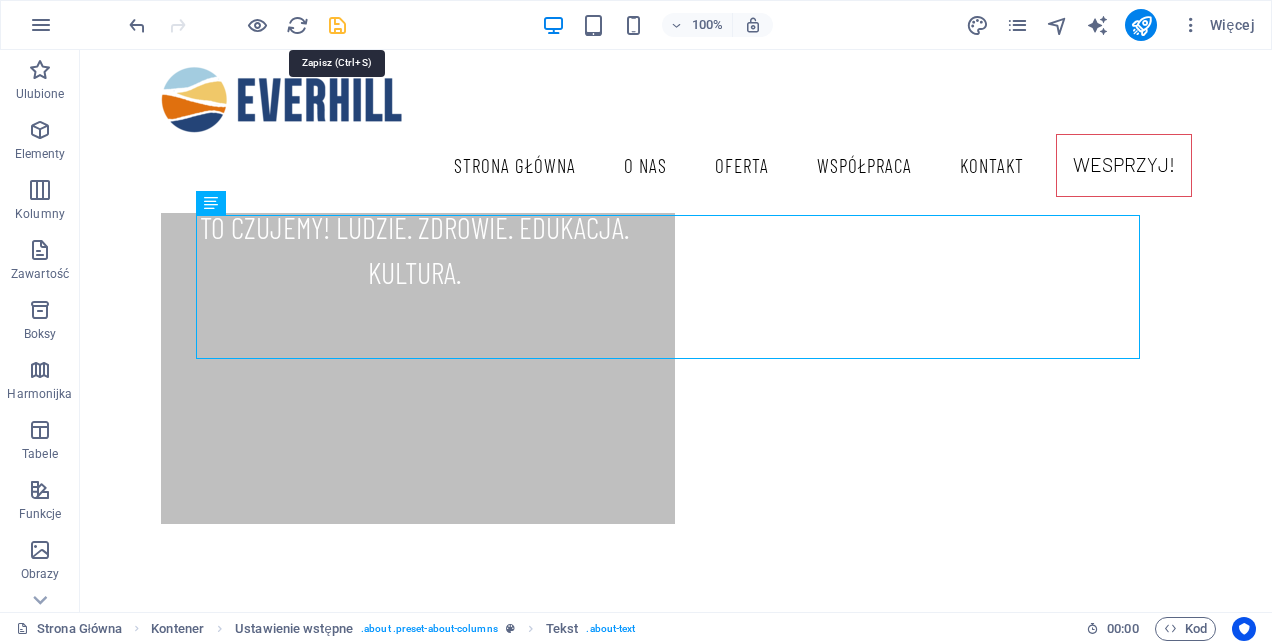 click at bounding box center (337, 25) 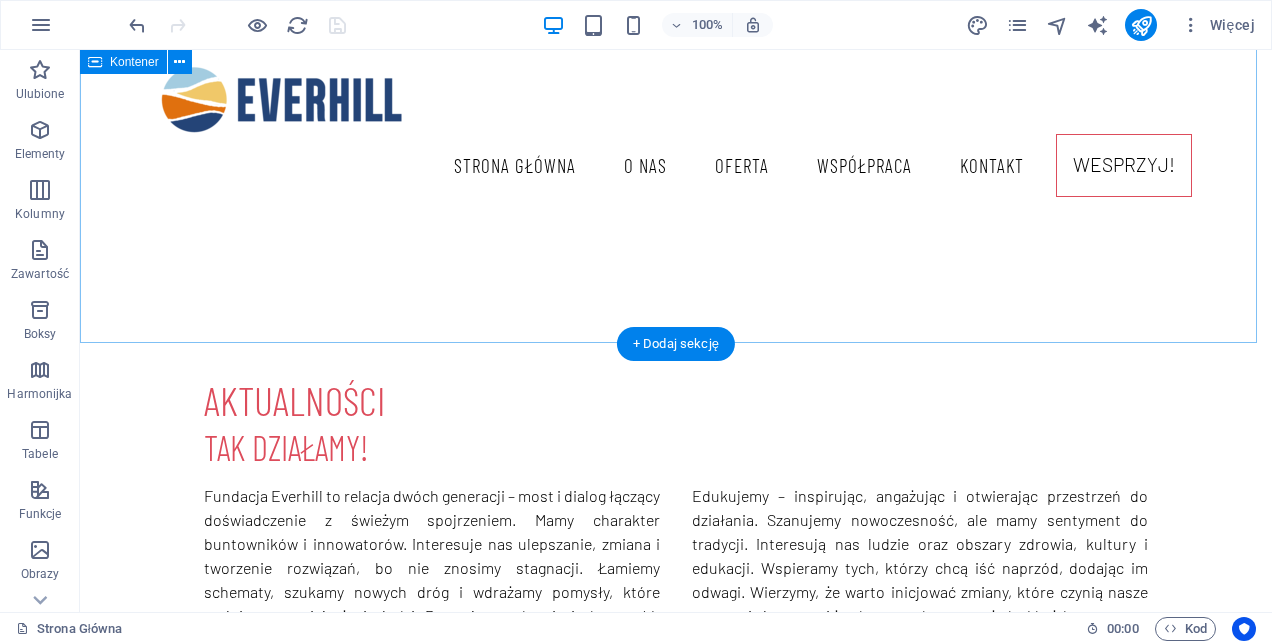 scroll, scrollTop: 1000, scrollLeft: 0, axis: vertical 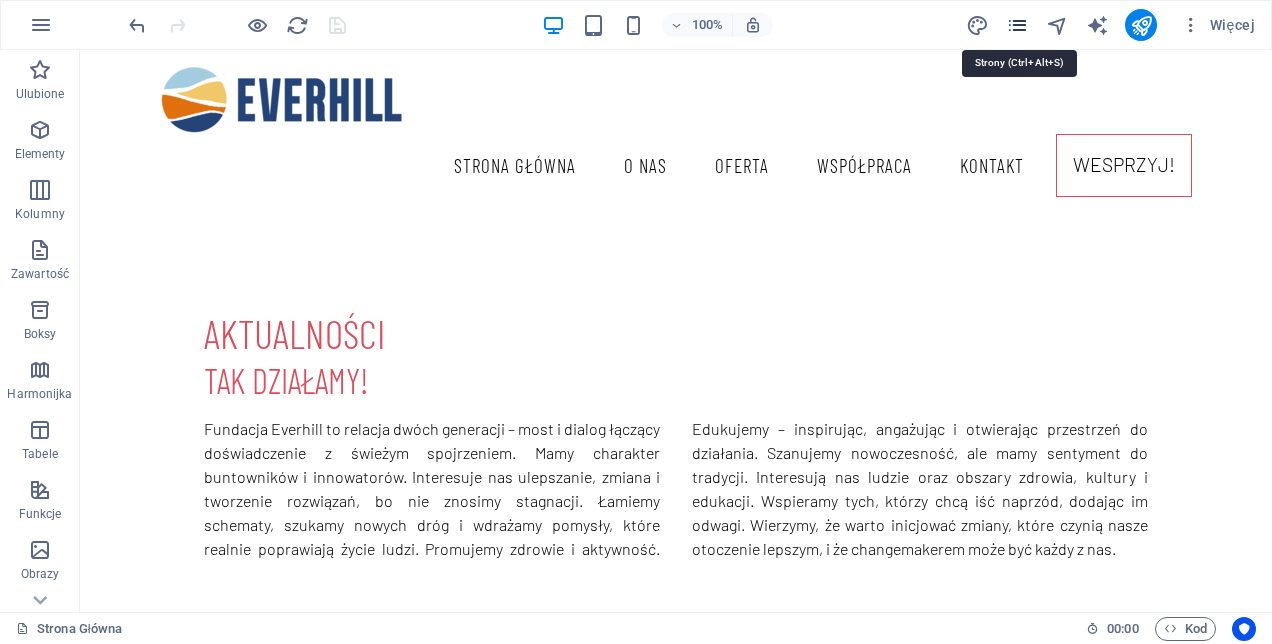 click at bounding box center (1017, 25) 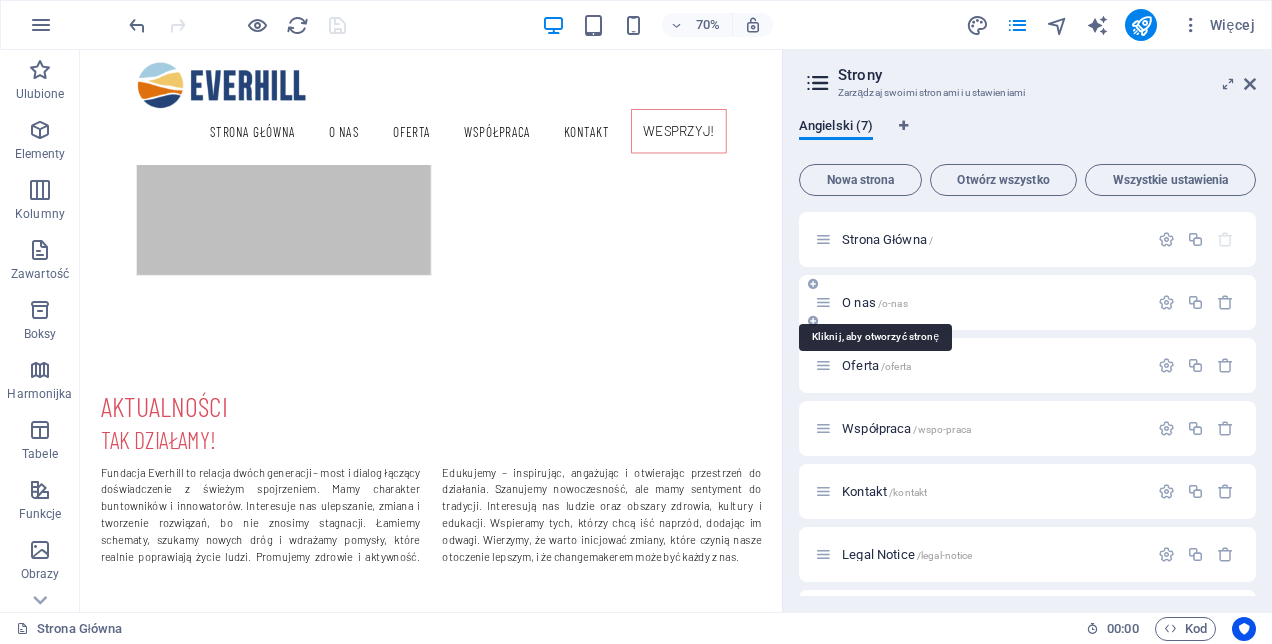 click on "/o-nas" at bounding box center (893, 303) 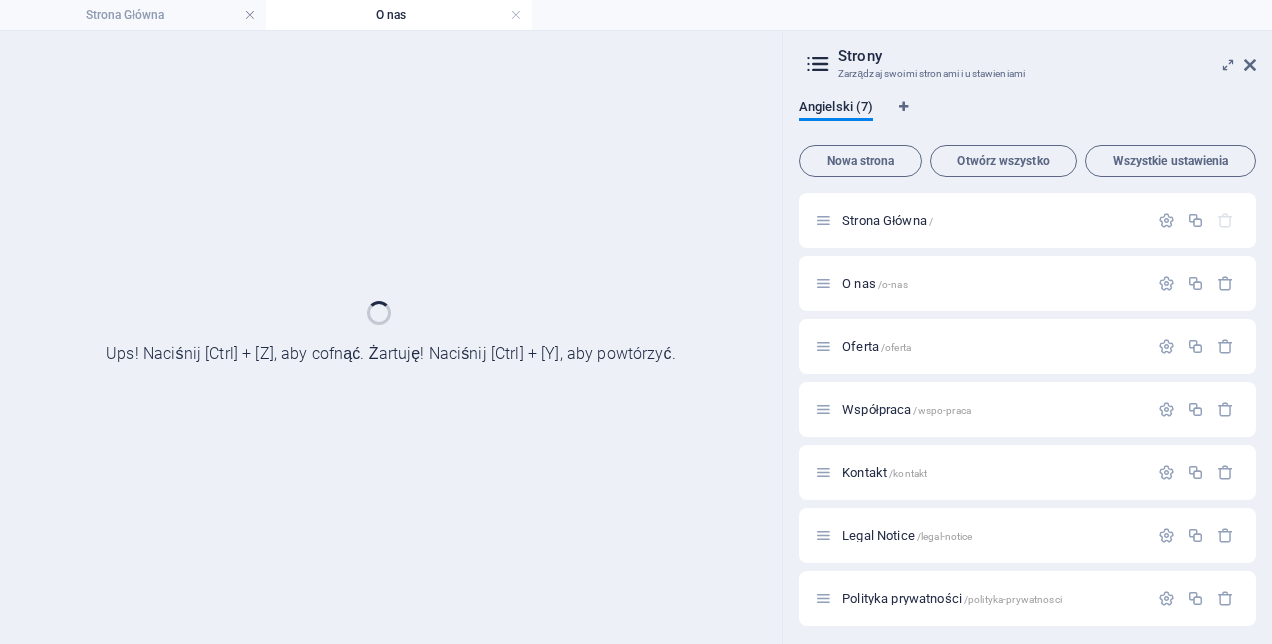 scroll, scrollTop: 0, scrollLeft: 0, axis: both 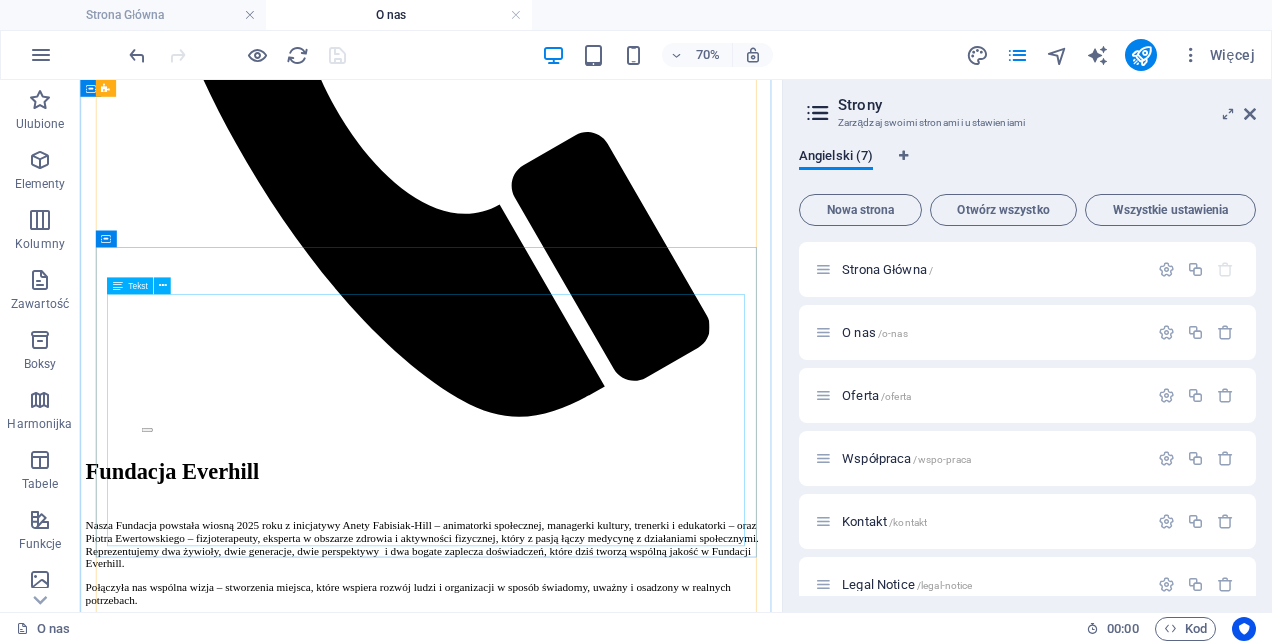 click on "Aneta Fabisiak-Hill – współzałożycielka Fundacji Everhill – od ponad trzech dekad tworzy i realizuje projekty społeczno-kulturalne w całym regionie Warmii i Mazur. Jako doświadczona działaczka społeczna, trenerka treningu psychologicznego i certyfikowana mentorka, specjalizuje się w projektowaniu strategii rozwoju, animacji społecznej, budowaniu partnerstw i skutecznym pozyskiwaniu środków na działania społeczne. Realizowała projekty pod egidą Europejskiego Funduszu Społecznego, Polskiej Fundacji Dzieci i Młodzieży, Fundacji Kultury, Fundacji Batorego, Fundacji ASHOKA, PFRON czy The German Marshall Fund of the United States. pedagogiczną, terapeutyczną i artystyczną z doświadczeniem menedżerskim i edukacyjnym." at bounding box center [581, 2257] 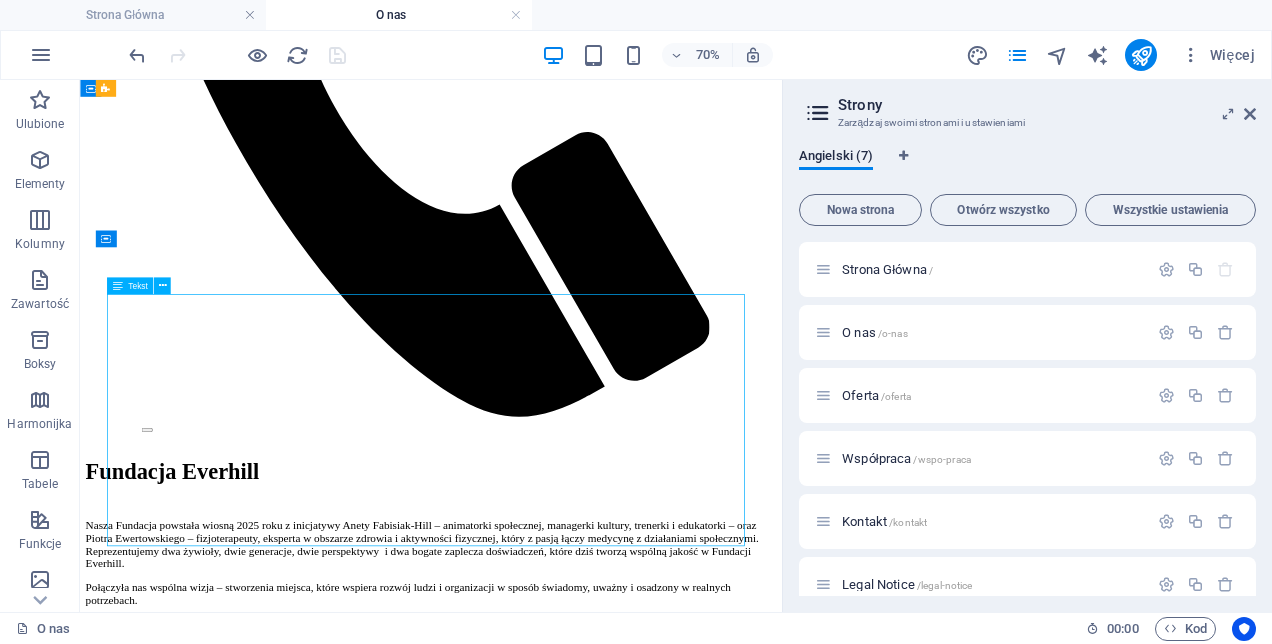 click on "Aneta Fabisiak-Hill – współzałożycielka Fundacji Everhill – od ponad trzech dekad tworzy i realizuje projekty społeczno-kulturalne w całym regionie Warmii i Mazur. Jako doświadczona działaczka społeczna, trenerka treningu psychologicznego i certyfikowana mentorka, specjalizuje się w projektowaniu strategii rozwoju, animacji społecznej, budowaniu partnerstw i skutecznym pozyskiwaniu środków na działania społeczne. Realizowała projekty pod egidą Europejskiego Funduszu Społecznego, Polskiej Fundacji Dzieci i Młodzieży, Fundacji Kultury, Fundacji Batorego, Fundacji ASHOKA, PFRON czy The German Marshall Fund of the United States. pedagogiczną, terapeutyczną i artystyczną z doświadczeniem menedżerskim i edukacyjnym." at bounding box center [581, 2257] 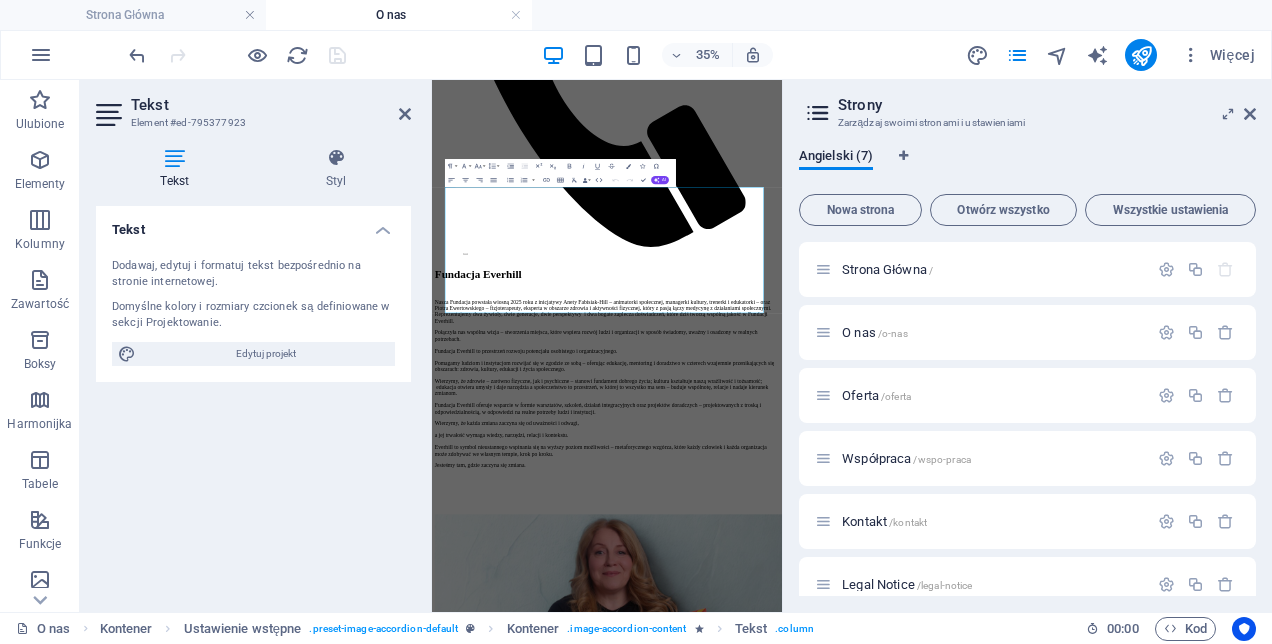 click on "Strony Zarządzaj swoimi stronami i ustawieniami Angielski (7) Nowa strona Otwórz wszystko Wszystkie ustawienia Strona Główna / O nas /o-nas Oferta /oferta Współpraca /wspo-praca Kontakt /kontakt Legal Notice /legal-notice Polityka prywatności /polityka-prywatnosci" at bounding box center [1027, 346] 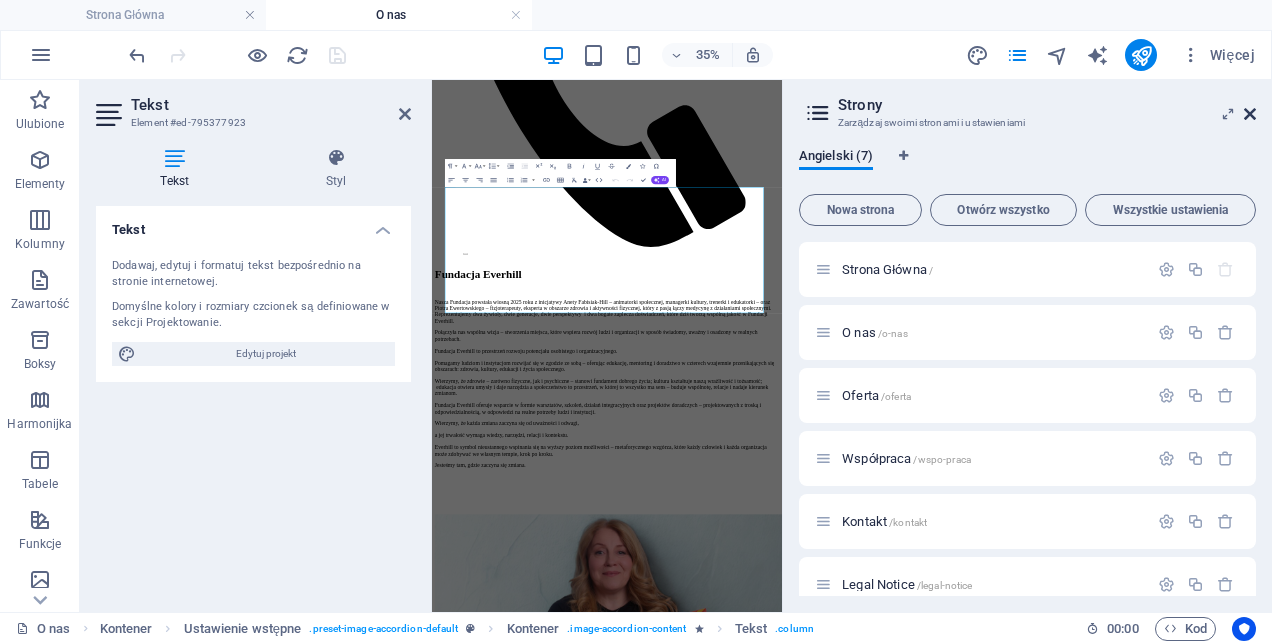click at bounding box center [1250, 114] 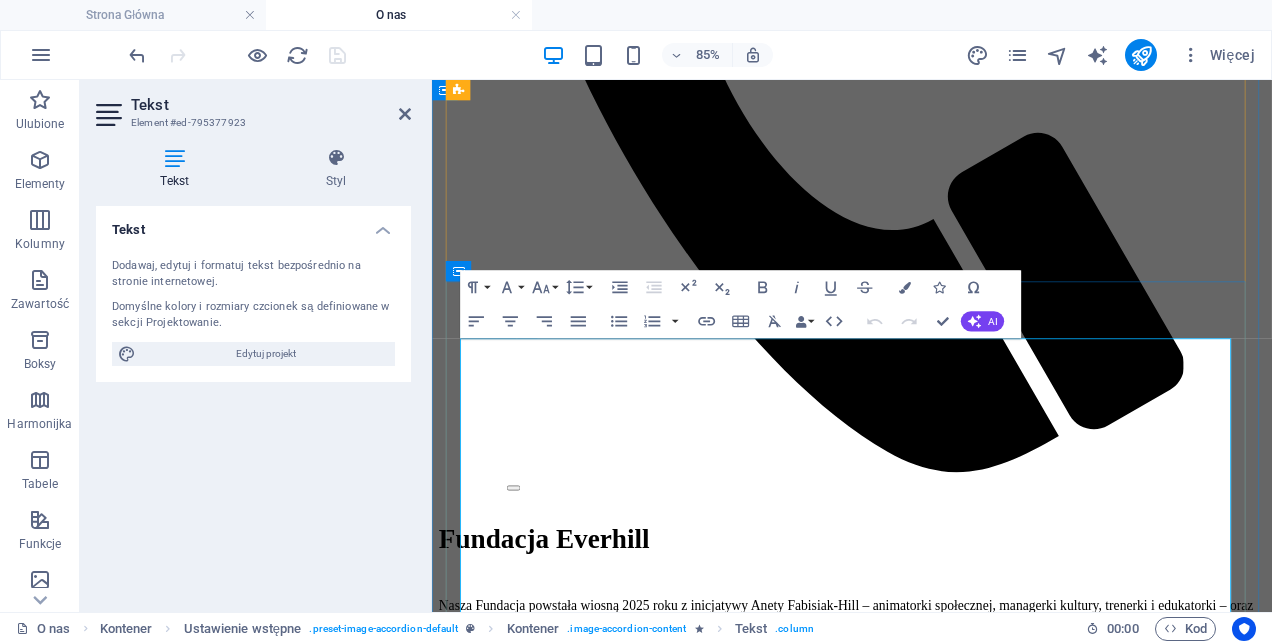 click on "Z pasji Aneta to „pani od kultury” oraz akordeonistka. W przeszłości związana z programami Kadra Kultury i Dom Kultury + w Narodowym Centrum Kultury. Wieloletnia dyrektorka podolsztyńskiego Gminnego Ośrodka Kultury w Dywitach. Od roku 2004 roku związana z Programem „Równać Szanse”. Laureatka II nagrody Fundacji Kultury oraz Fundacji POLCUL - za wieloletnią działalność na rzecz „małych ojczyzn” i środowisk wykluczonych na Warmii." at bounding box center (926, 2333) 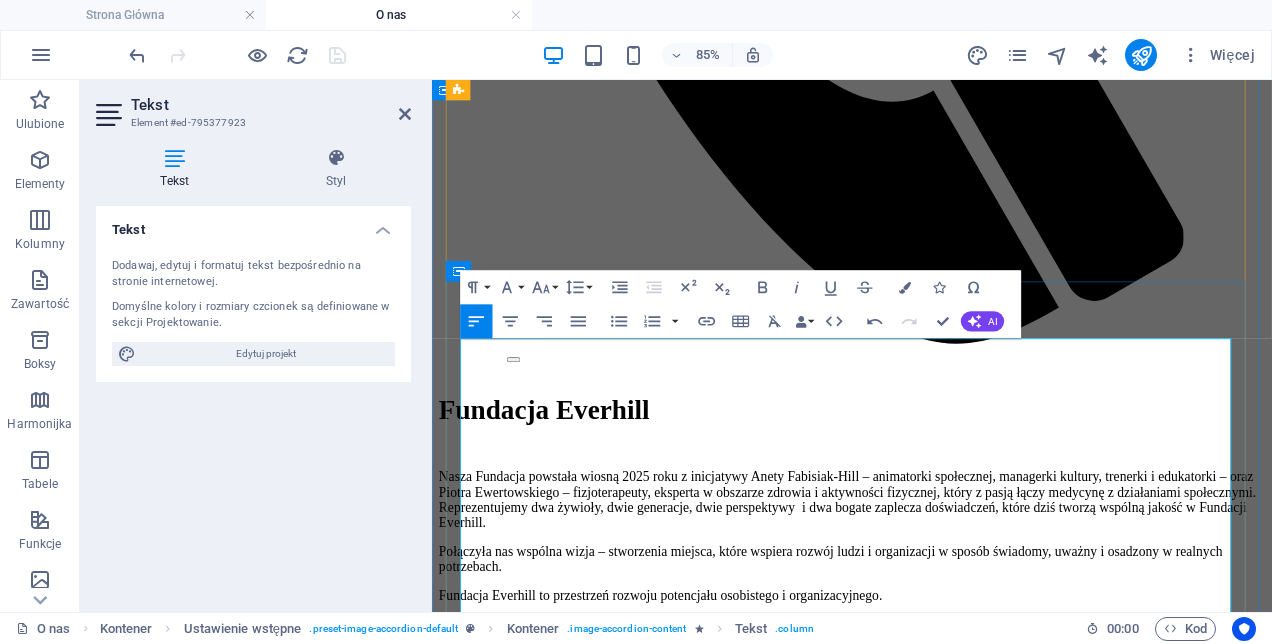type 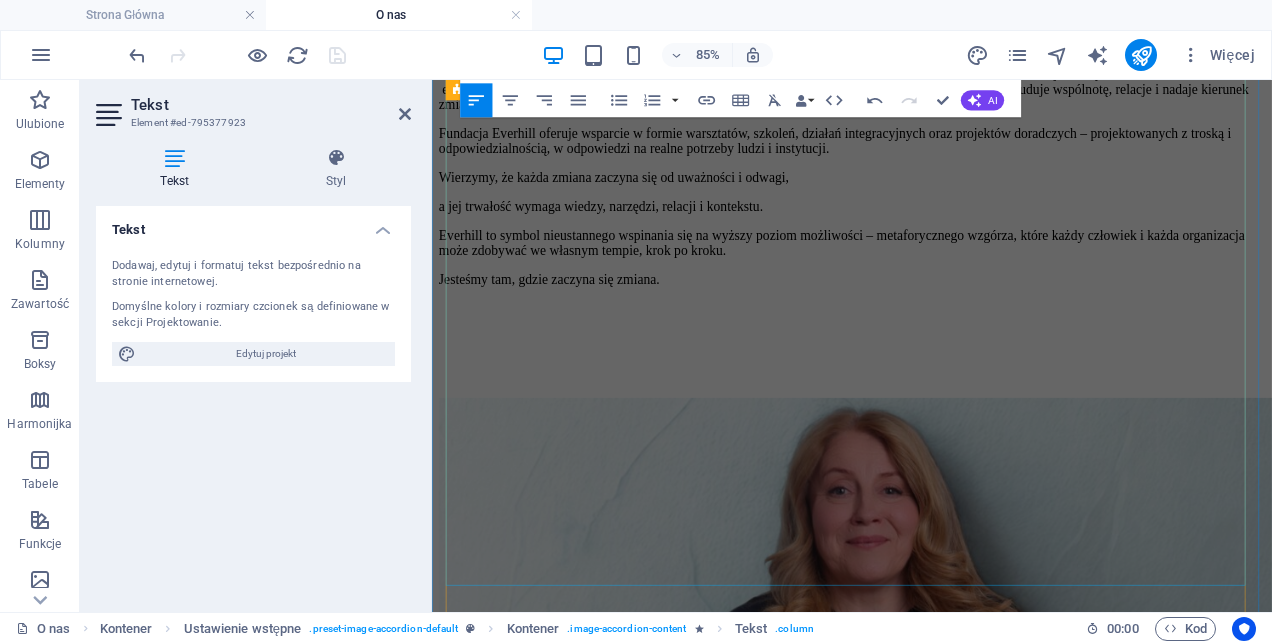 scroll, scrollTop: 2000, scrollLeft: 0, axis: vertical 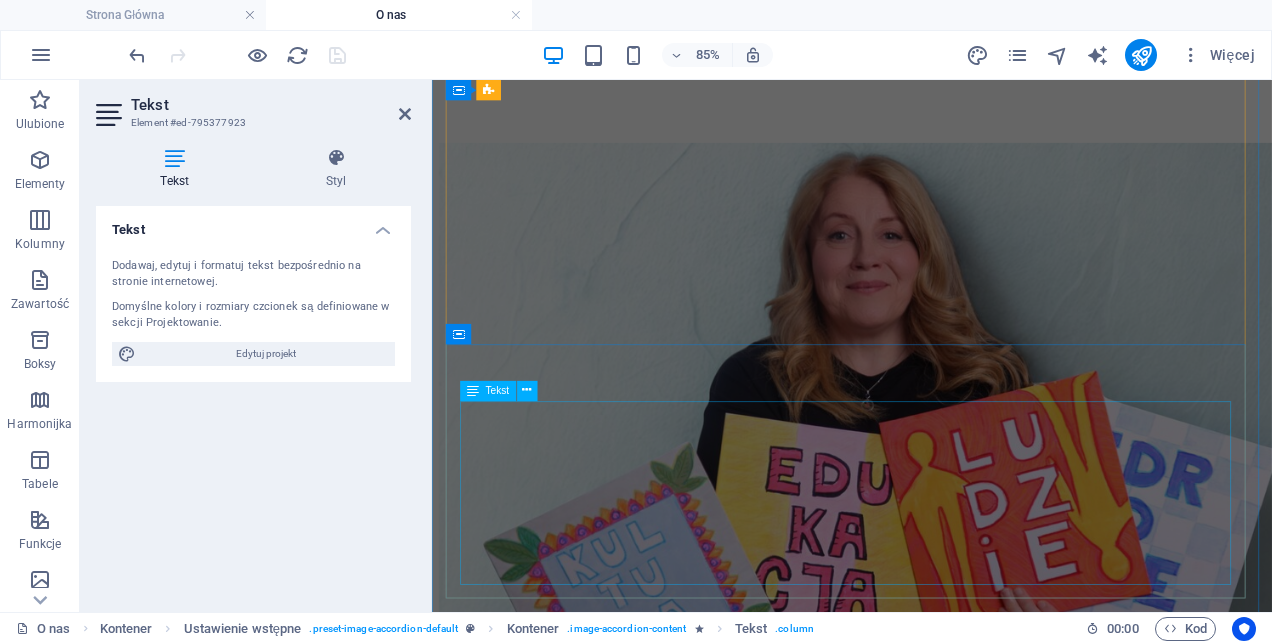 click on "[FIRST] [LAST] – współtwórca Fundacji Everhill – to  fizjoterapeuta, specjalista w zakresie zdrowia i aktywności fizycznej.  [FIRST] jest certyfikowanym terapeutą metod Bobath, PNF oraz Proprioceptive Deep Tendon Reflexes (P-DTR), instruktorem aqua fitness, fitness i nordic walking, a także czynnym zawodnikiem tenisa stołowego (III liga woj. warmińsko-mazurskiego).  Od lat współpracuje z placówkami medycznymi i fundacjami zdrowotnymi, prowadząc zajęcia sportowe i terapeutyczne dla pacjentów z otyłością, Amazonek, osób starszych i osób z niepełnosprawnością. Łączy wiedzę medyczną z pasją do sportu i realnym doświadczeniem w organizacji rozgrywek i wydarzeń sportowych, co przekłada się na profesjonalne podejście do edukacji zdrowotnej i sportowej. Posiada bogate doświadczenie w opiece fizjoterapeutycznej nad profesjonalnymi zawodnikami, biorących udział podczas międzynarodowych turniejów i mistrzostw Polski tenisa stołowego." at bounding box center [926, 2127] 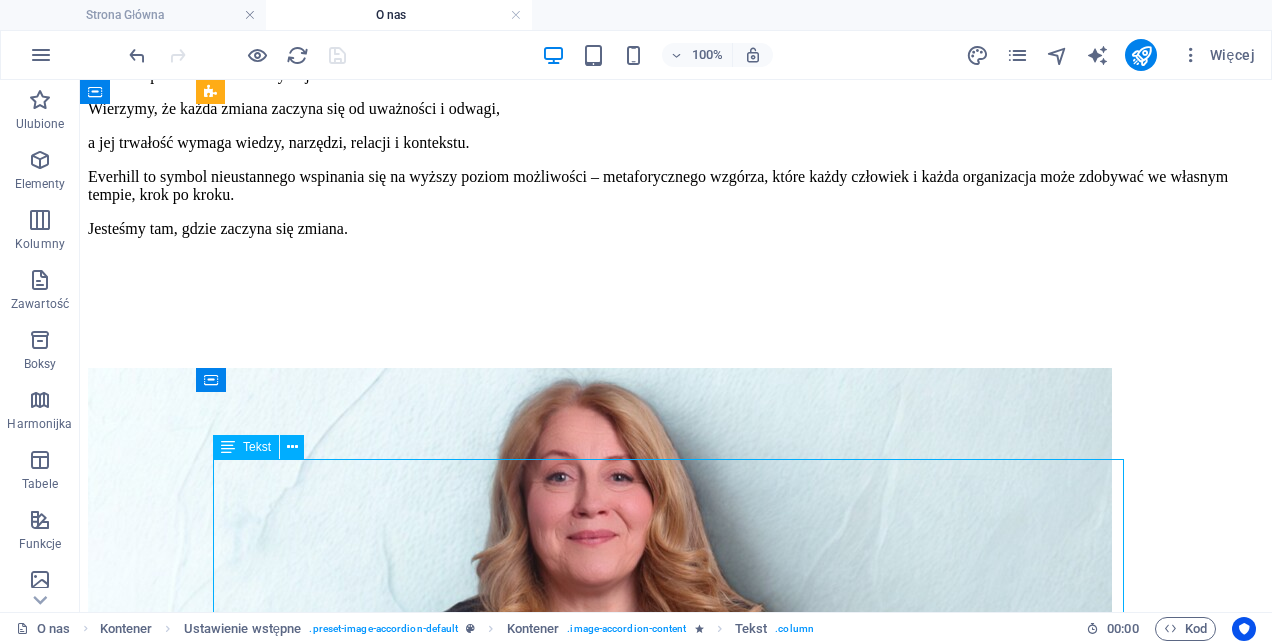 click on "[FIRST] [LAST] – współtwórca Fundacji Everhill – to  fizjoterapeuta, specjalista w zakresie zdrowia i aktywności fizycznej.  [FIRST] jest certyfikowanym terapeutą metod Bobath, PNF oraz Proprioceptive Deep Tendon Reflexes (P-DTR), instruktorem aqua fitness, fitness i nordic walking, a także czynnym zawodnikiem tenisa stołowego (III liga woj. warmińsko-mazurskiego).  Od lat współpracuje z placówkami medycznymi i fundacjami zdrowotnymi, prowadząc zajęcia sportowe i terapeutyczne dla pacjentów z otyłością, Amazonek, osób starszych i osób z niepełnosprawnością. Łączy wiedzę medyczną z pasją do sportu i realnym doświadczeniem w organizacji rozgrywek i wydarzeń sportowych, co przekłada się na profesjonalne podejście do edukacji zdrowotnej i sportowej. Posiada bogate doświadczenie w opiece fizjoterapeutycznej nad profesjonalnymi zawodnikami, biorących udział podczas międzynarodowych turniejów i mistrzostw Polski tenisa stołowego." at bounding box center [676, 2320] 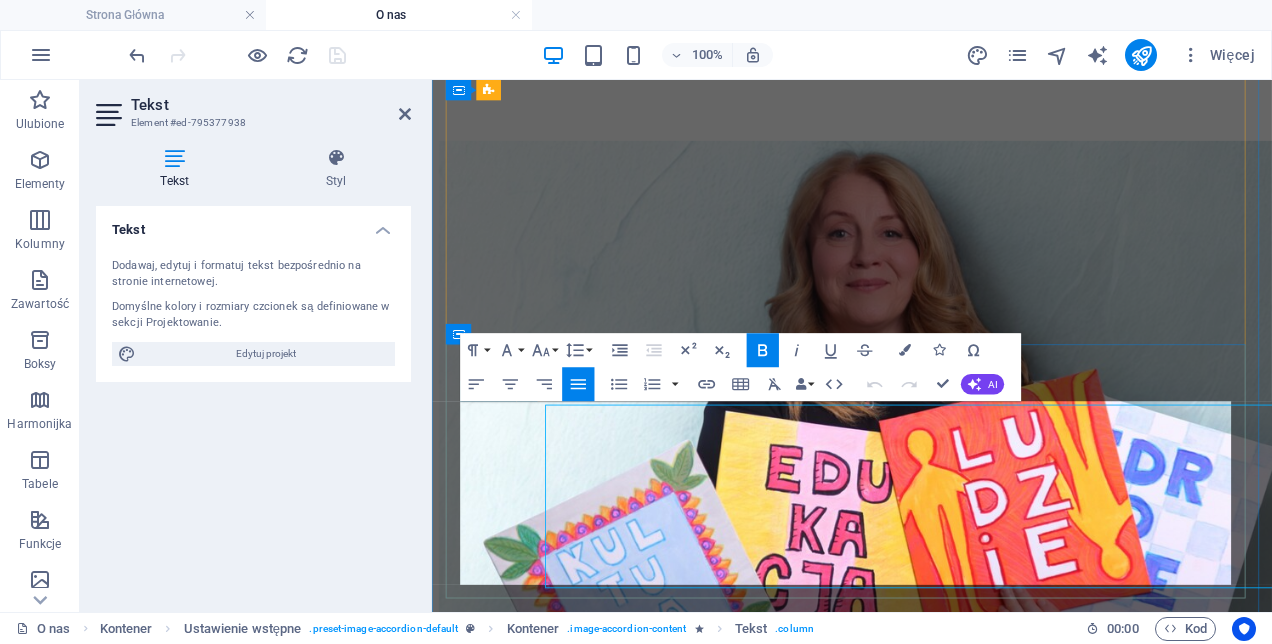 scroll, scrollTop: 2000, scrollLeft: 0, axis: vertical 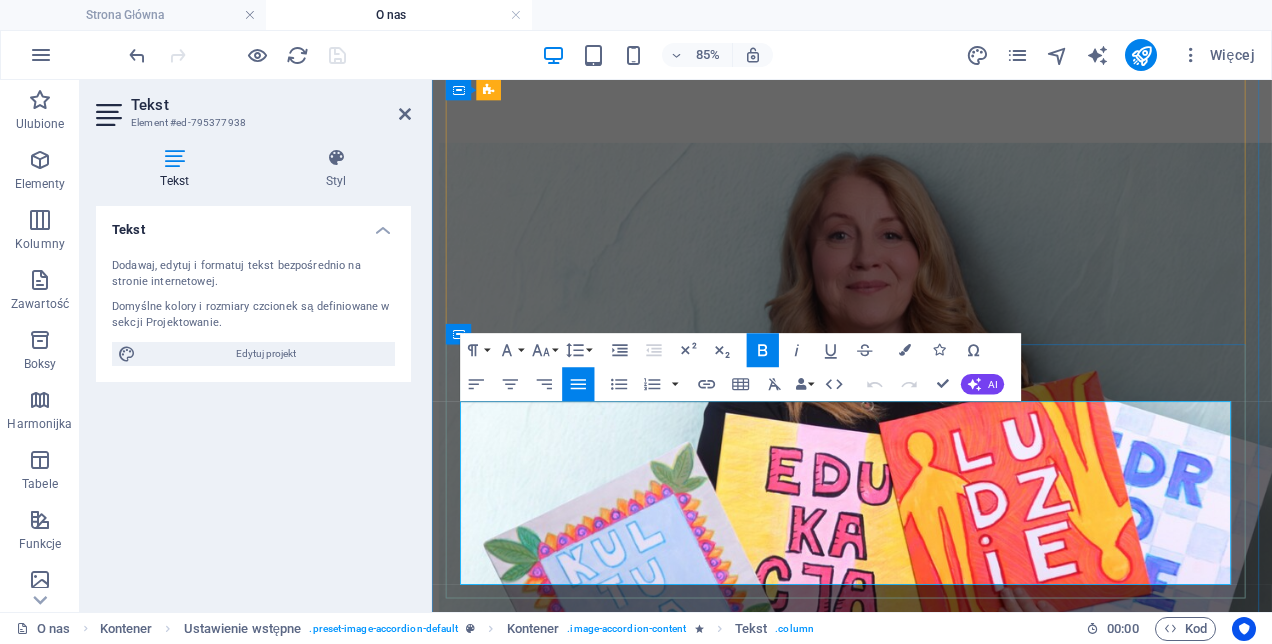 drag, startPoint x: 1262, startPoint y: 610, endPoint x: 1250, endPoint y: 607, distance: 12.369317 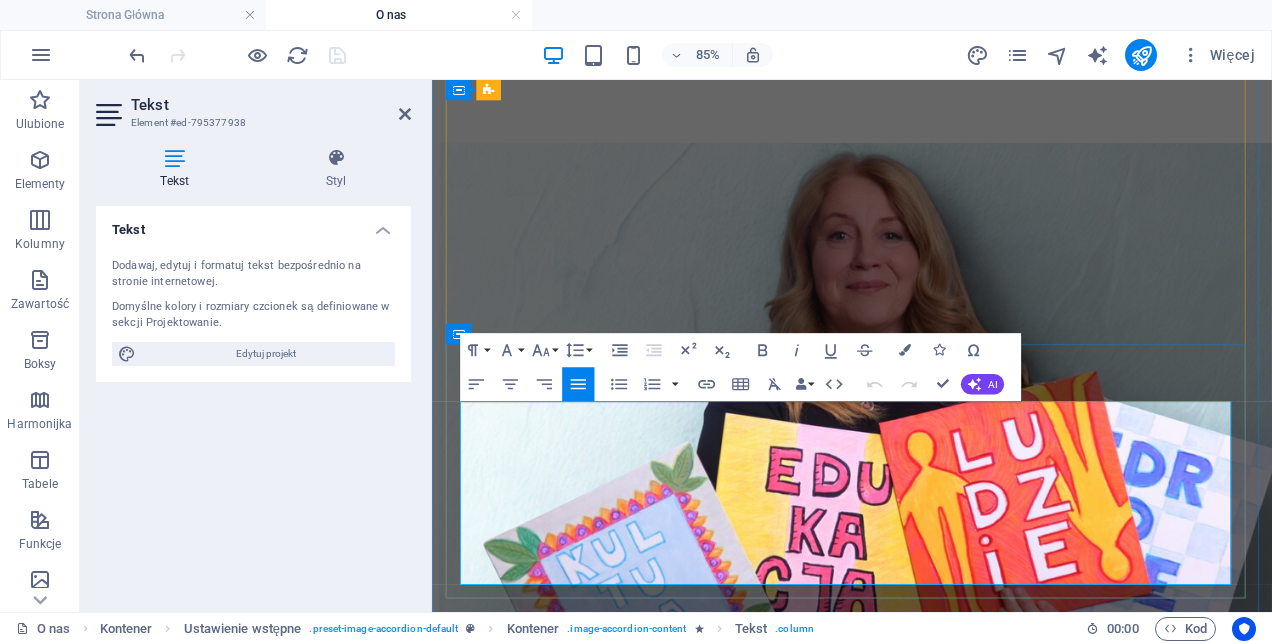 type 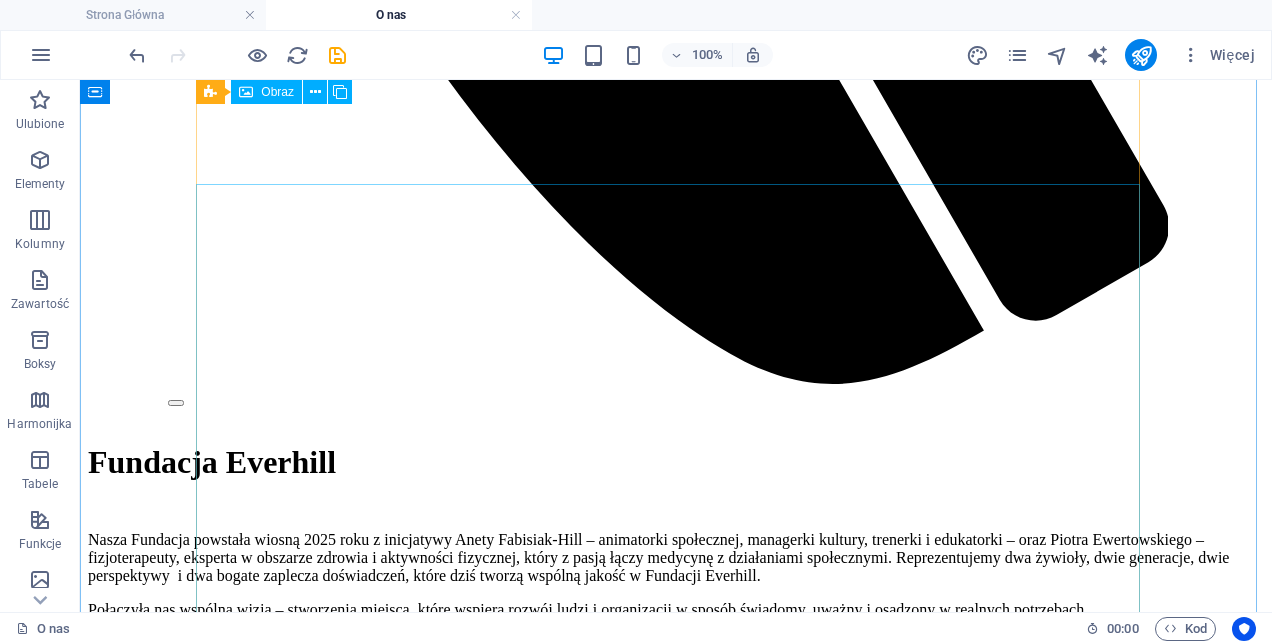 scroll, scrollTop: 1259, scrollLeft: 0, axis: vertical 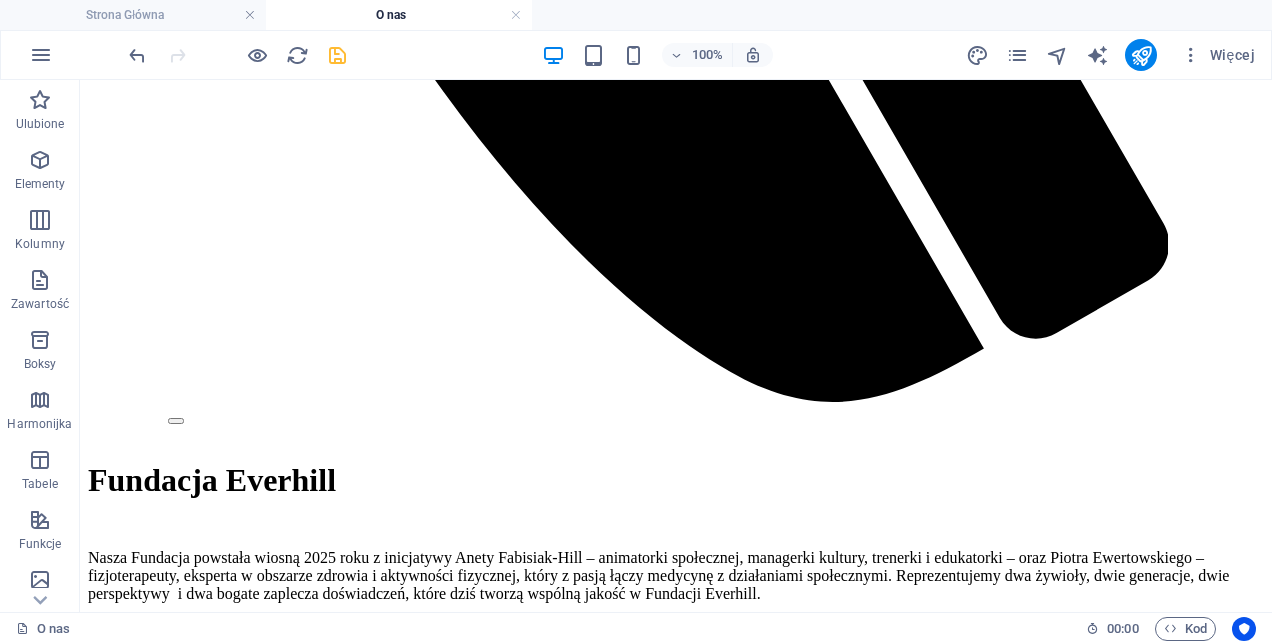 click at bounding box center [337, 55] 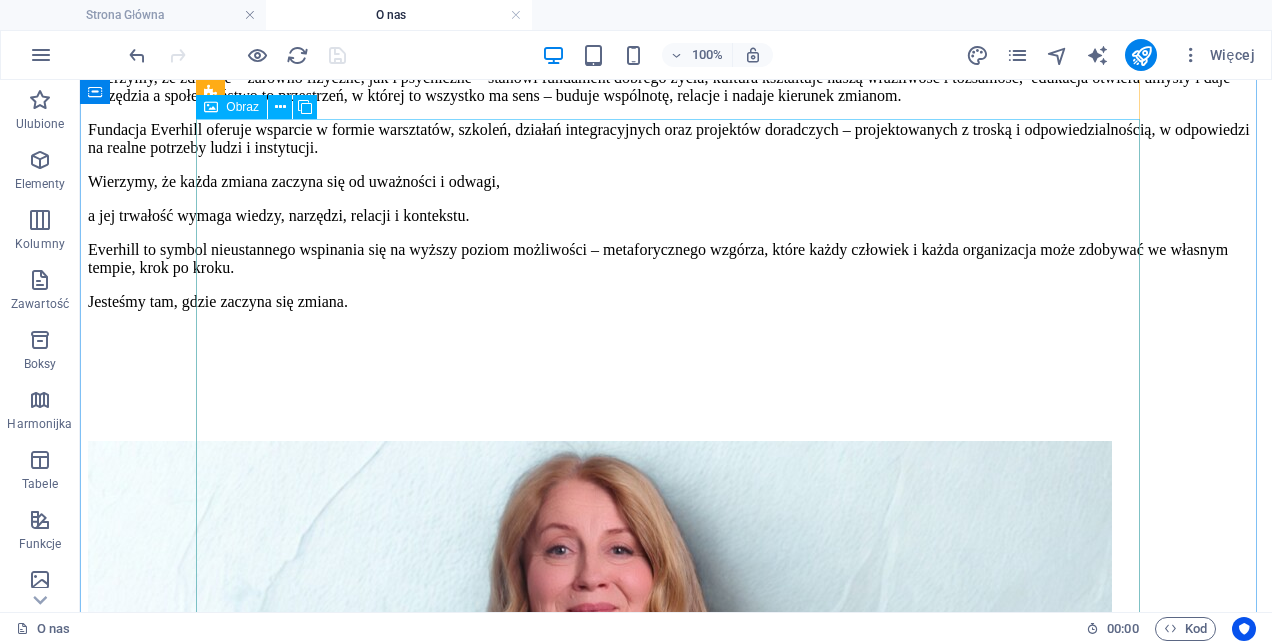 scroll, scrollTop: 2159, scrollLeft: 0, axis: vertical 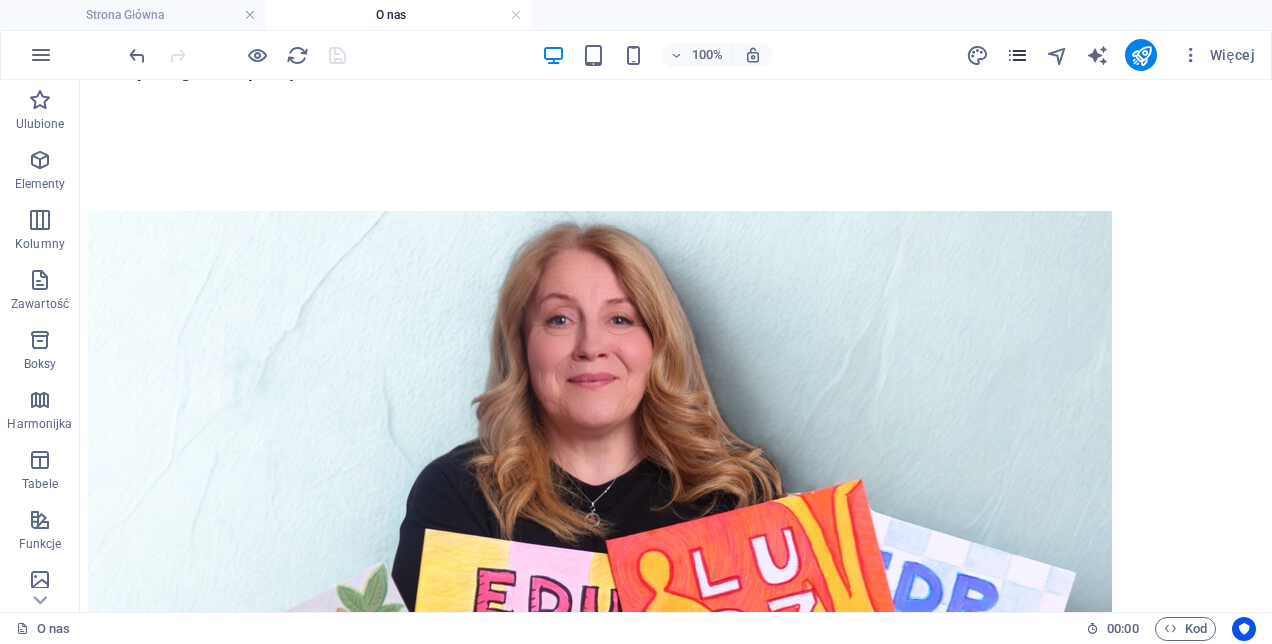 click on "Więcej" at bounding box center [1114, 55] 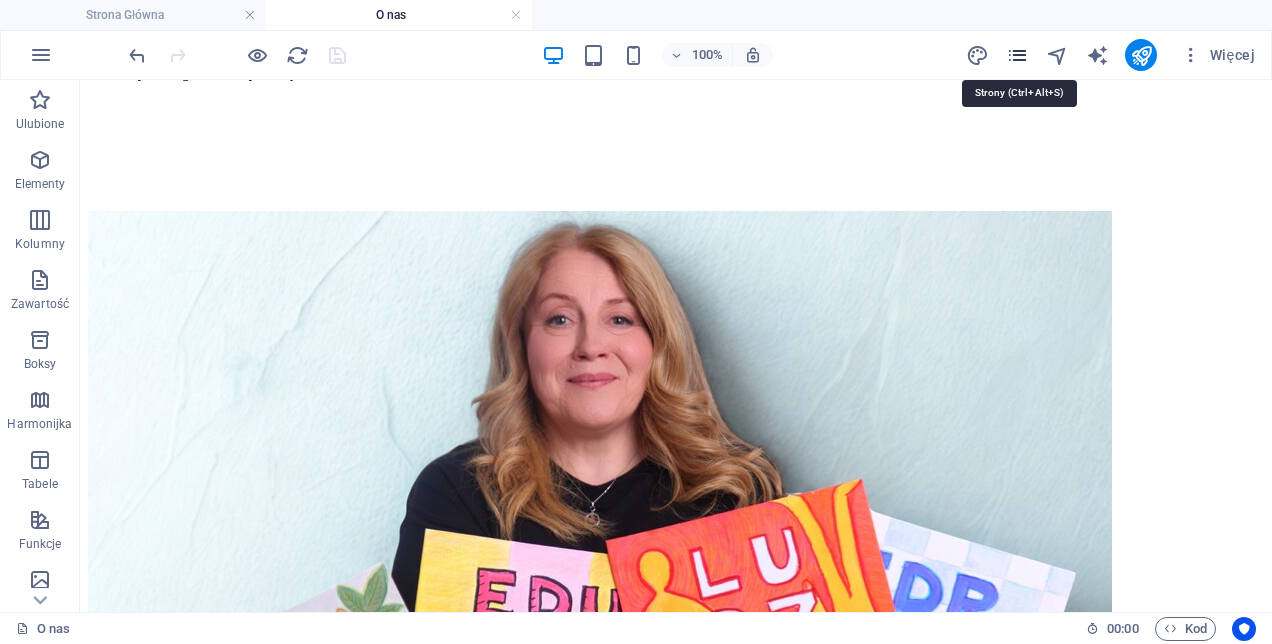 click at bounding box center [1017, 55] 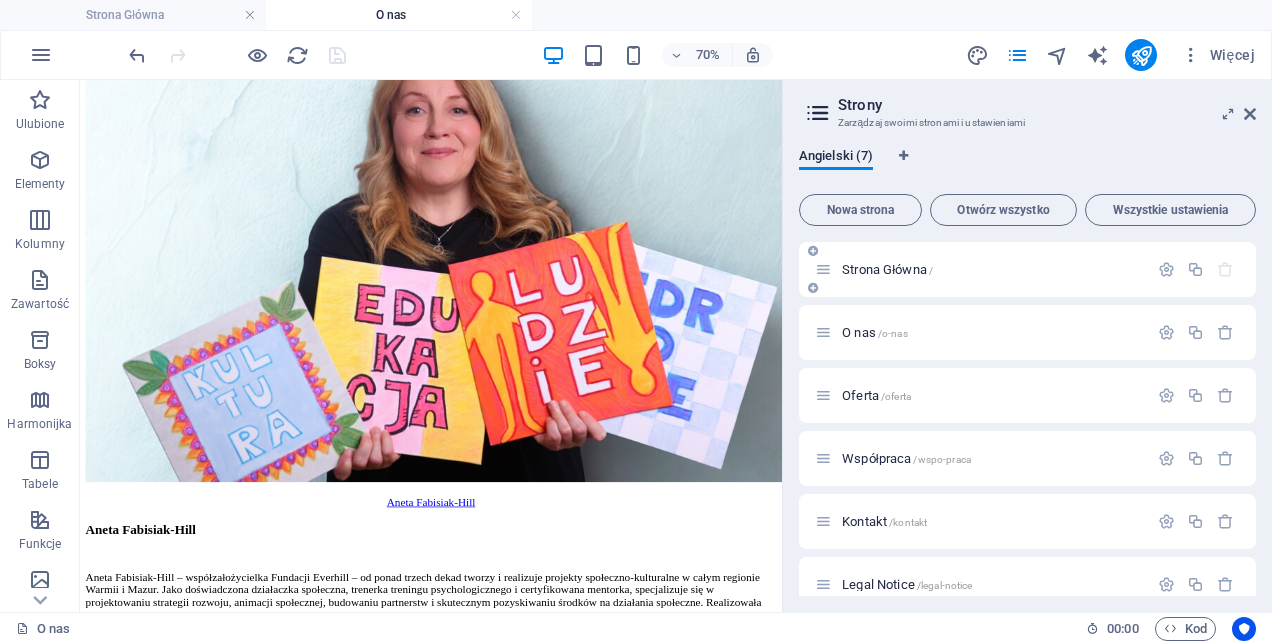 click on "Strona Główna /" at bounding box center (981, 269) 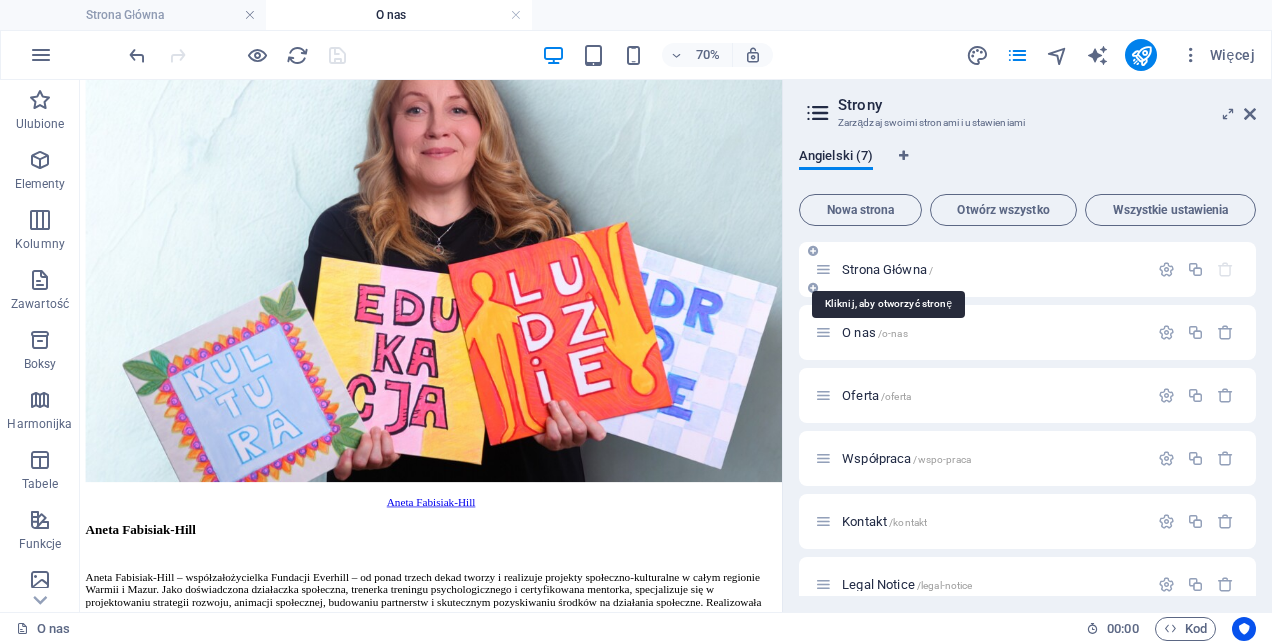 click on "Strona Główna /" at bounding box center (887, 269) 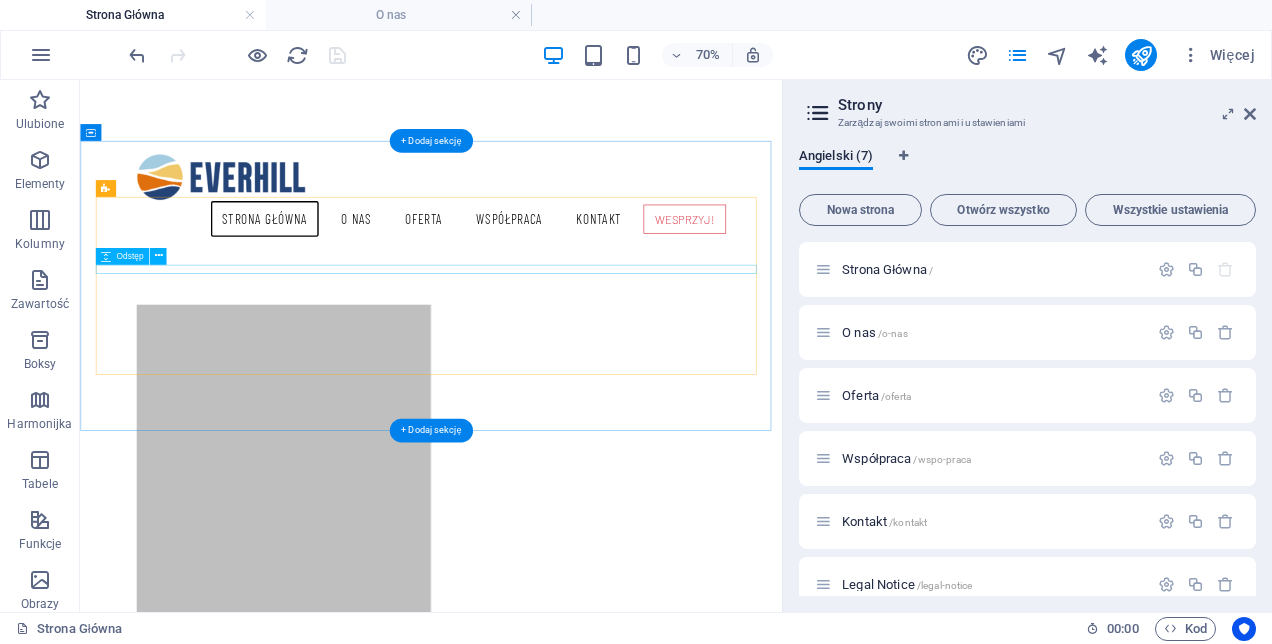 scroll, scrollTop: 580, scrollLeft: 0, axis: vertical 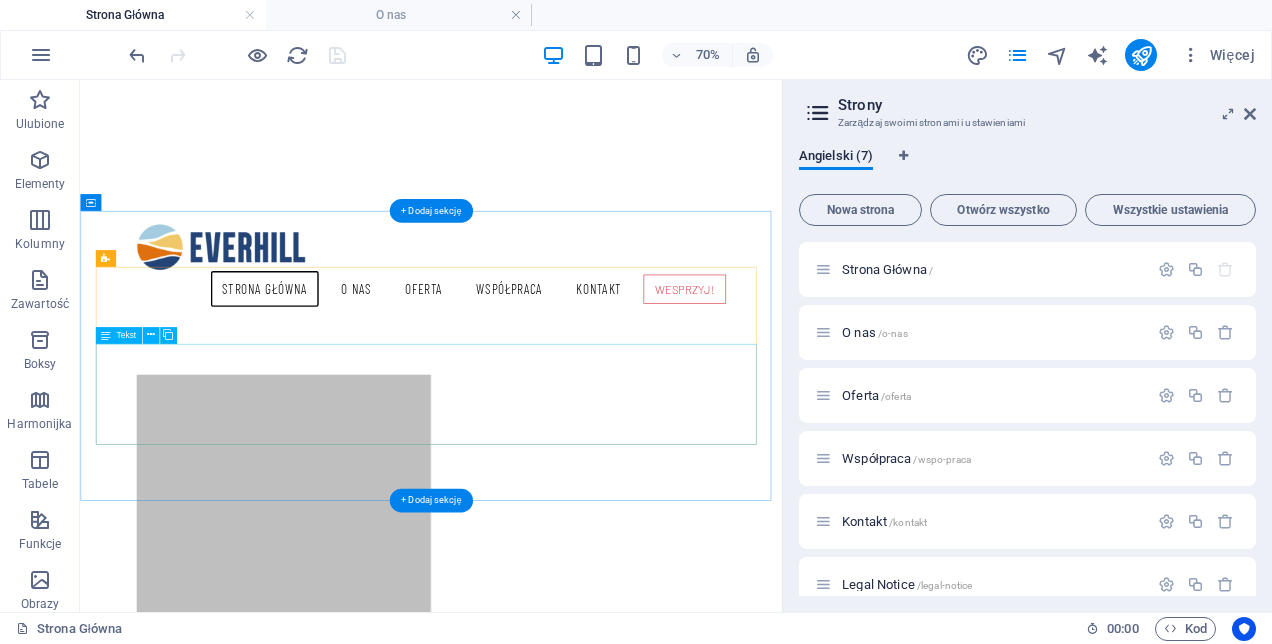 click on "Fundacja Everhill to relacja dwóch generacji – most i dialog łączący doświadczenie z świeżym spojrzeniem. Mamy charakter buntowników i innowatorów. Interesuje nas ulepszanie, zmiana i tworzenie rozwiązań, bo nie znosimy stagnacji. Łamiemy schematy, szukamy nowych dróg i wdrażamy pomysły, które realnie poprawiają życie ludzi. Promujemy zdrowie i aktywność. Edukujemy – inspirując, angażując i otwierając przestrzeń do działania. Szanujemy nowoczesność, ale mamy sentyment do tradycji. Interesują nas ludzie oraz obszary zdrowia, kultury i edukacji. Wspieramy tych, którzy chcą iść naprzód, dodając im odwagi. Wierzymy, że warto inicjować zmiany, które czynią nasze otoczenie lepszym, i że changemakerem może być każdy z nas." at bounding box center [582, 1298] 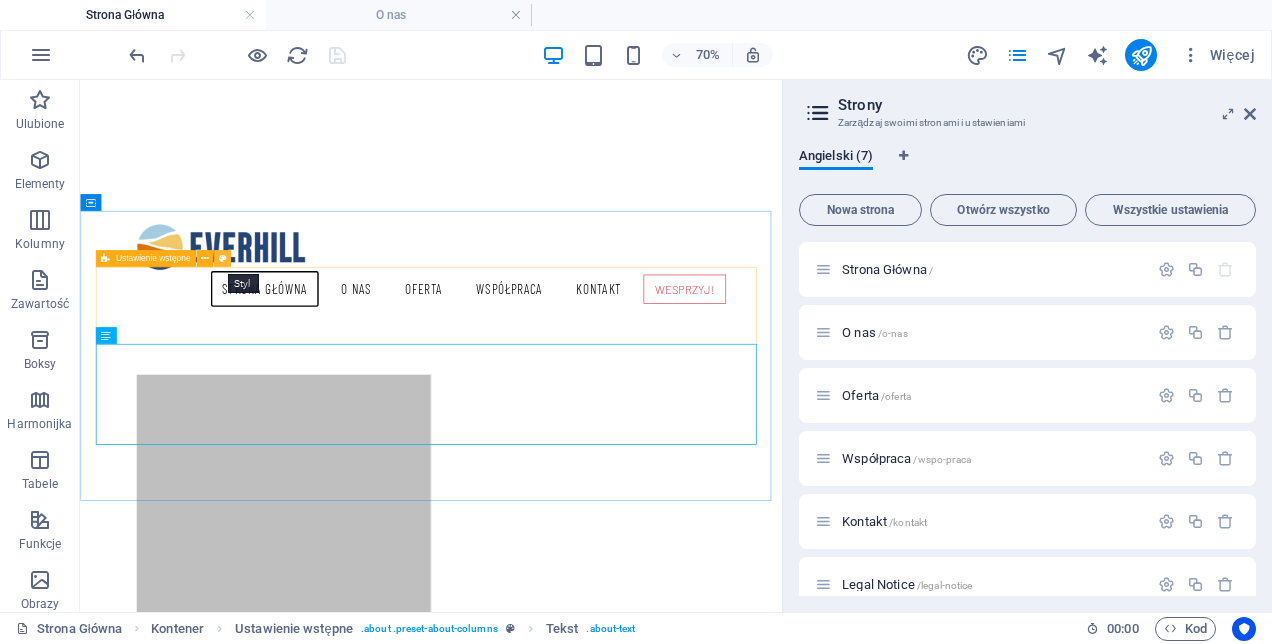 click at bounding box center (222, 258) 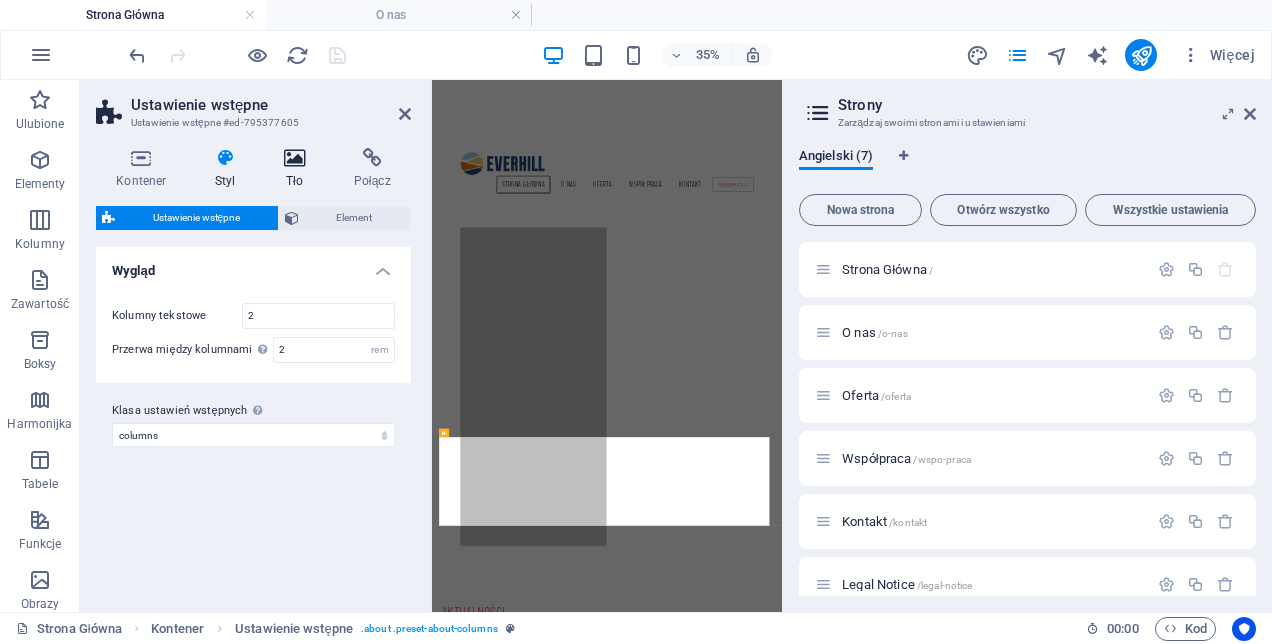 click at bounding box center [295, 158] 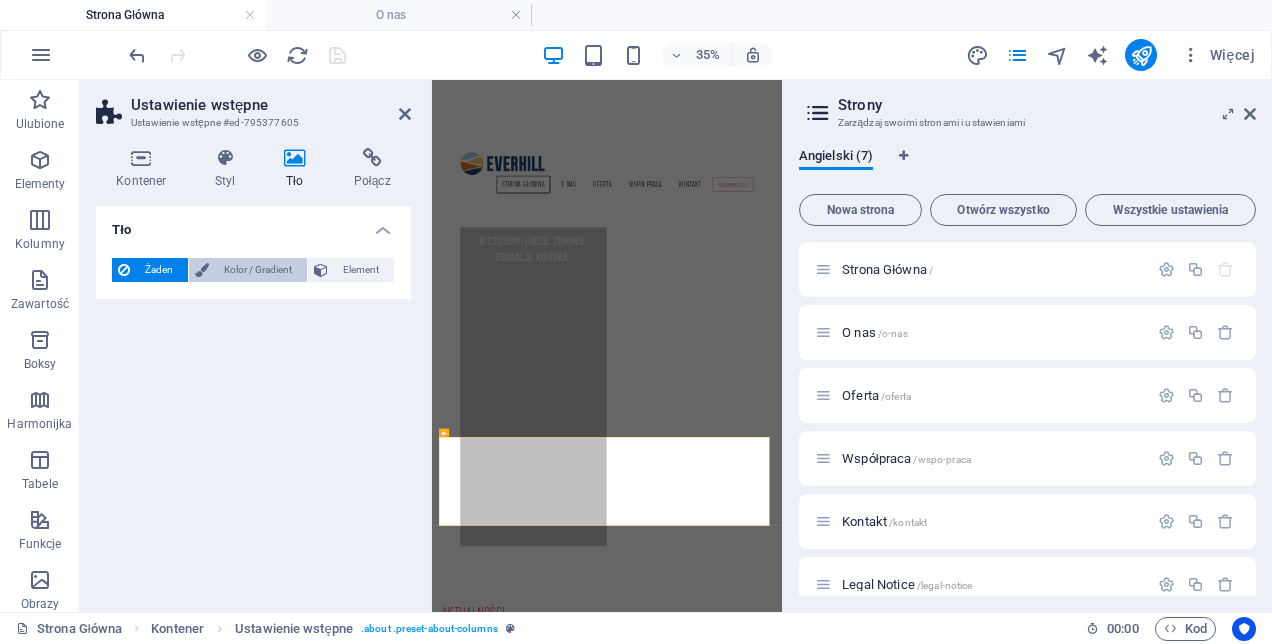 click on "Kolor / Gradient" at bounding box center [258, 270] 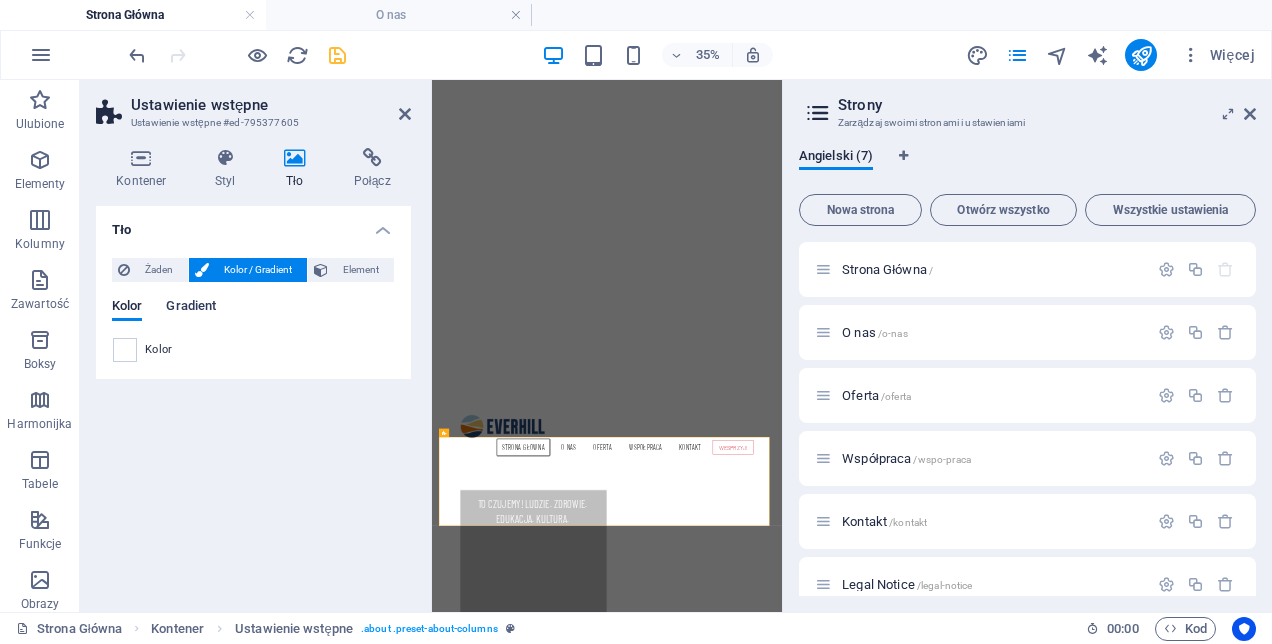 click on "Gradient" at bounding box center [191, 308] 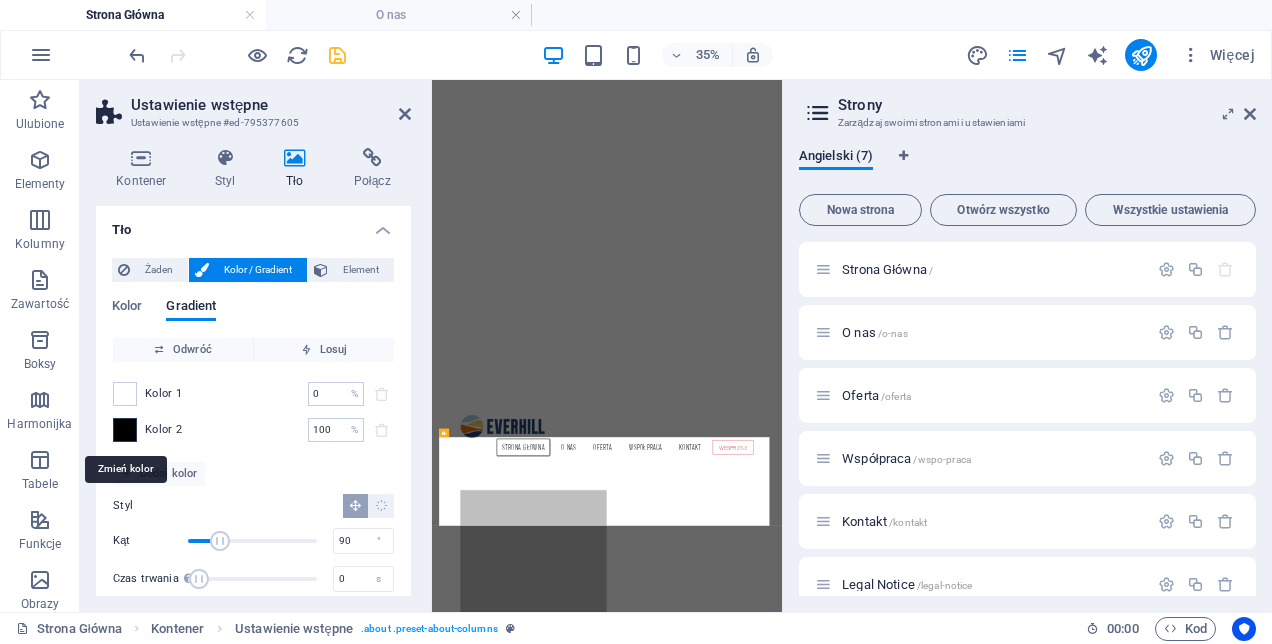 click at bounding box center [125, 430] 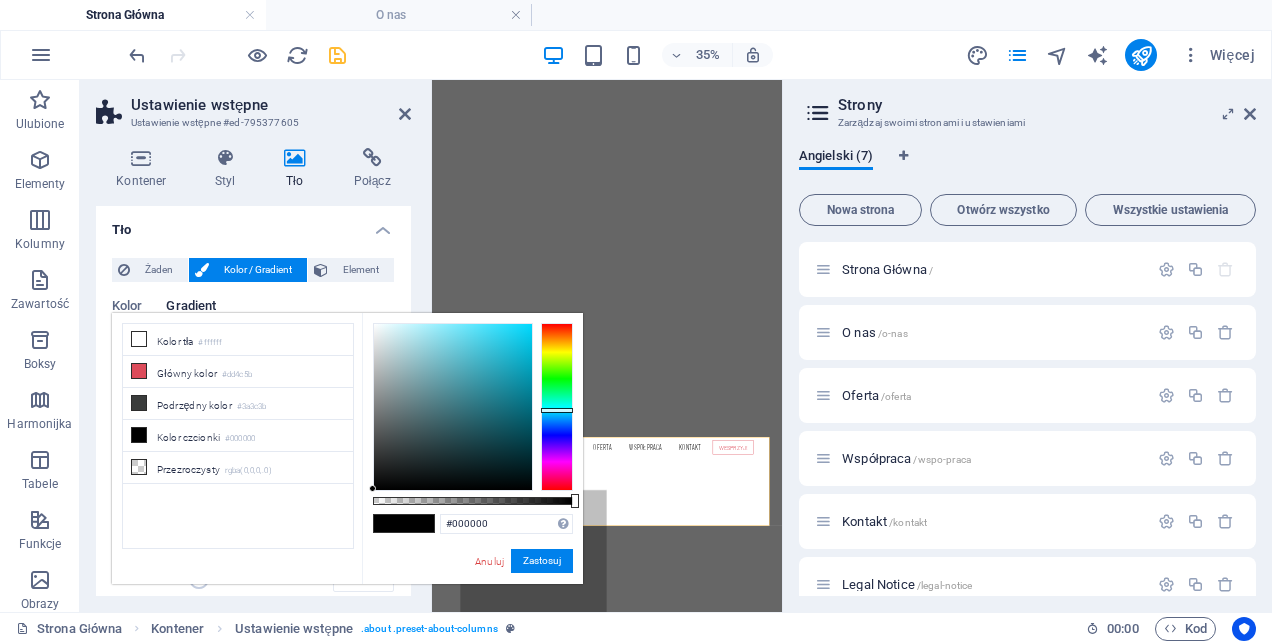 drag, startPoint x: 566, startPoint y: 398, endPoint x: 555, endPoint y: 410, distance: 16.27882 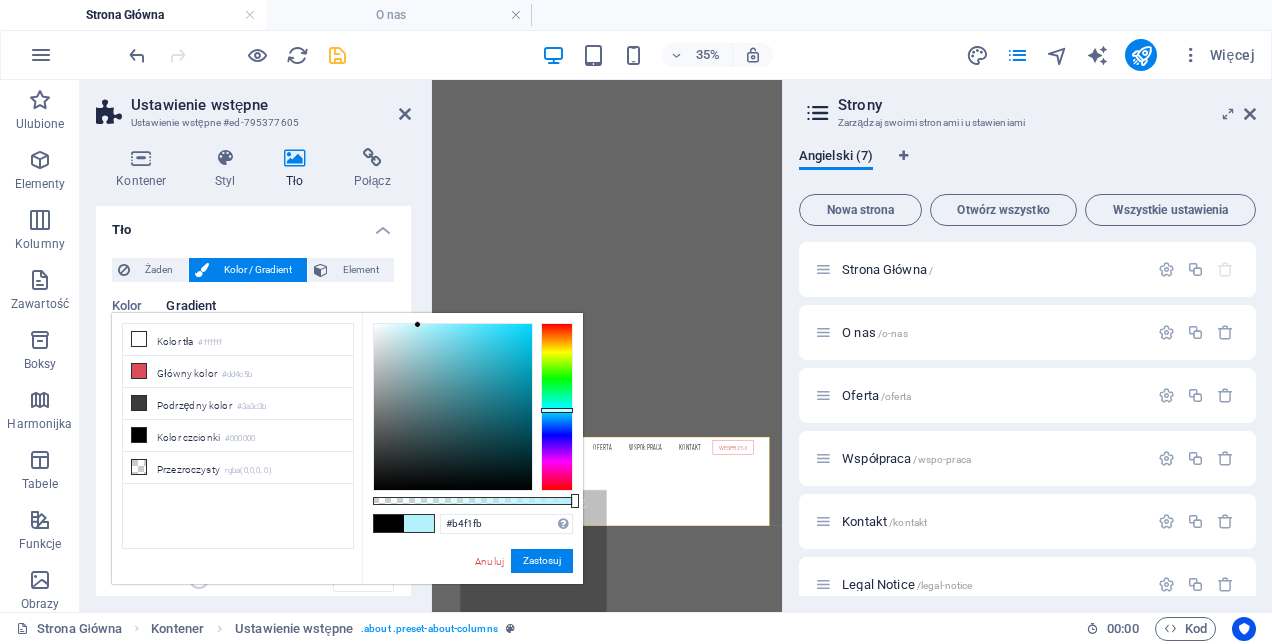 click at bounding box center [453, 407] 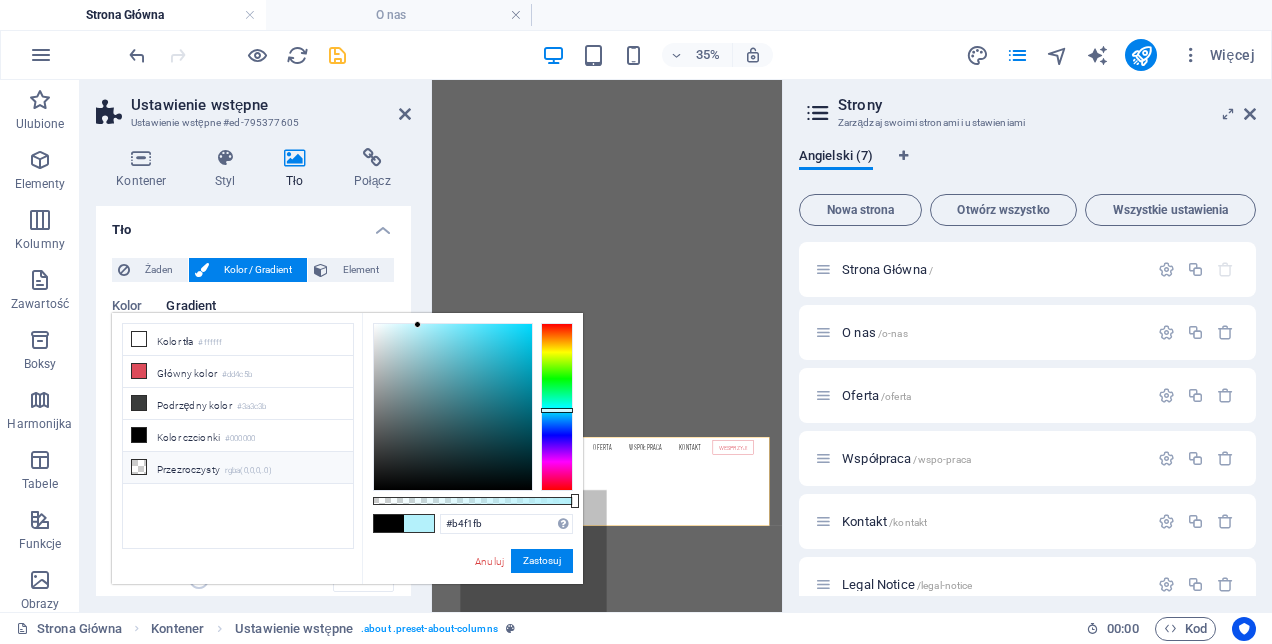 click on "Przezroczysty
rgba(0,0,0,.0)" at bounding box center [238, 468] 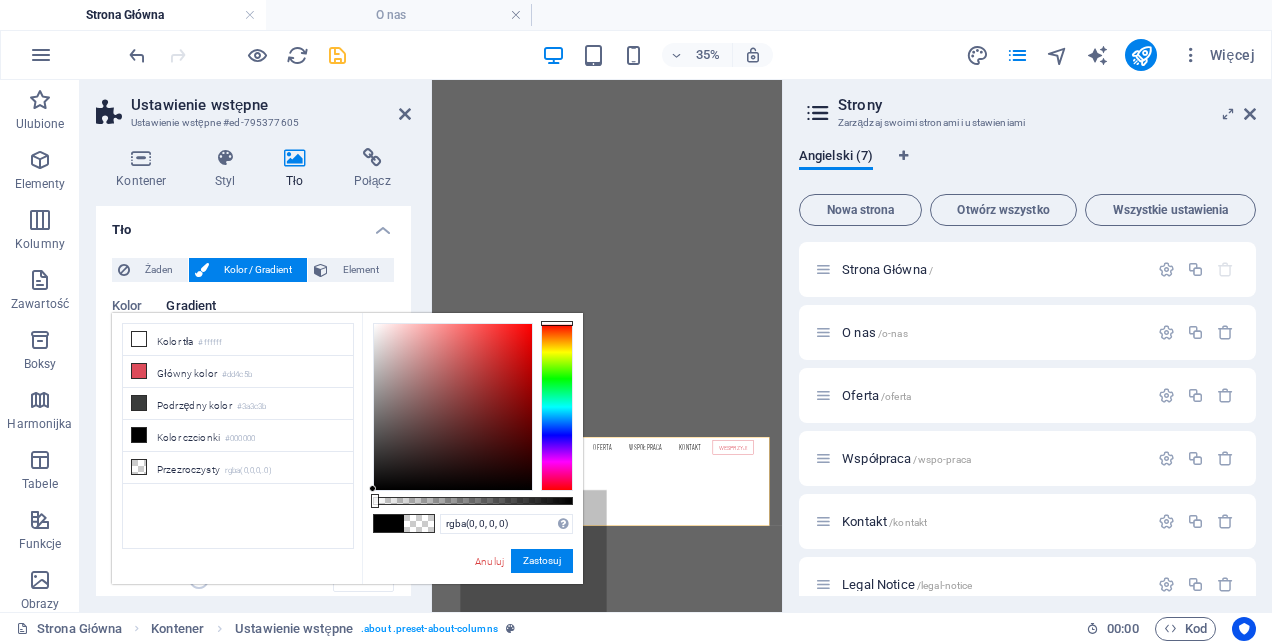drag, startPoint x: 376, startPoint y: 501, endPoint x: 363, endPoint y: 498, distance: 13.341664 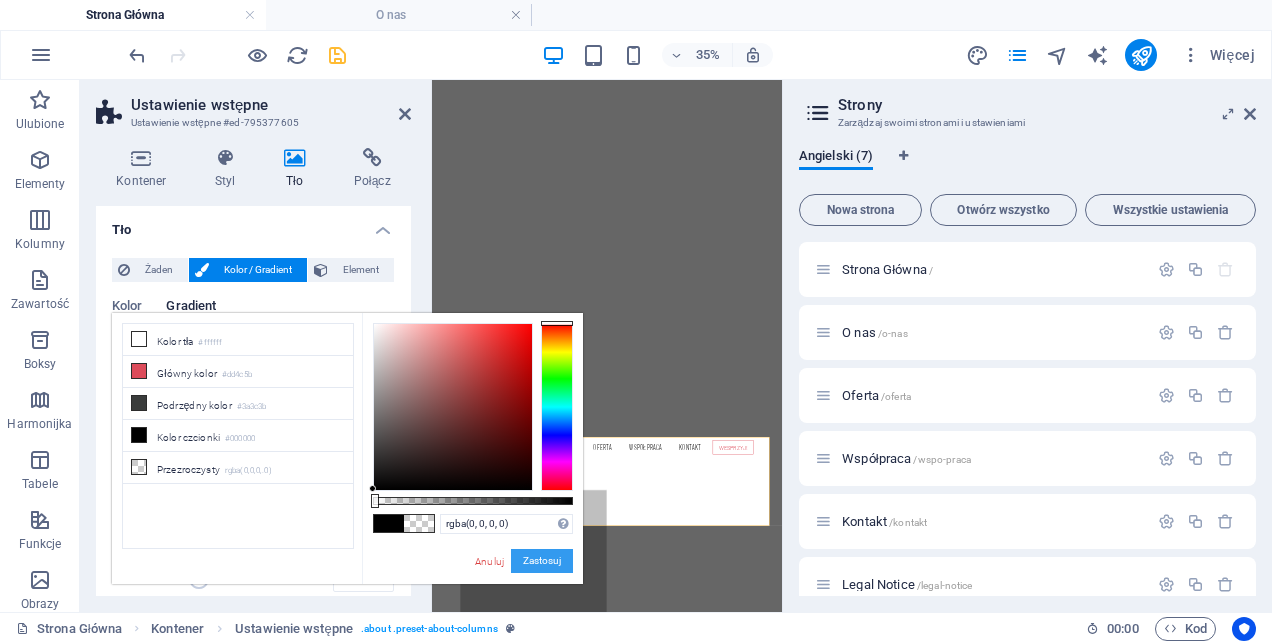 click on "Zastosuj" at bounding box center [542, 561] 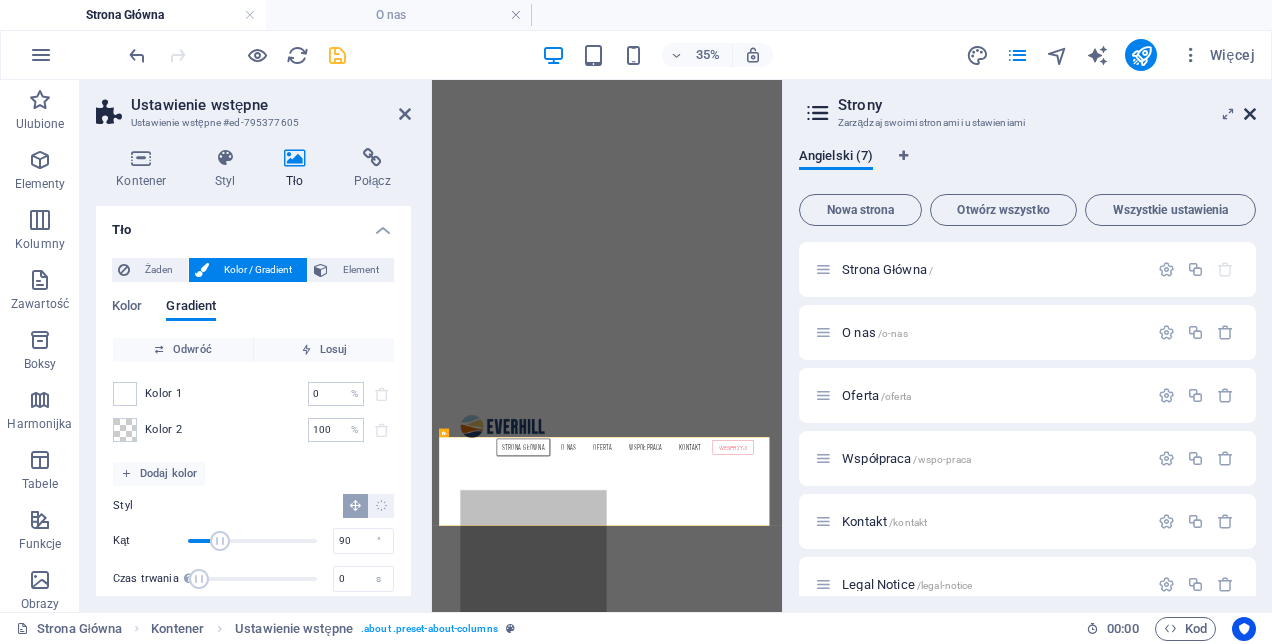 click at bounding box center (1250, 114) 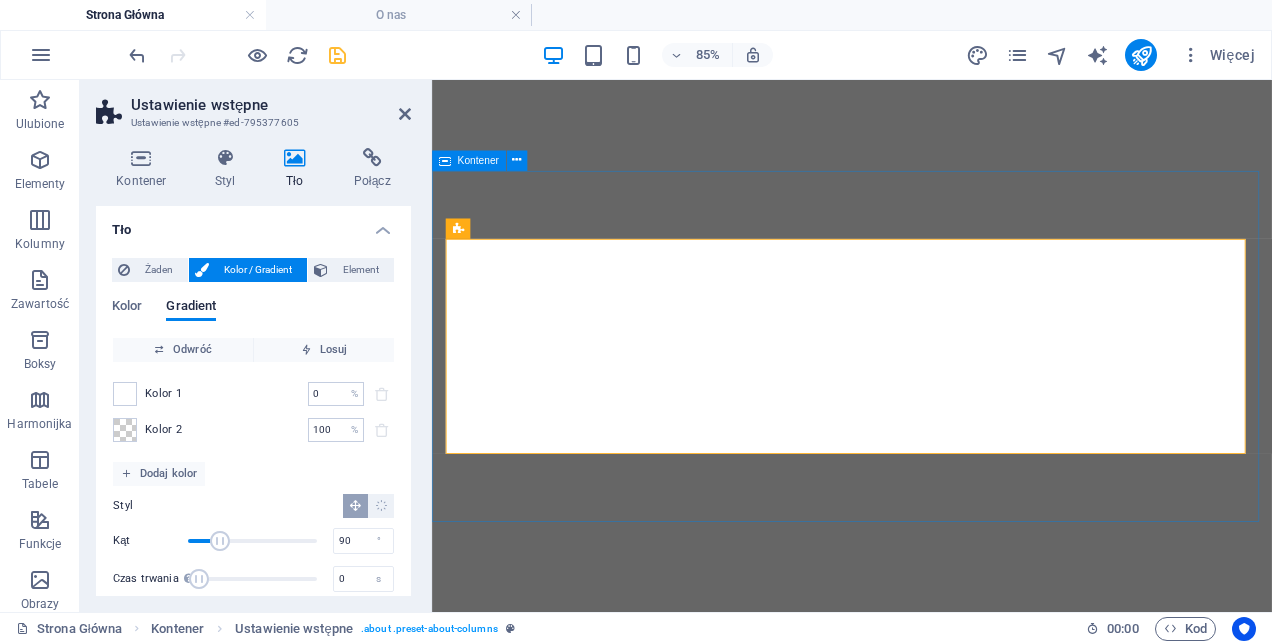 click on "AKTUALNOŚCI Tak działamy! Fundacja Everhill to relacja dwóch generacji – most i dialog łączący doświadczenie z świeżym spojrzeniem. Mamy charakter buntowników i innowatorów. Interesuje nas ulepszanie, zmiana i tworzenie rozwiązań, bo nie znosimy stagnacji. Łamiemy schematy, szukamy nowych dróg i wdrażamy pomysły, które realnie poprawiają życie ludzi. Promujemy zdrowie i aktywność. Edukujemy – inspirując, angażując i otwierając przestrzeń do działania. Szanujemy nowoczesność, ale mamy sentyment do tradycji. Interesują nas ludzie oraz obszary zdrowia, kultury i edukacji. Wspieramy tych, którzy chcą iść naprzód, dodając im odwagi. Wierzymy, że warto inicjować zmiany, które czynią nasze otoczenie lepszym, i że changemakerem może być każdy z nas." at bounding box center [926, 1914] 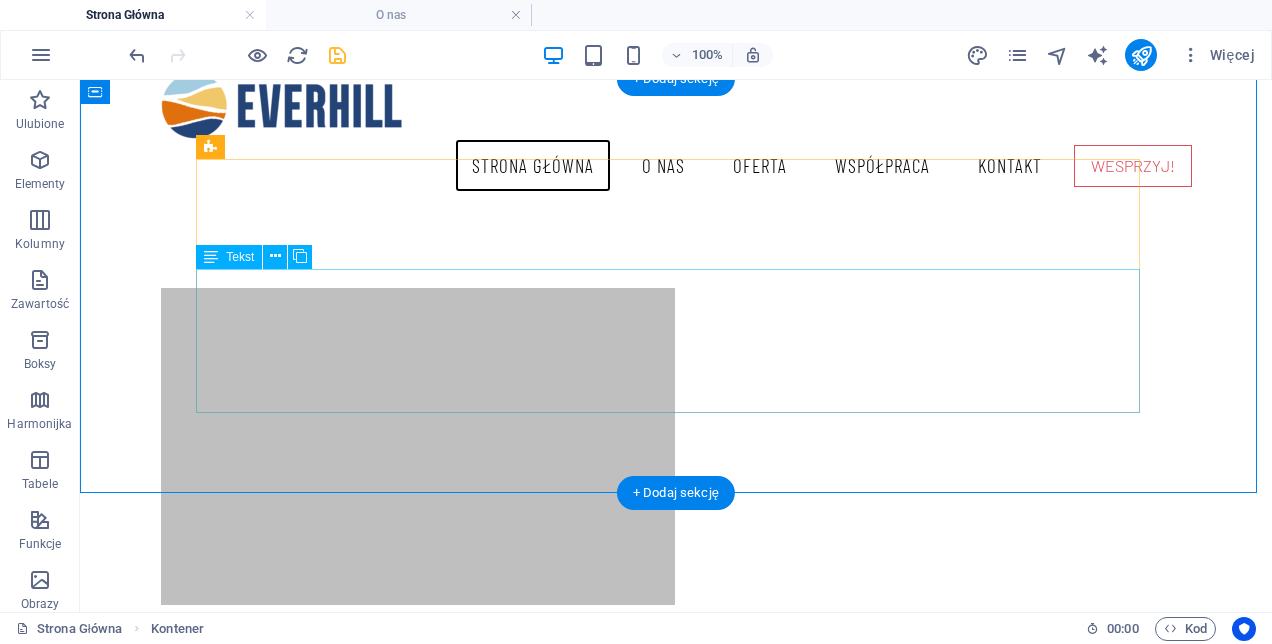 scroll, scrollTop: 480, scrollLeft: 0, axis: vertical 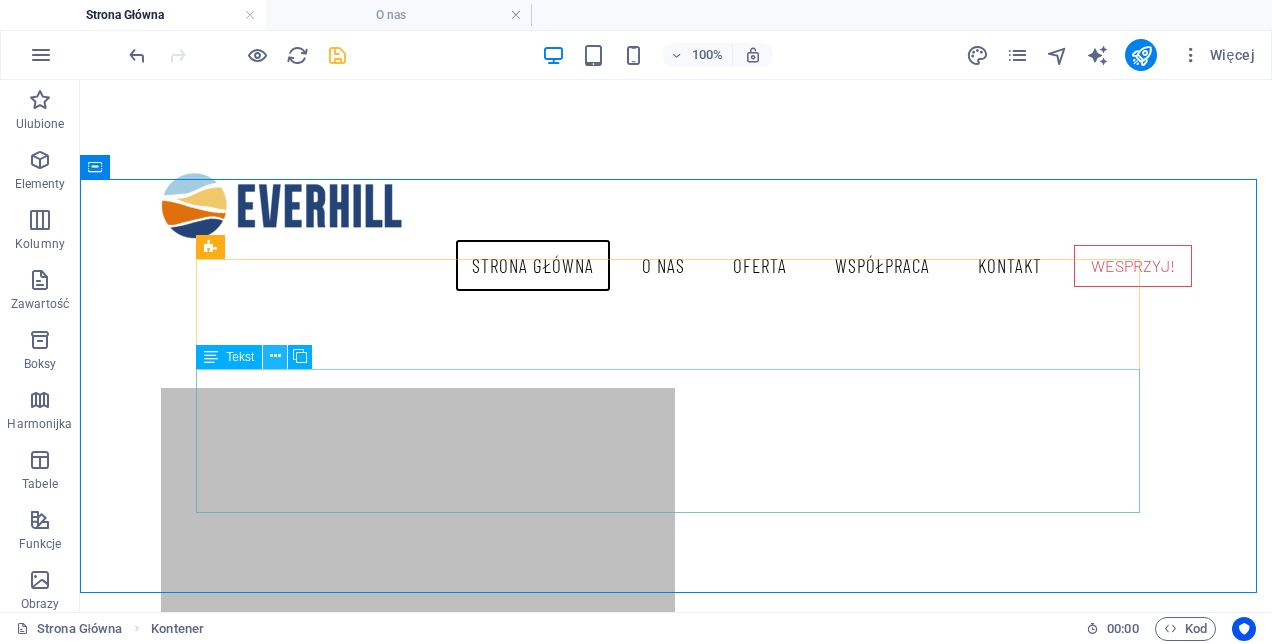 click at bounding box center (275, 356) 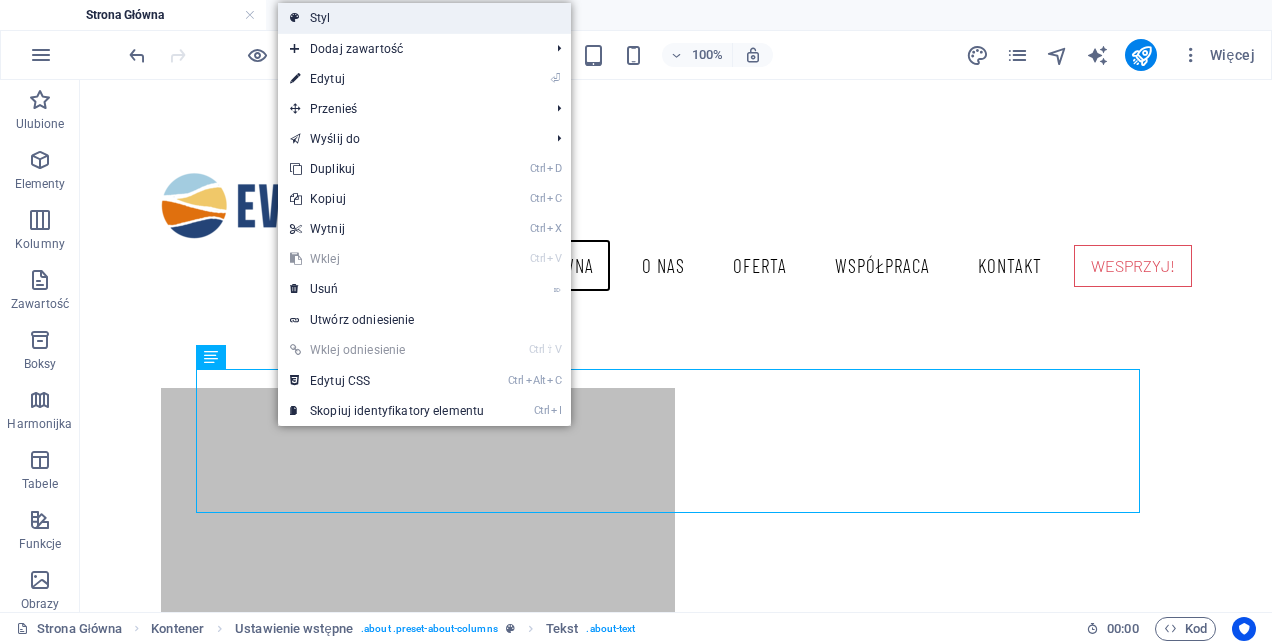 click on "Styl" at bounding box center [424, 18] 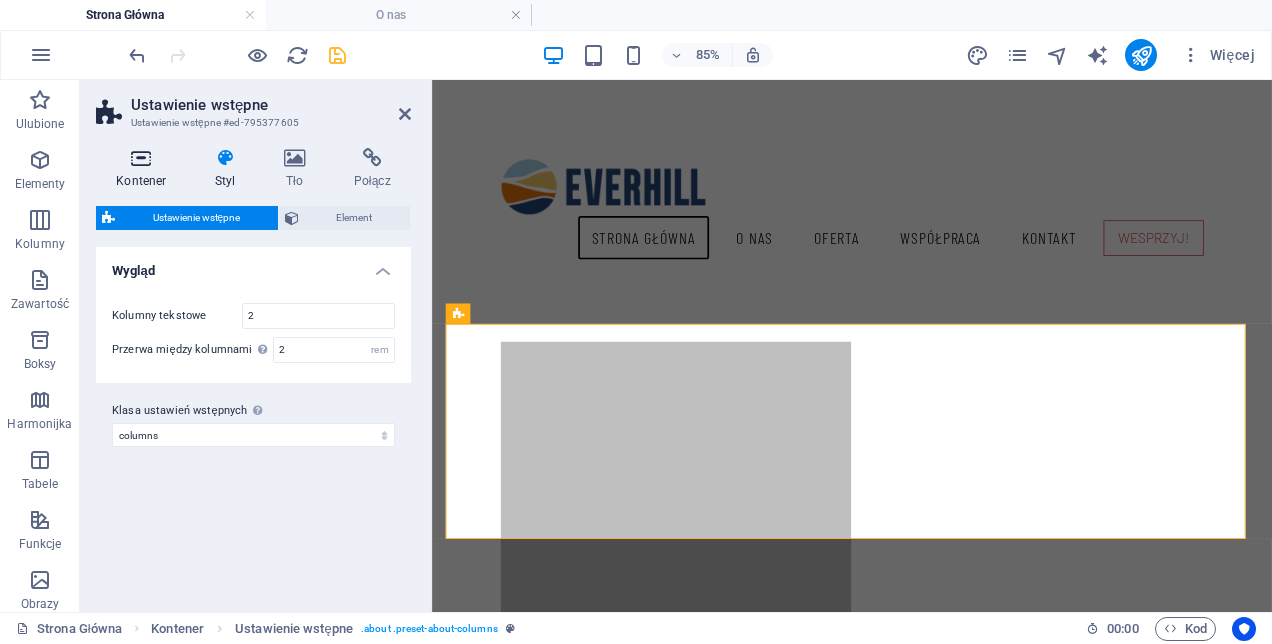 click at bounding box center [141, 158] 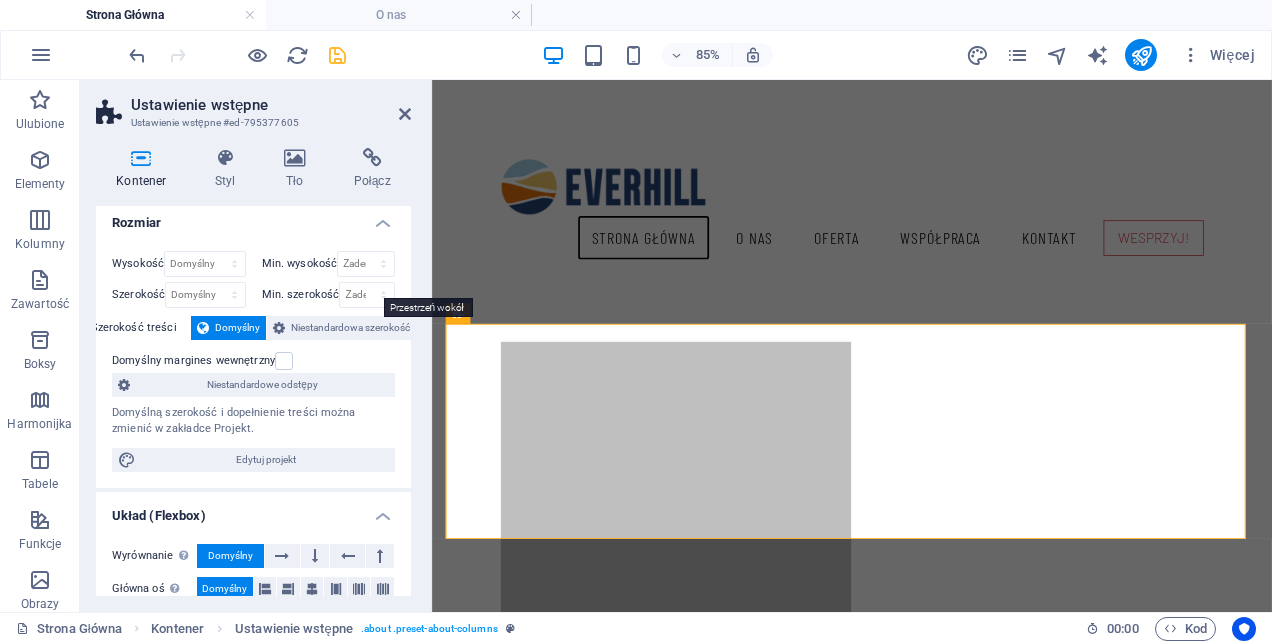 scroll, scrollTop: 0, scrollLeft: 0, axis: both 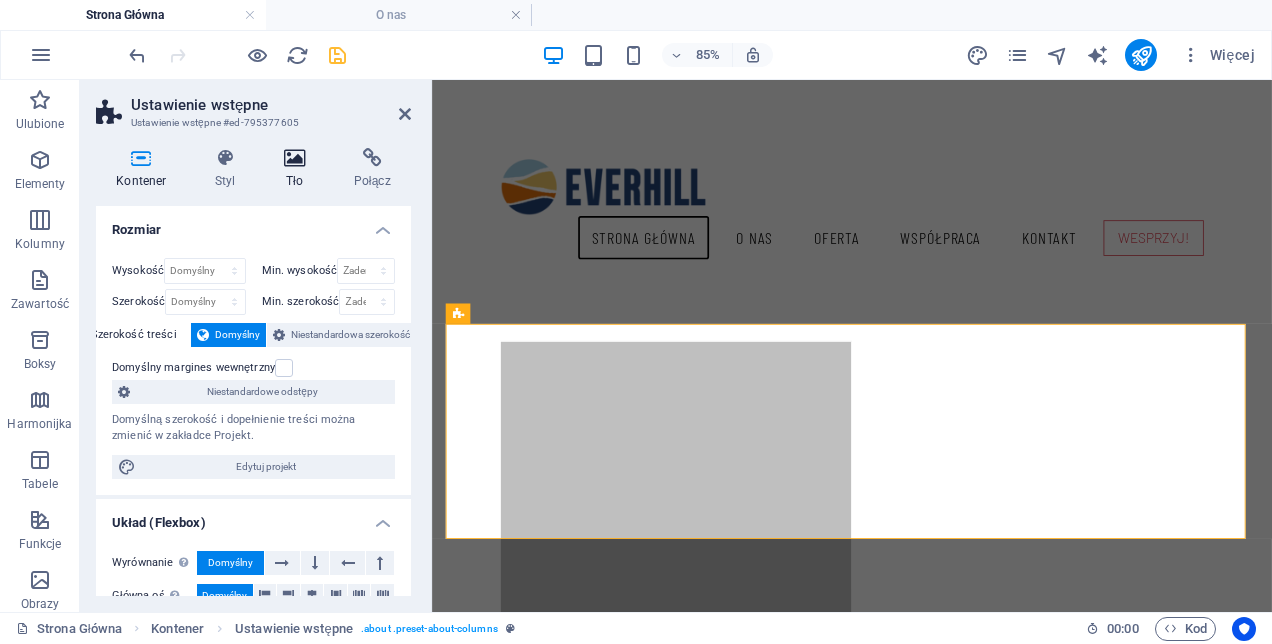 click at bounding box center [295, 158] 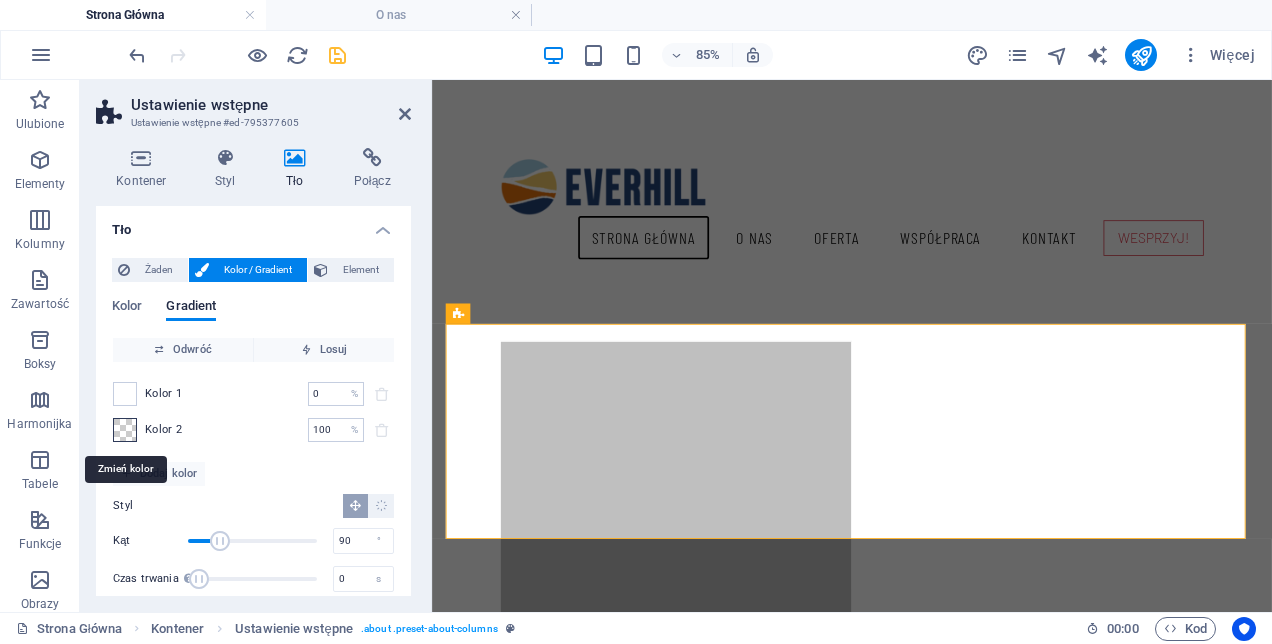 click at bounding box center [125, 430] 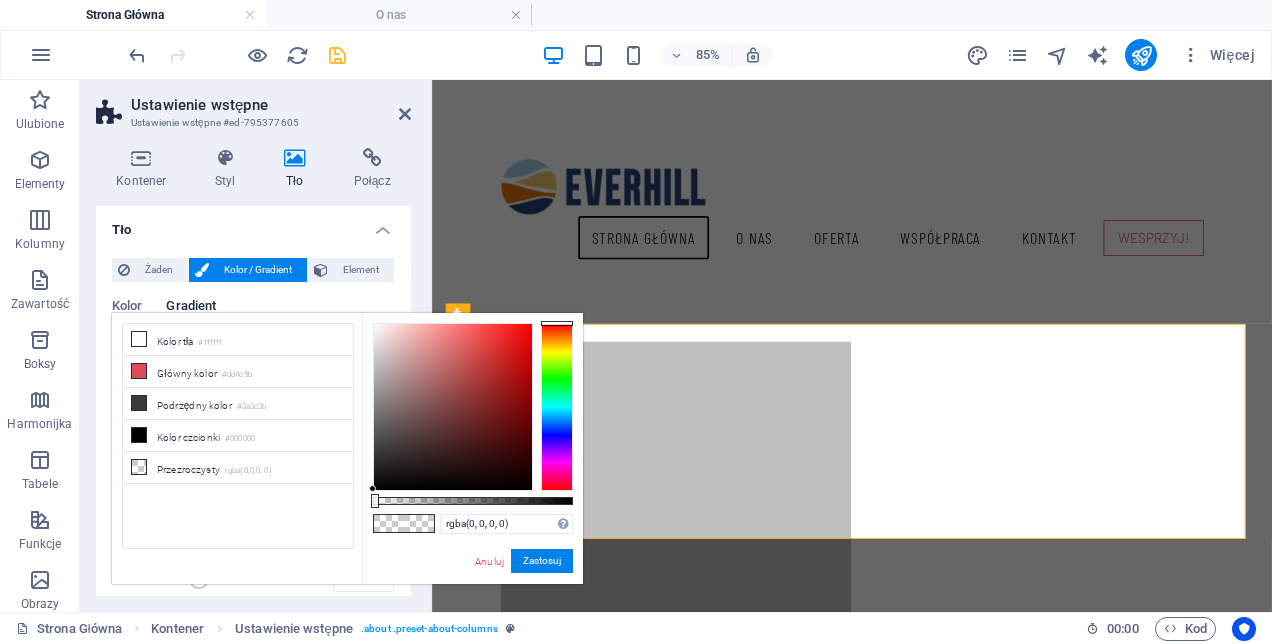 click at bounding box center (557, 407) 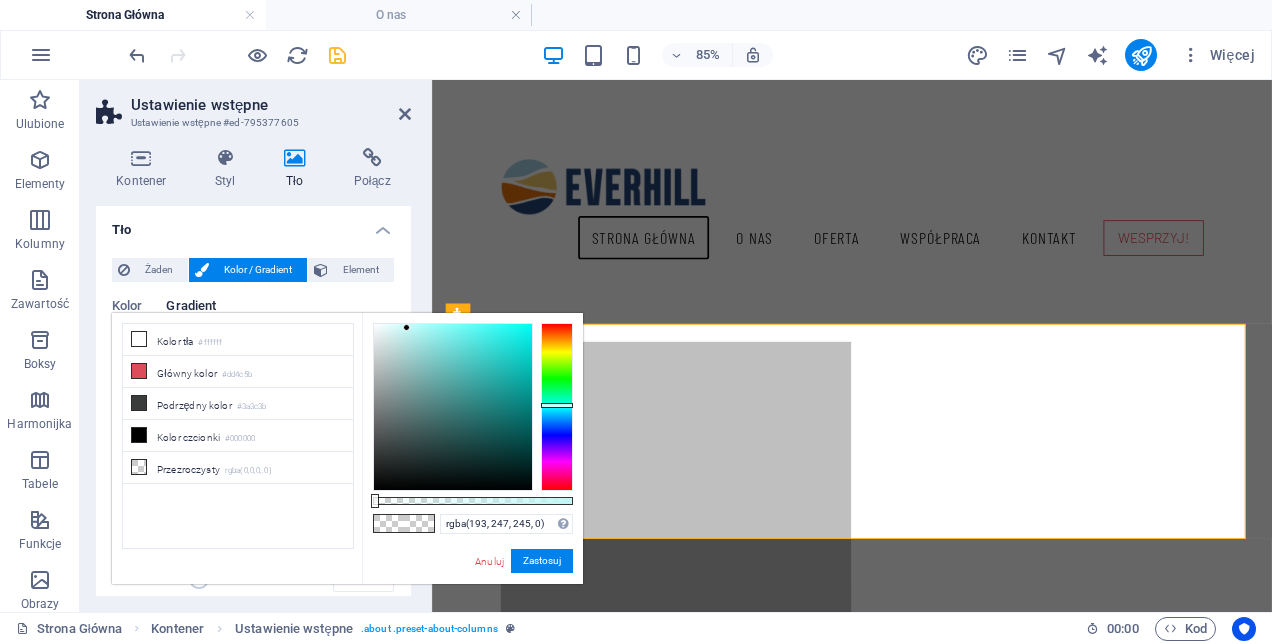 click at bounding box center [453, 407] 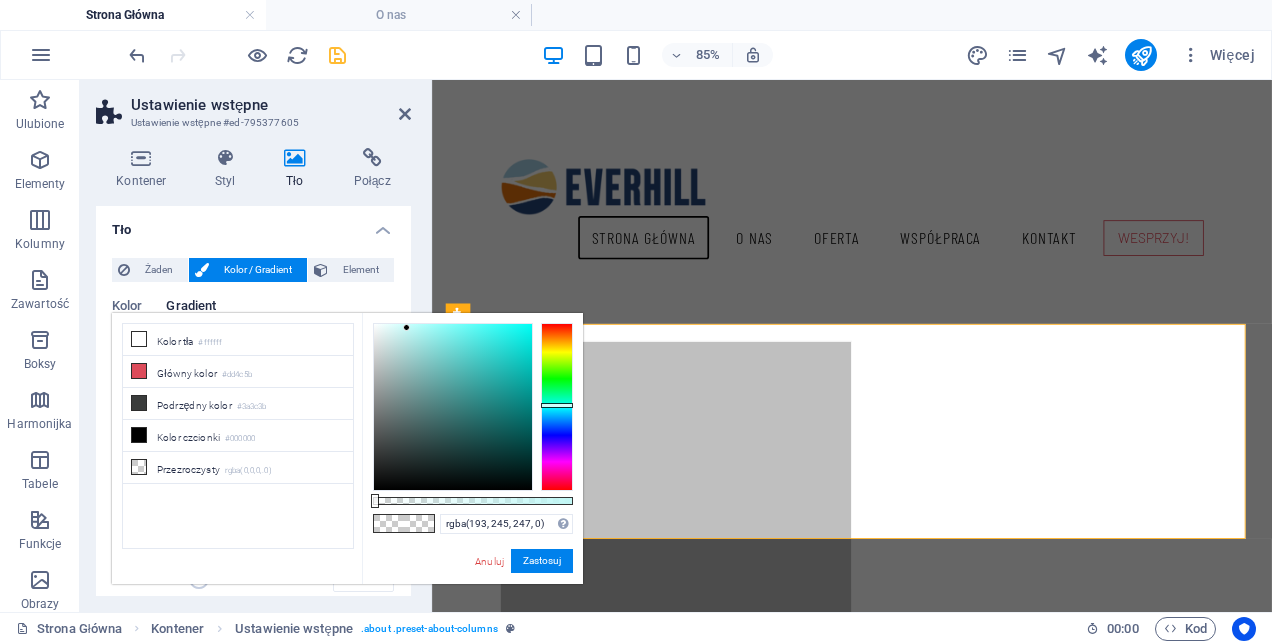 click at bounding box center (557, 407) 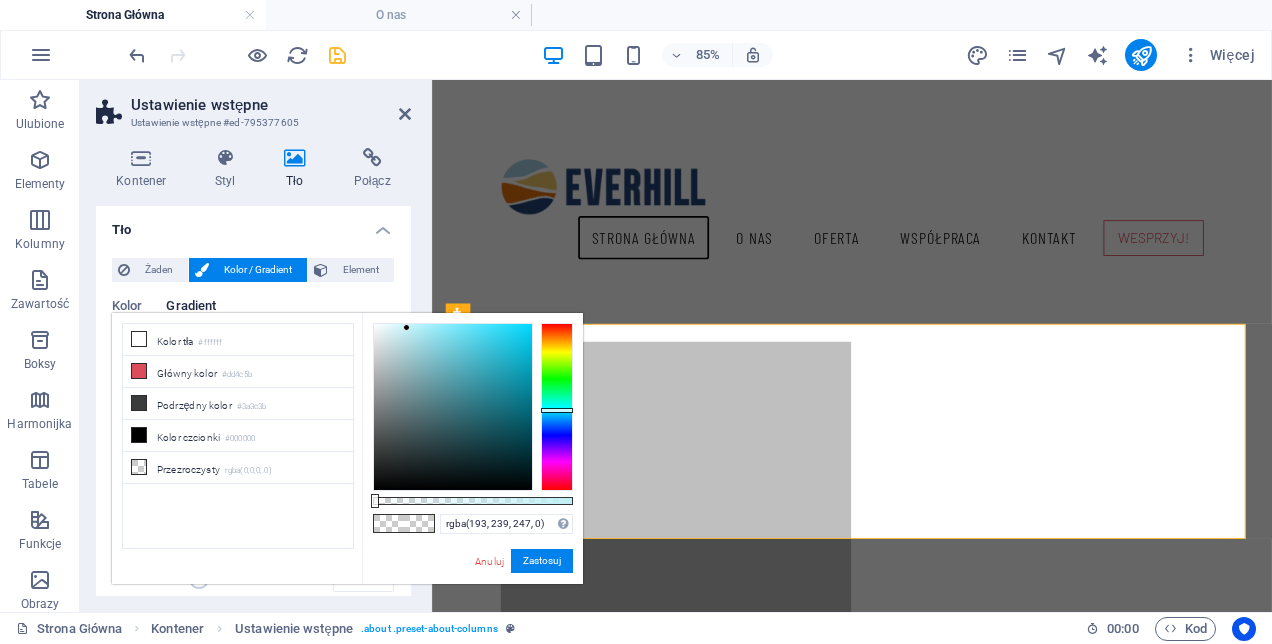 type on "rgba(67, 163, 179, 0)" 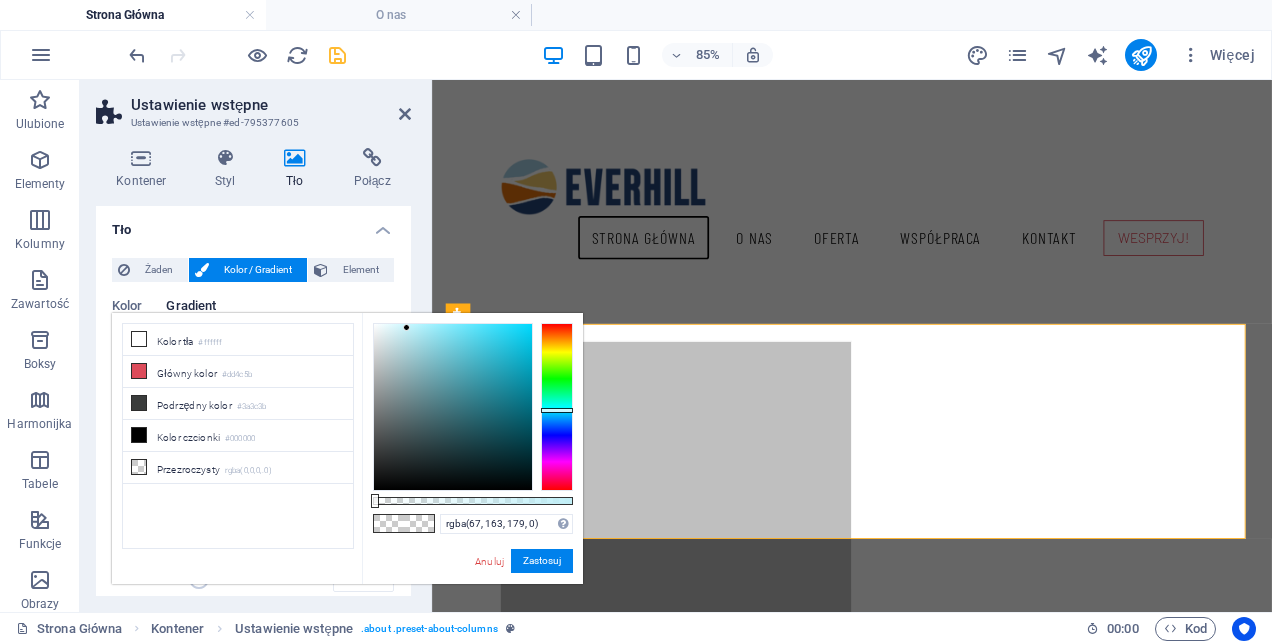 click at bounding box center [453, 407] 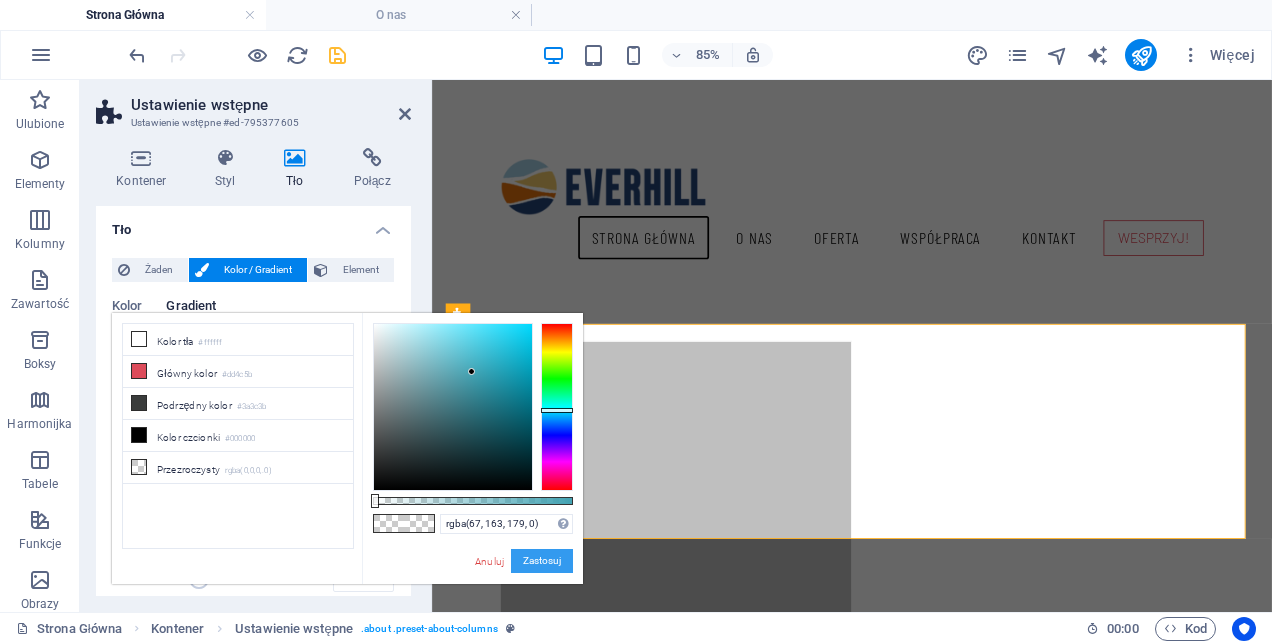click on "Zastosuj" at bounding box center (542, 561) 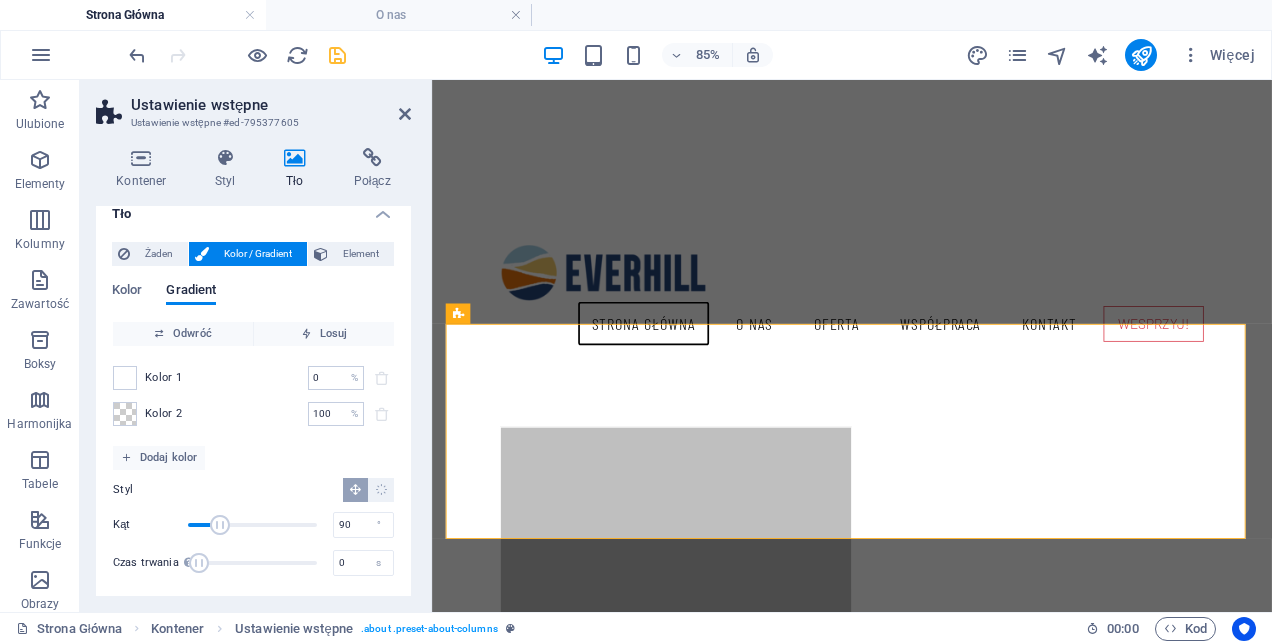 scroll, scrollTop: 22, scrollLeft: 0, axis: vertical 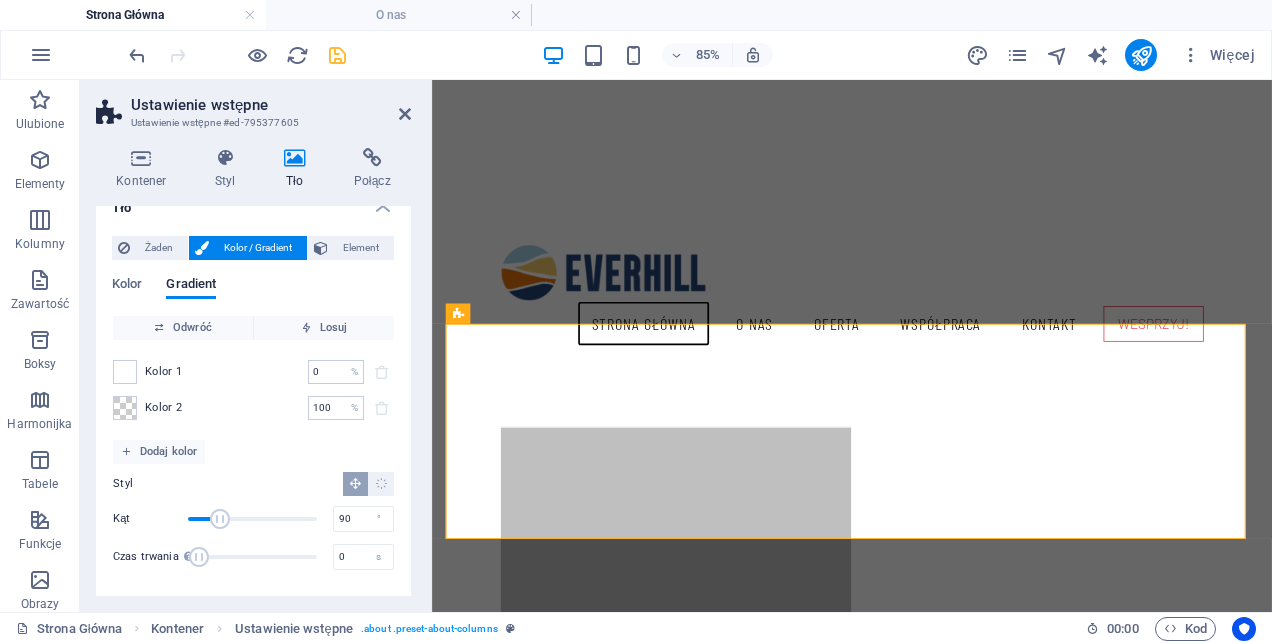 click on "85% Więcej" at bounding box center [694, 55] 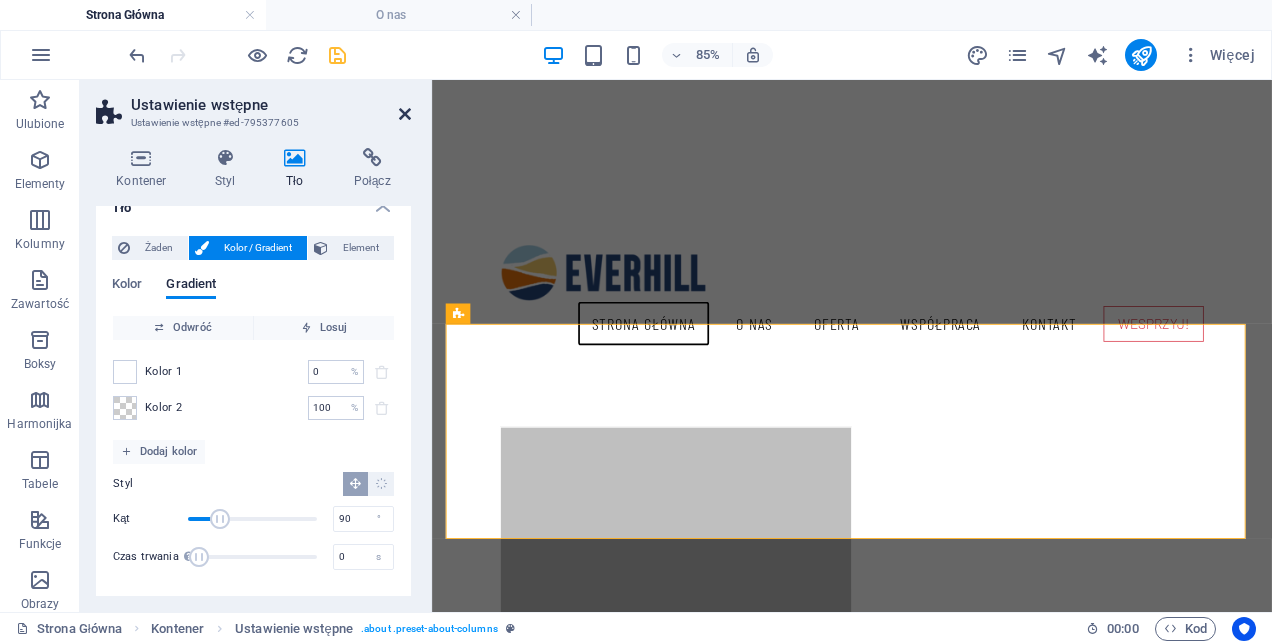 click at bounding box center (405, 114) 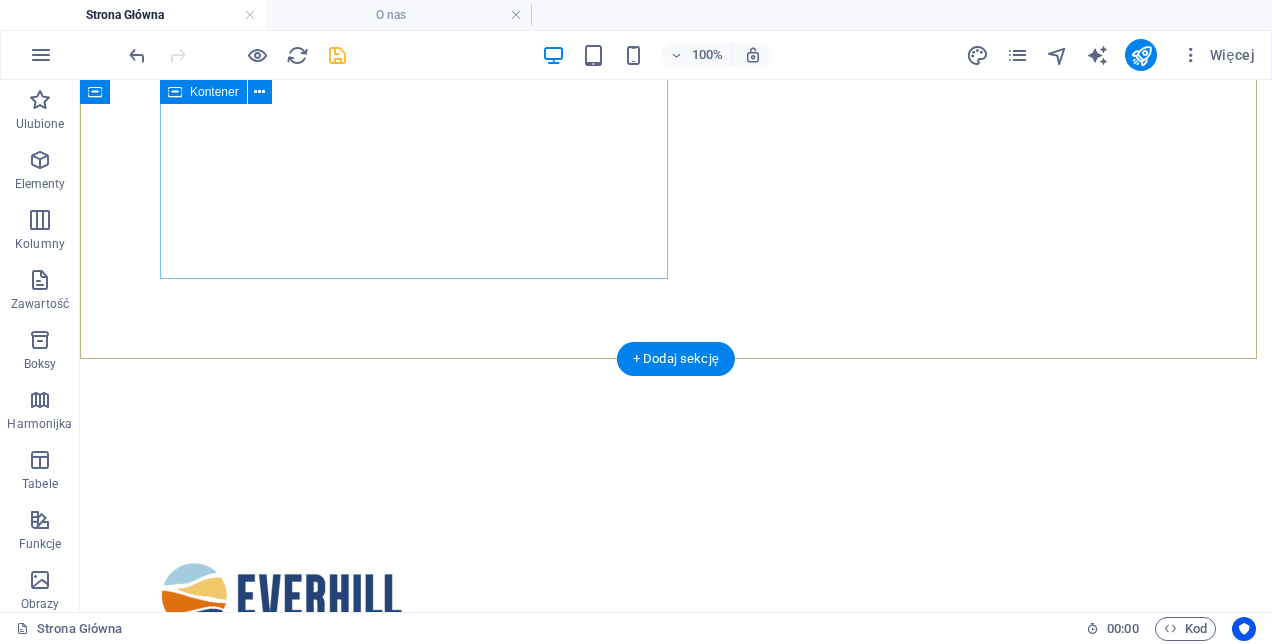 scroll, scrollTop: 300, scrollLeft: 0, axis: vertical 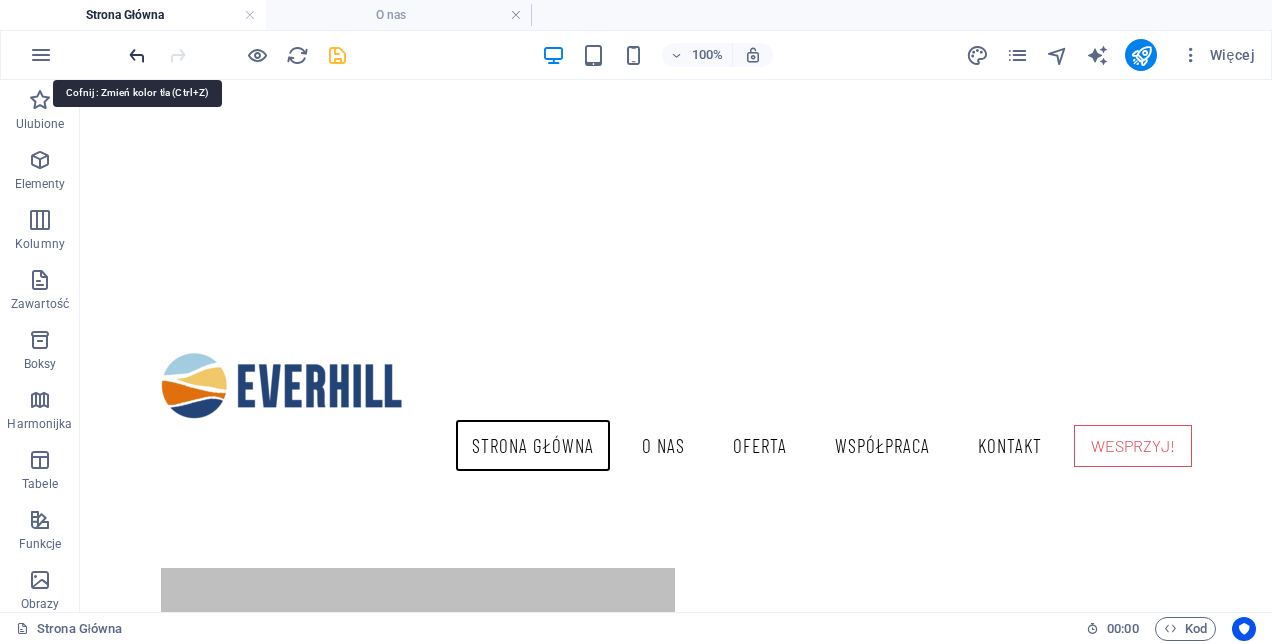 click at bounding box center [137, 55] 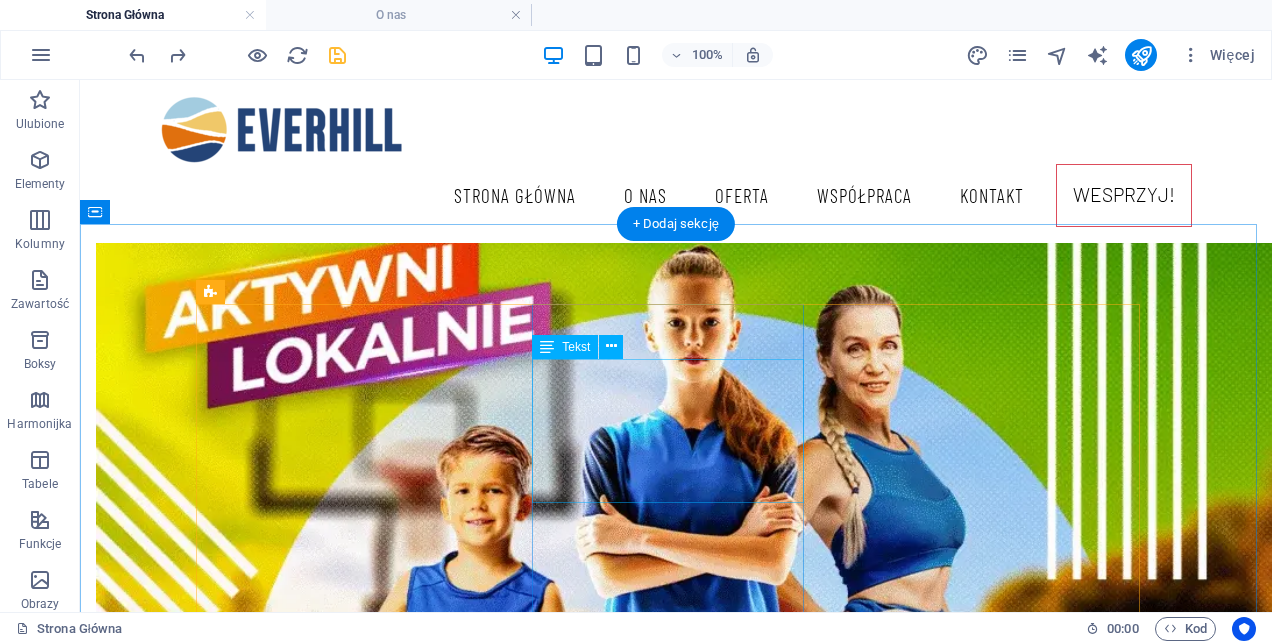 scroll, scrollTop: 2400, scrollLeft: 0, axis: vertical 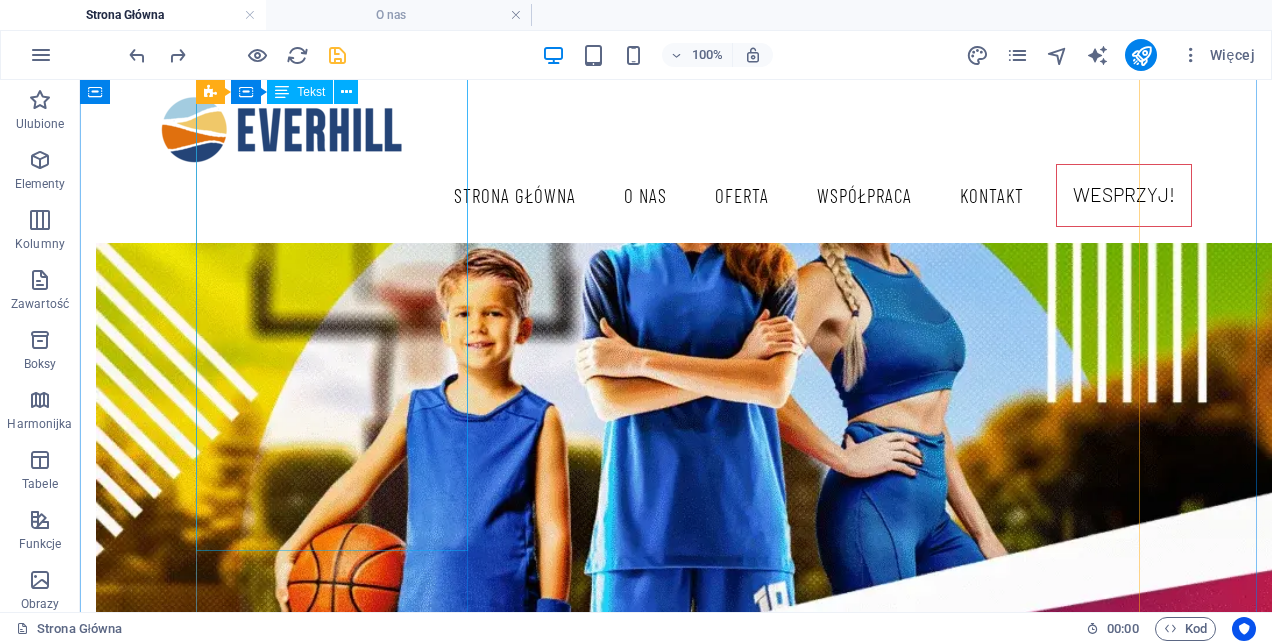 click on "Fundacja Everhill to przestrzeń rozwoju potencjału osobistego i organizacyjnego. Pomagamy ludziom i instytucjom rozwijać się w zgodzie ze sobą – oferując edukację, mentoring i doradztwo w czterech wzajemnie przenikających się obszarach: zdrowia, kultury, edukacji i życia społecznego. Wierzymy, że zdrowie – zarówno fizyczne, jak i psychiczne – stanowi fundament dobrego życia; kultura kształtuje naszą wrażliwość i tożsamość;  edukacja otwiera umysły i daje narzędzia a społeczeństwo to przestrzeń, w której to wszystko ma sens – buduje wspólnotę, relacje i nadaje kierunek zmianom. Fundacja Everhill oferuje wsparcie w formie warsztatów, szkoleń, działań integracyjnych oraz projektów doradczych – projektowanych z troską i odpowiedzialnością, w odpowiedzi na realne" at bounding box center [676, 2567] 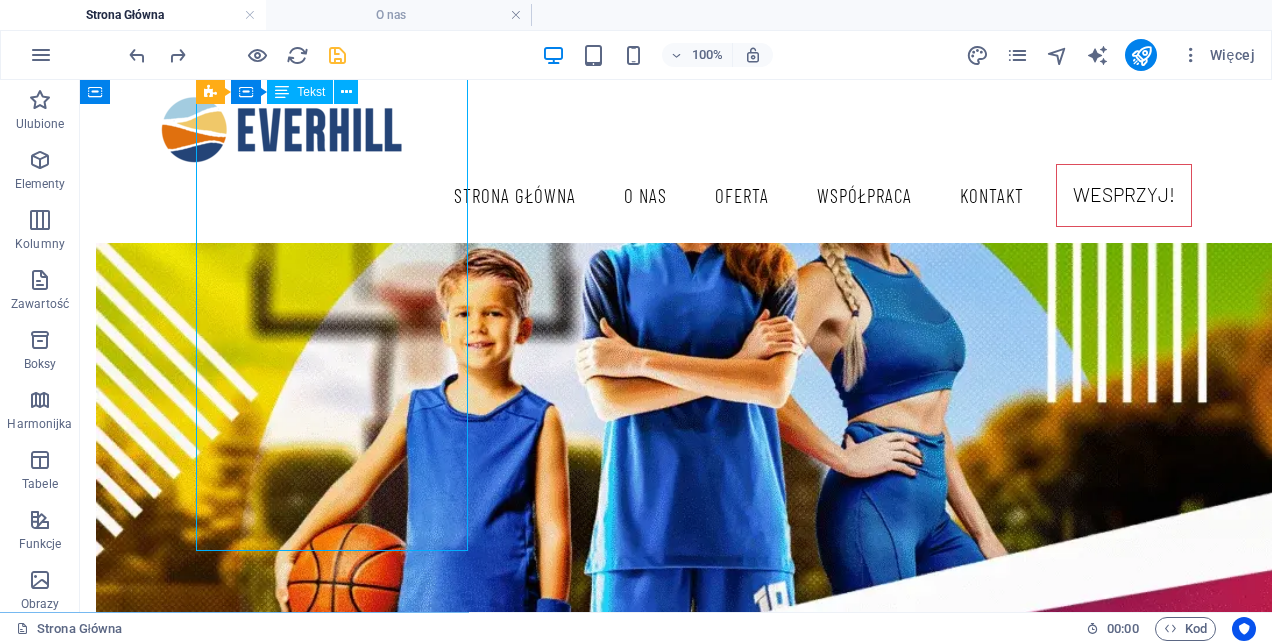 click on "Fundacja Everhill to przestrzeń rozwoju potencjału osobistego i organizacyjnego. Pomagamy ludziom i instytucjom rozwijać się w zgodzie ze sobą – oferując edukację, mentoring i doradztwo w czterech wzajemnie przenikających się obszarach: zdrowia, kultury, edukacji i życia społecznego. Wierzymy, że zdrowie – zarówno fizyczne, jak i psychiczne – stanowi fundament dobrego życia; kultura kształtuje naszą wrażliwość i tożsamość;  edukacja otwiera umysły i daje narzędzia a społeczeństwo to przestrzeń, w której to wszystko ma sens – buduje wspólnotę, relacje i nadaje kierunek zmianom. Fundacja Everhill oferuje wsparcie w formie warsztatów, szkoleń, działań integracyjnych oraz projektów doradczych – projektowanych z troską i odpowiedzialnością, w odpowiedzi na realne" at bounding box center [676, 2567] 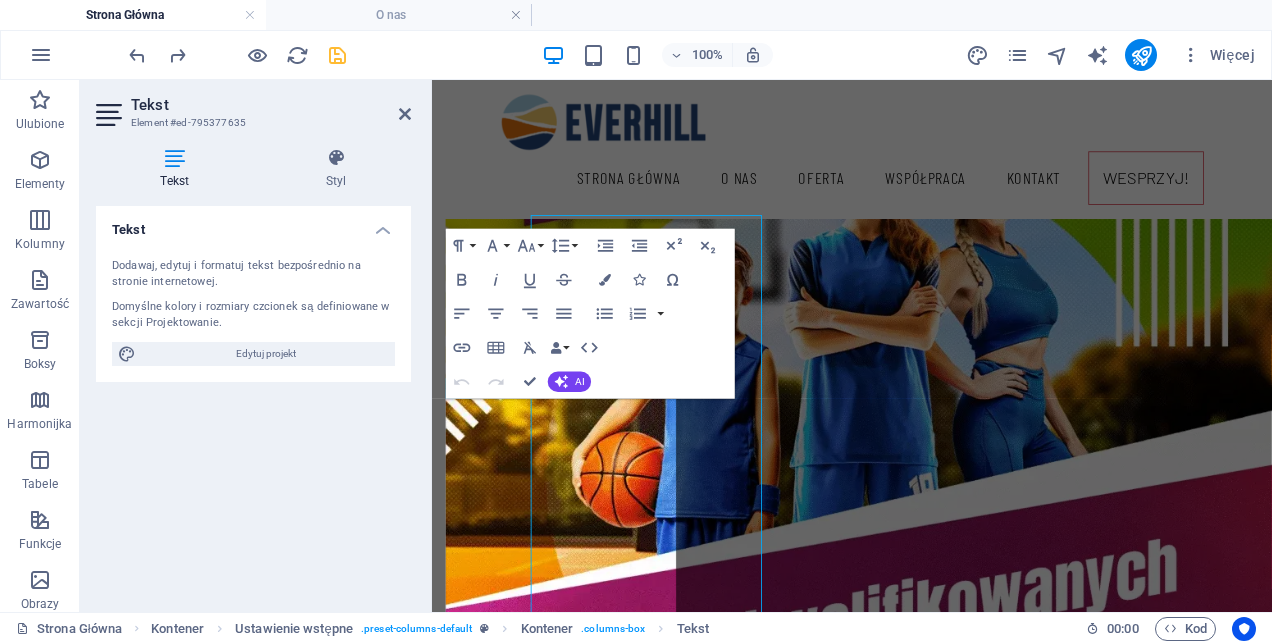 scroll, scrollTop: 2136, scrollLeft: 0, axis: vertical 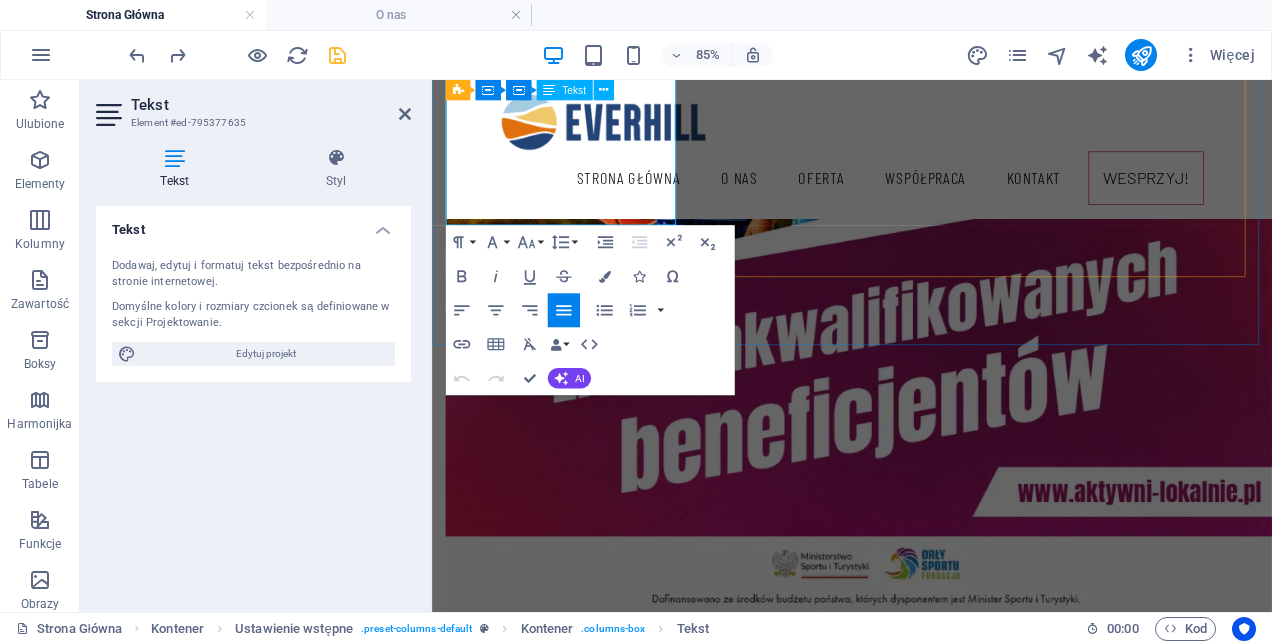 drag, startPoint x: 453, startPoint y: 469, endPoint x: 565, endPoint y: 247, distance: 248.65237 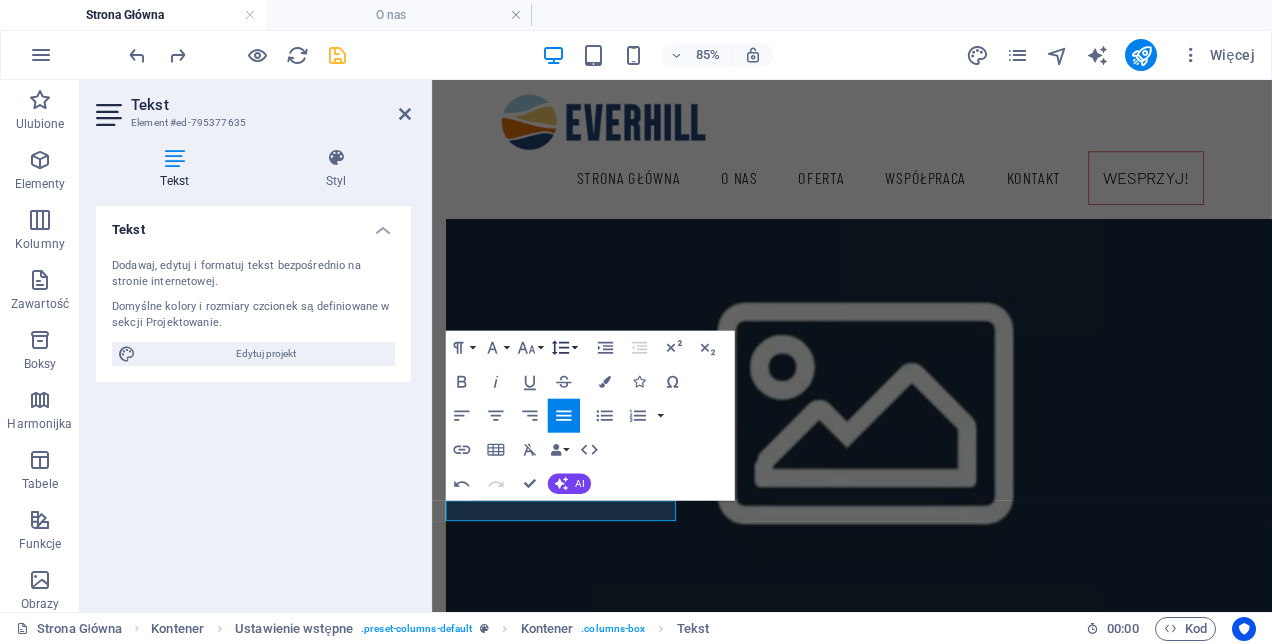 scroll, scrollTop: 2016, scrollLeft: 0, axis: vertical 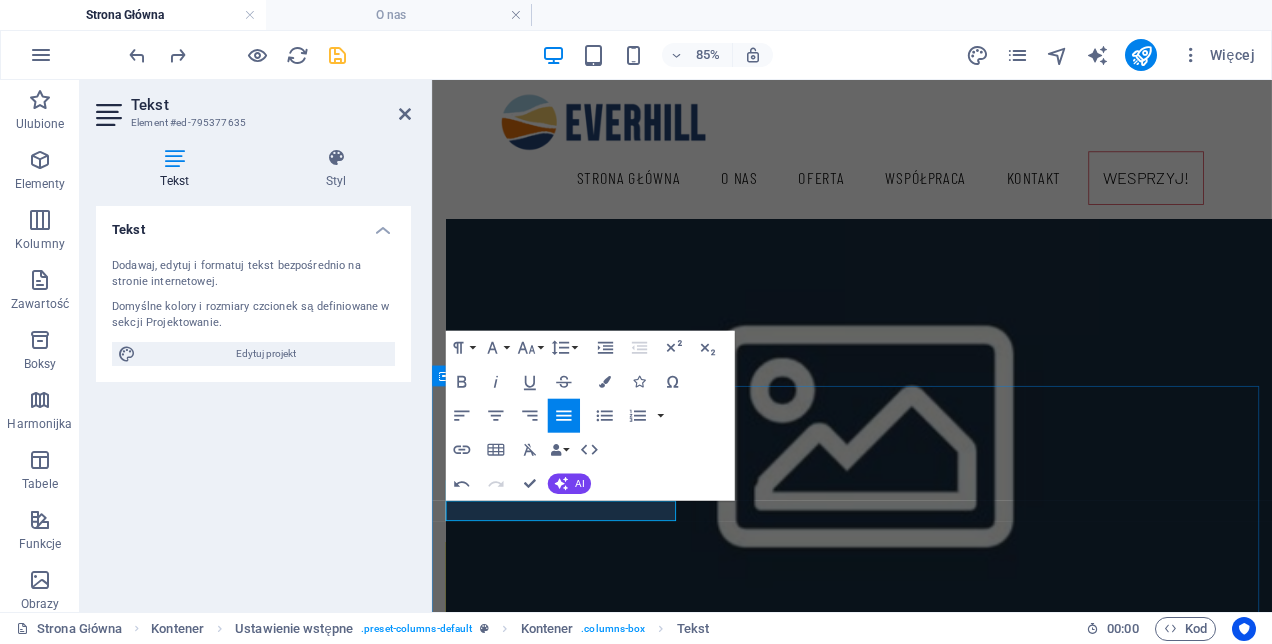 click on "CELE FUNDACJI F  Learn More Coaching Our company helps you to turn your vision into reality. Lorem ipsum dolor sit amet, consetetur sadipscing elitr, sed diam nonumy eirmod tempor invidunt ut labore et dolore magna aliquyam erat, sed diam voluptua. Learn More Reviews Our company helps you to turn your vision into reality. Lorem ipsum dolor sit amet, consetetur sadipscing elitr, sed diam nonumy eirmod tempor invidunt ut labore et dolore magna aliquyam erat, sed diam voluptua. Learn More" at bounding box center (926, 3183) 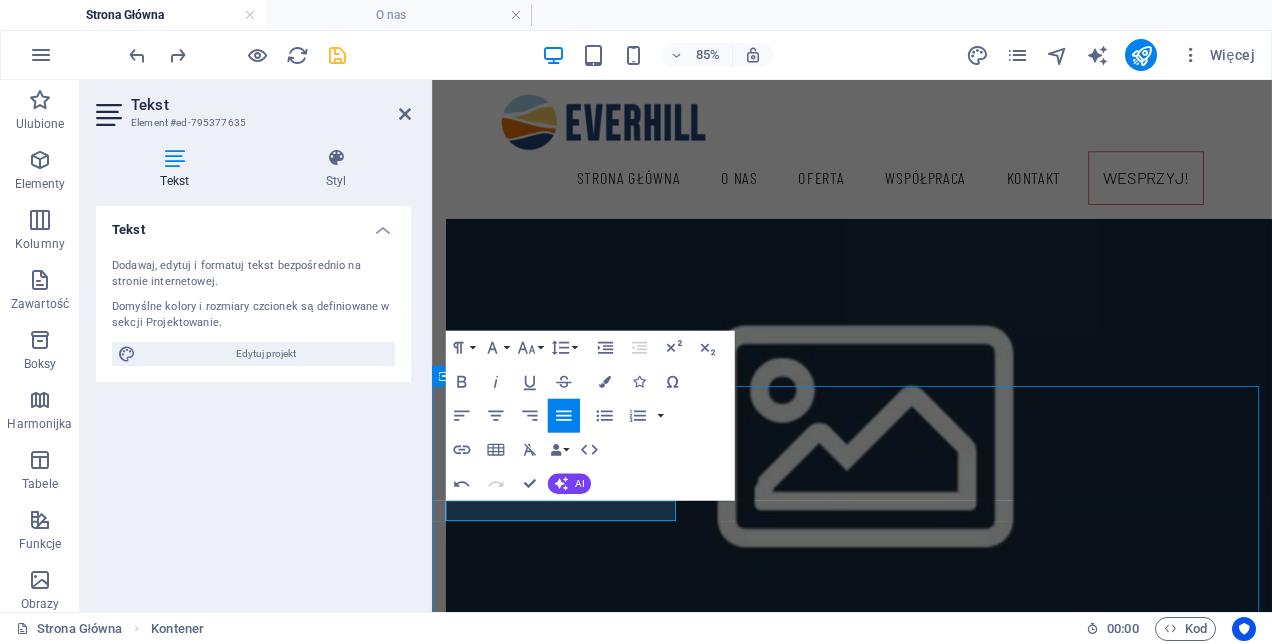 scroll, scrollTop: 1862, scrollLeft: 0, axis: vertical 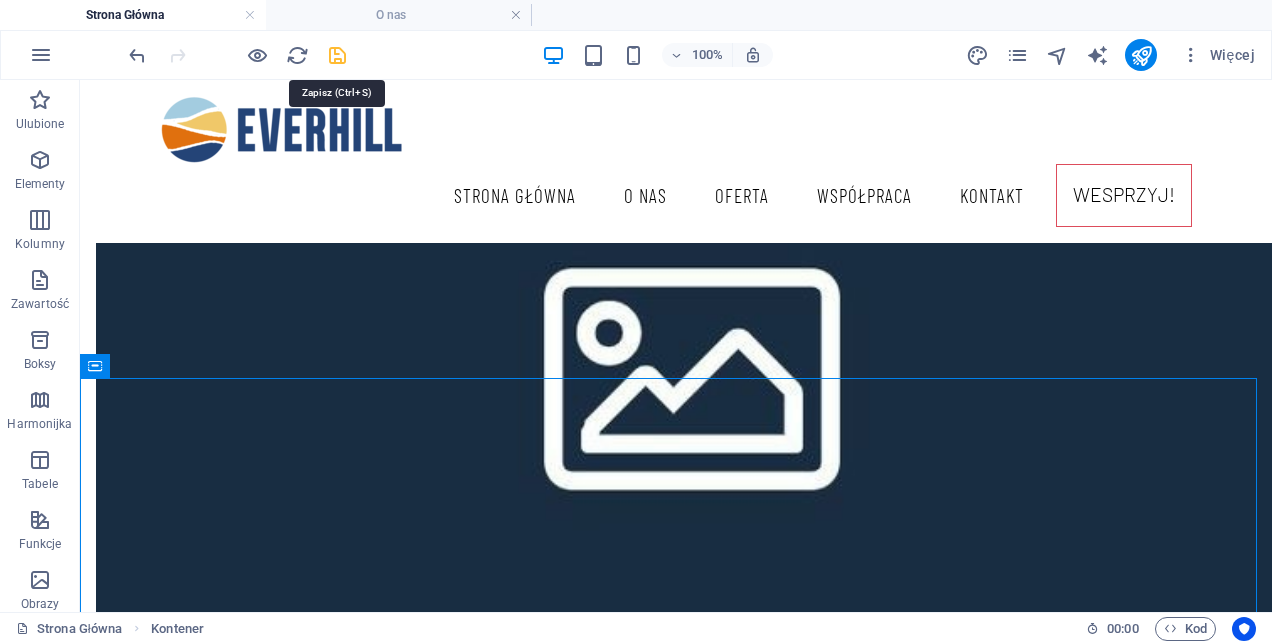 click at bounding box center (337, 55) 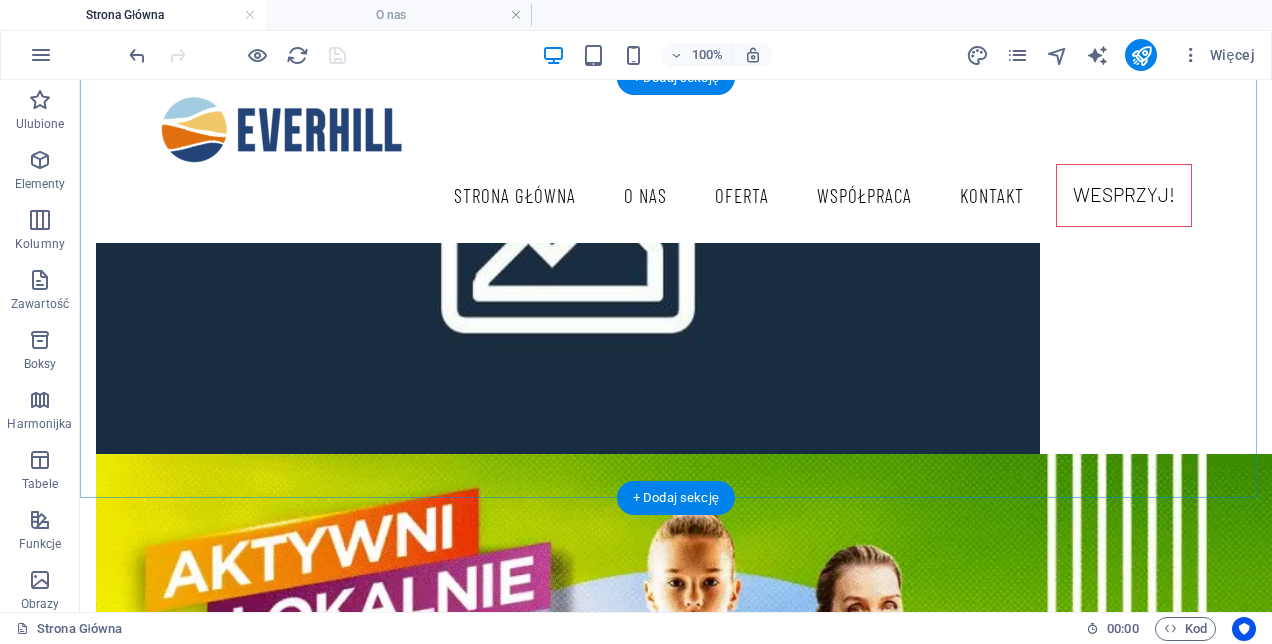 scroll, scrollTop: 2162, scrollLeft: 0, axis: vertical 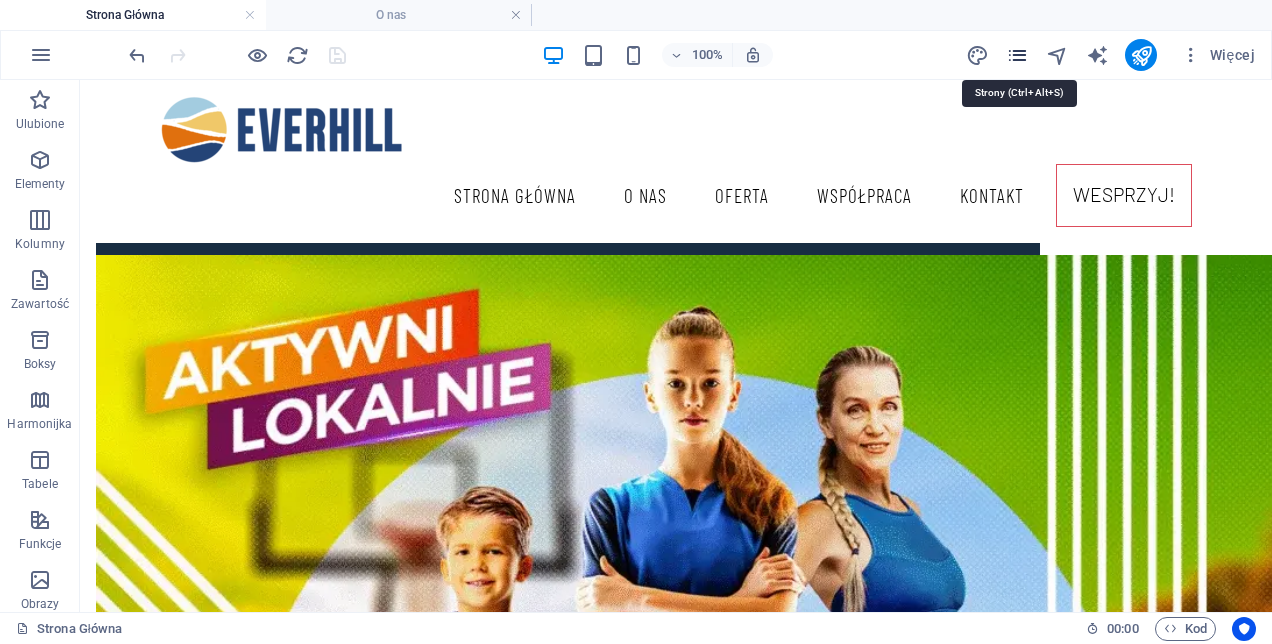 click at bounding box center (1017, 55) 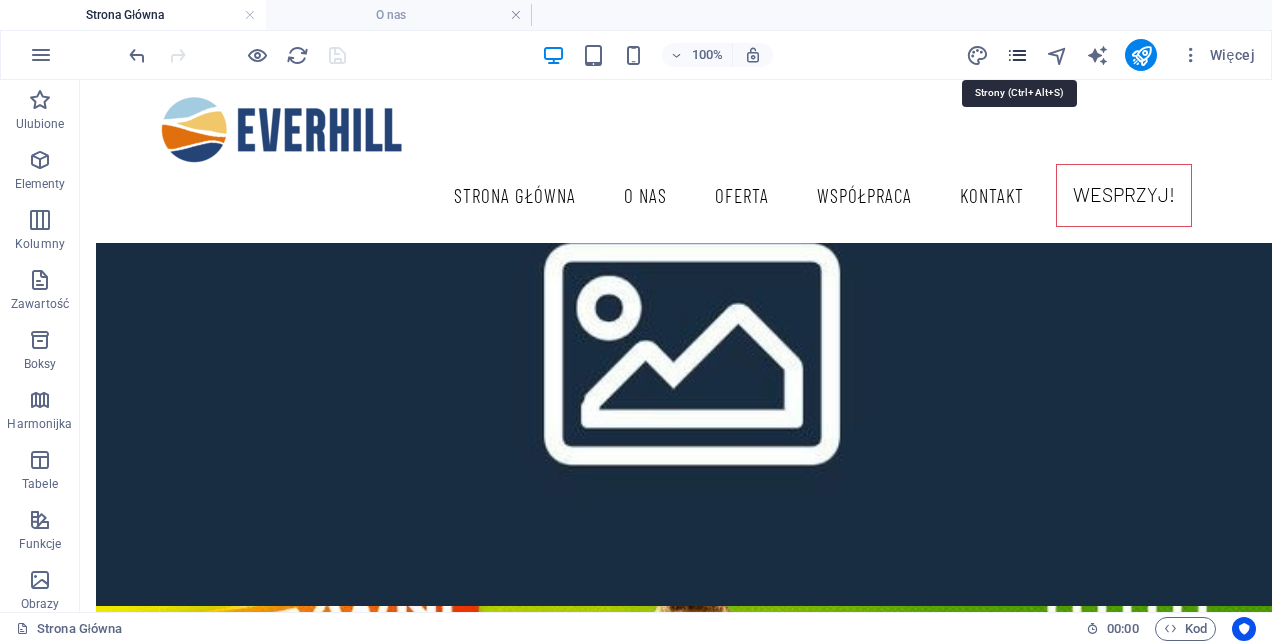 scroll, scrollTop: 2460, scrollLeft: 0, axis: vertical 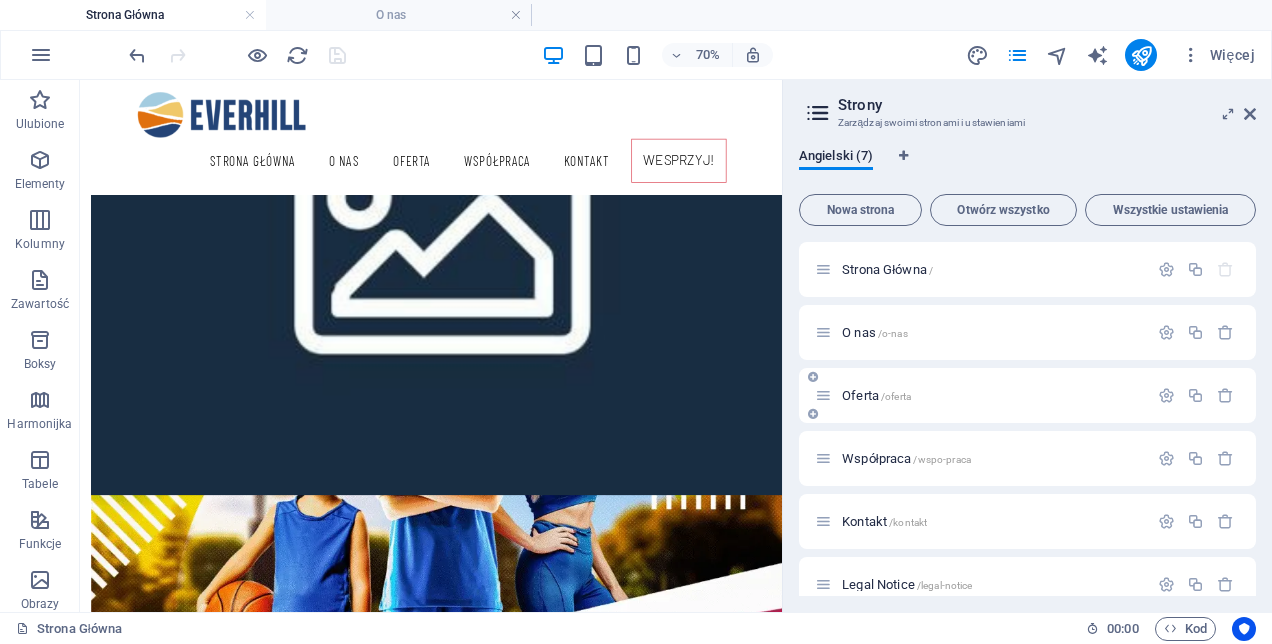click on "Oferta /oferta" at bounding box center (876, 395) 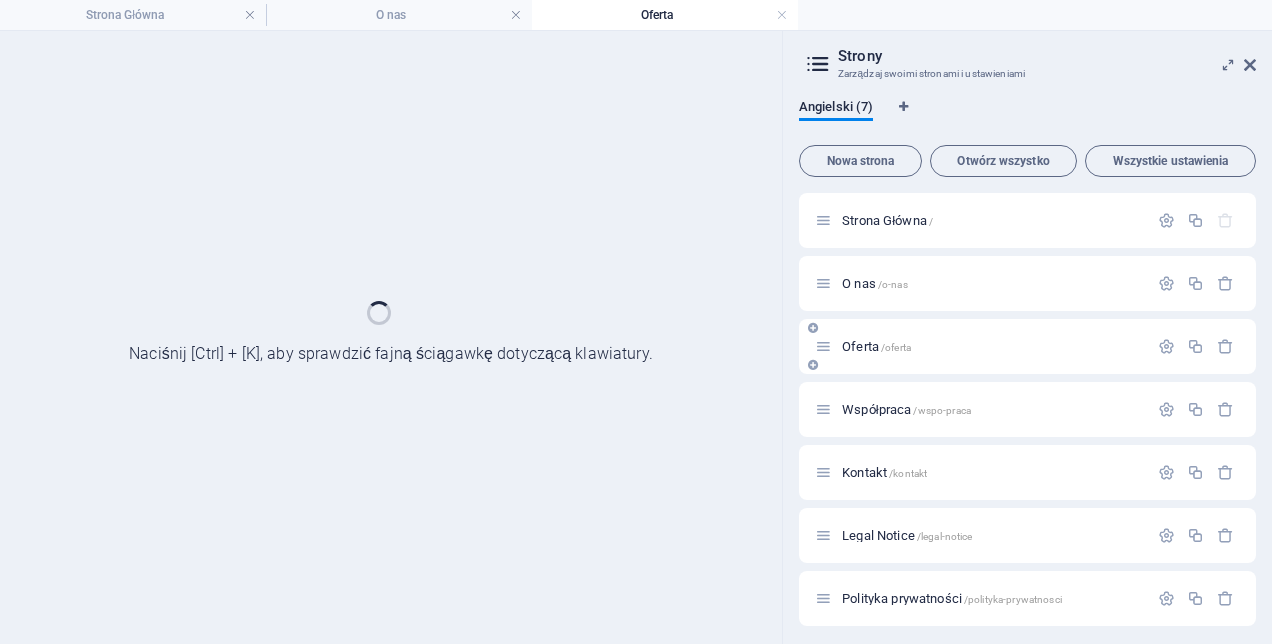 scroll, scrollTop: 0, scrollLeft: 0, axis: both 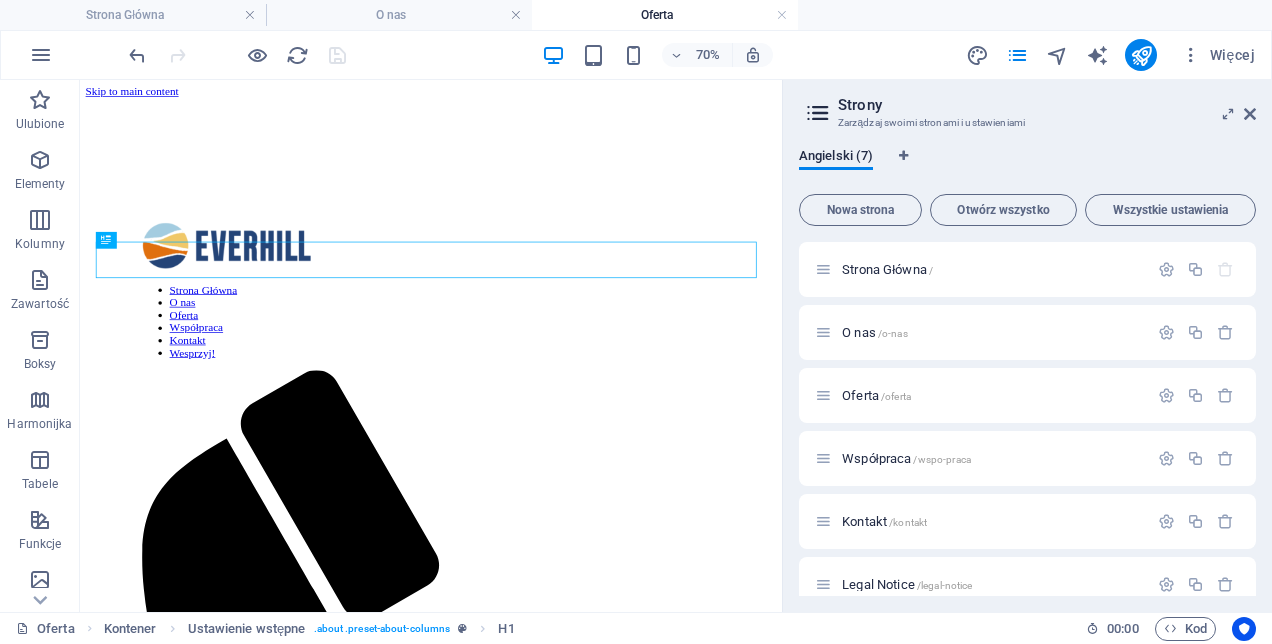 click on "Strony" at bounding box center (1047, 105) 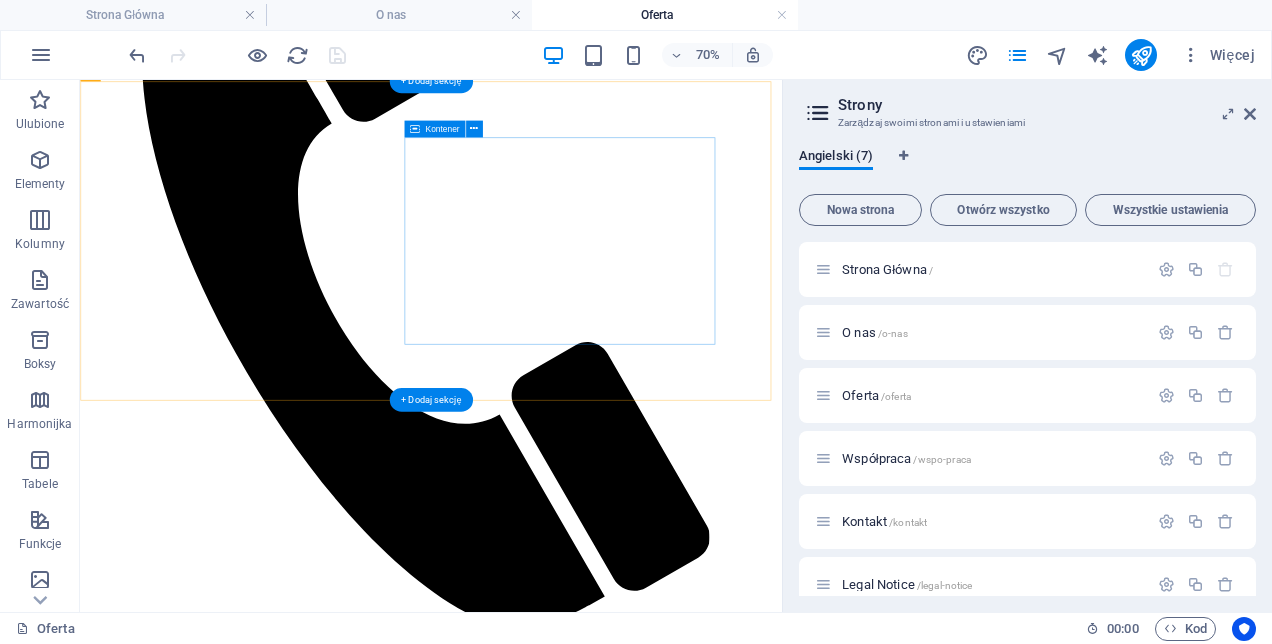 scroll, scrollTop: 900, scrollLeft: 0, axis: vertical 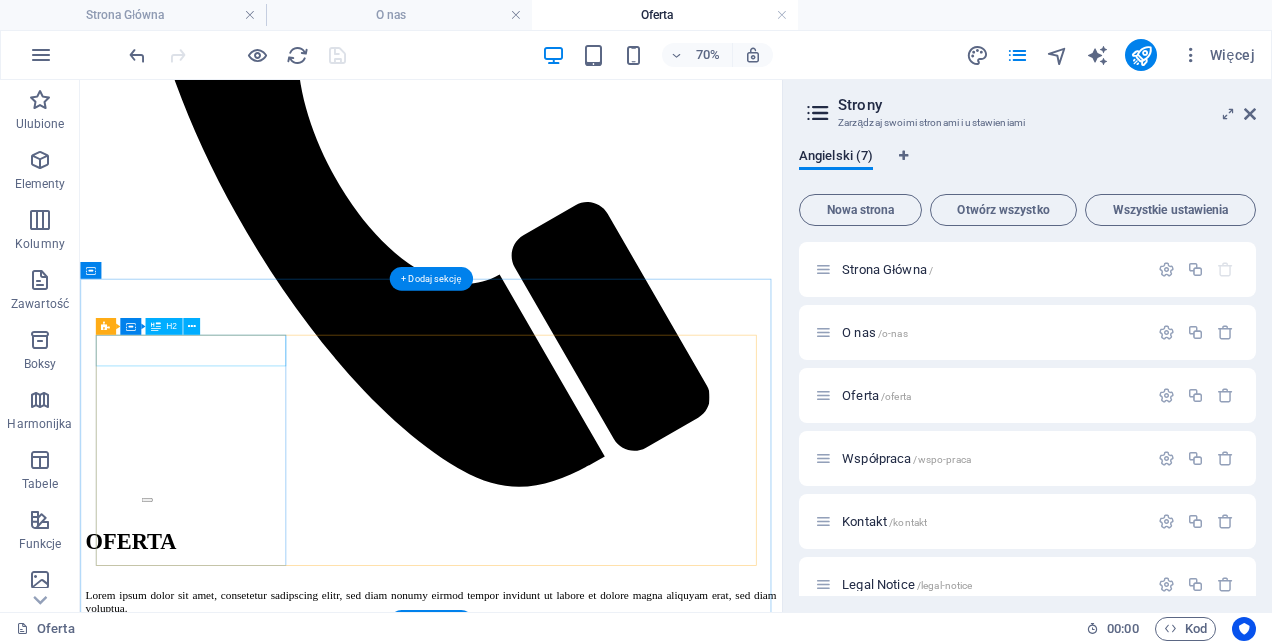 click on "Clearing" at bounding box center [581, 2067] 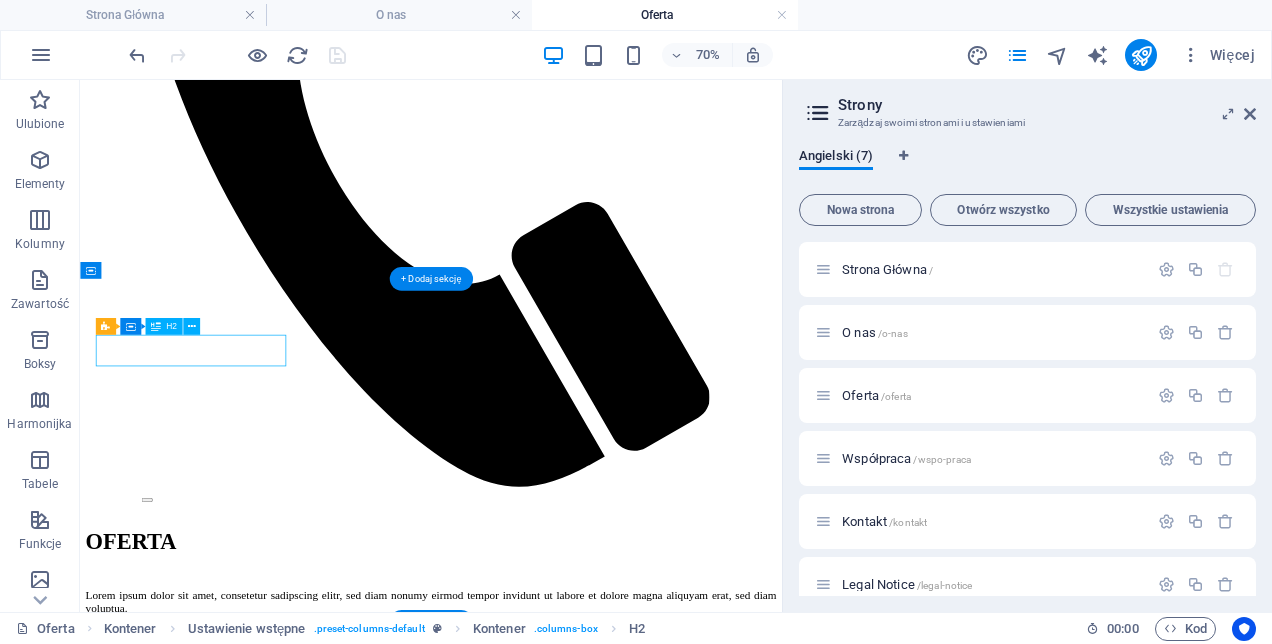 click on "Clearing" at bounding box center [581, 2067] 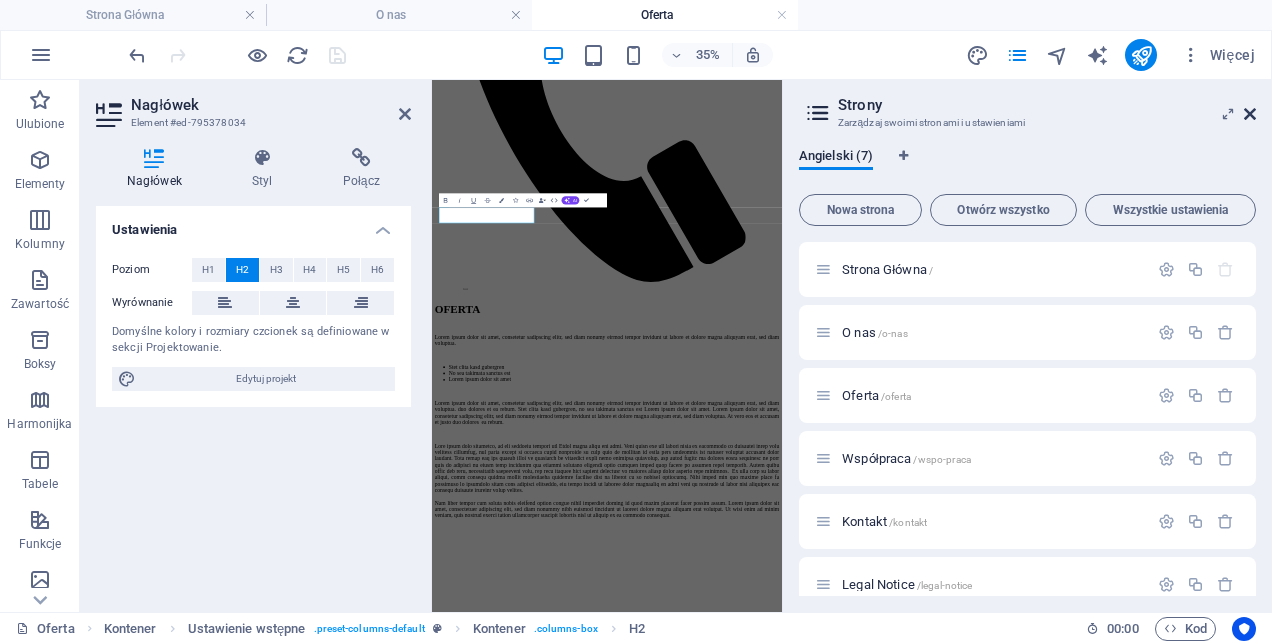 click at bounding box center (1250, 114) 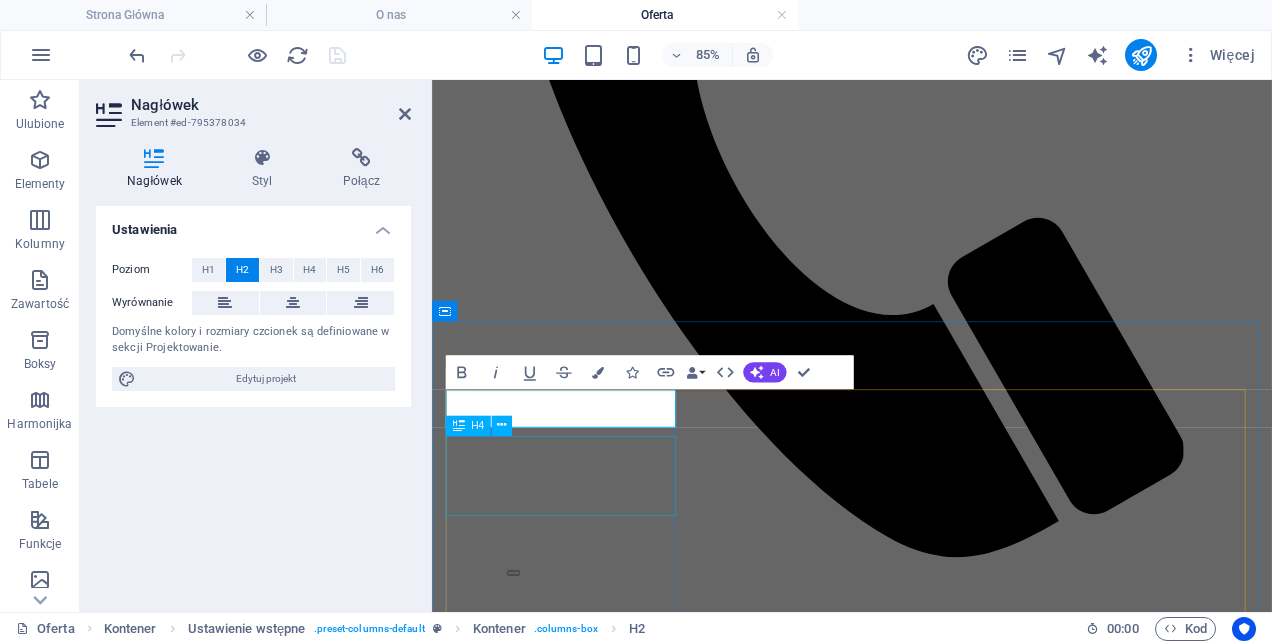 drag, startPoint x: 689, startPoint y: 516, endPoint x: 682, endPoint y: 497, distance: 20.248457 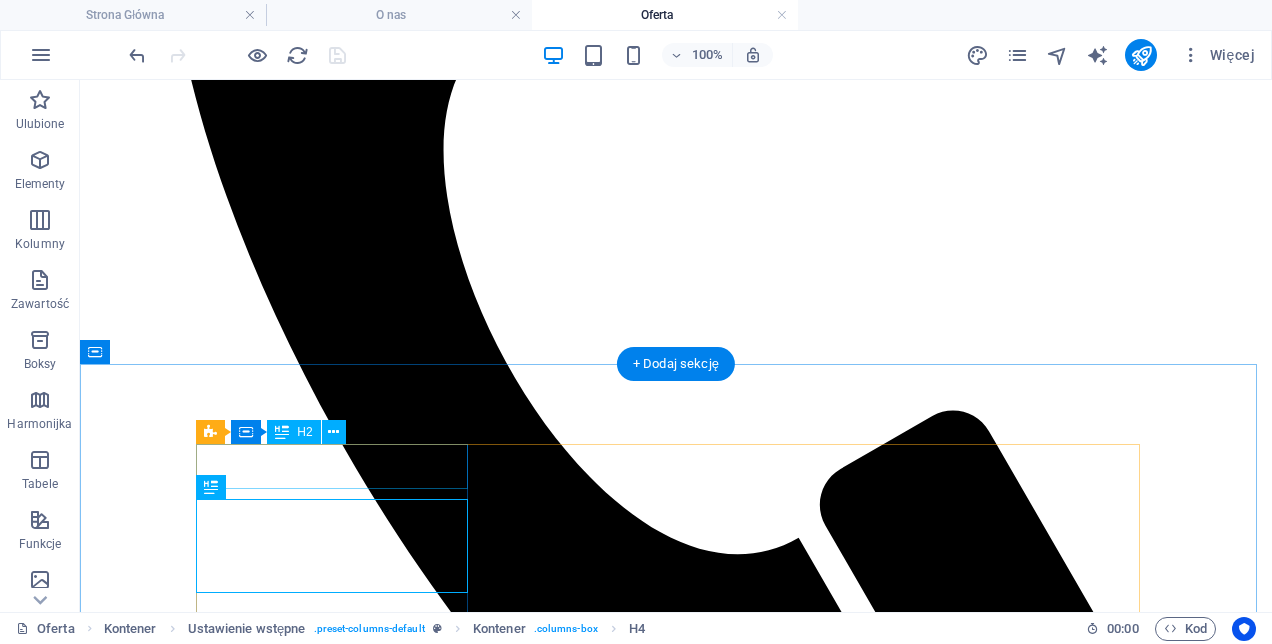 click on "Clearing" at bounding box center (676, 2264) 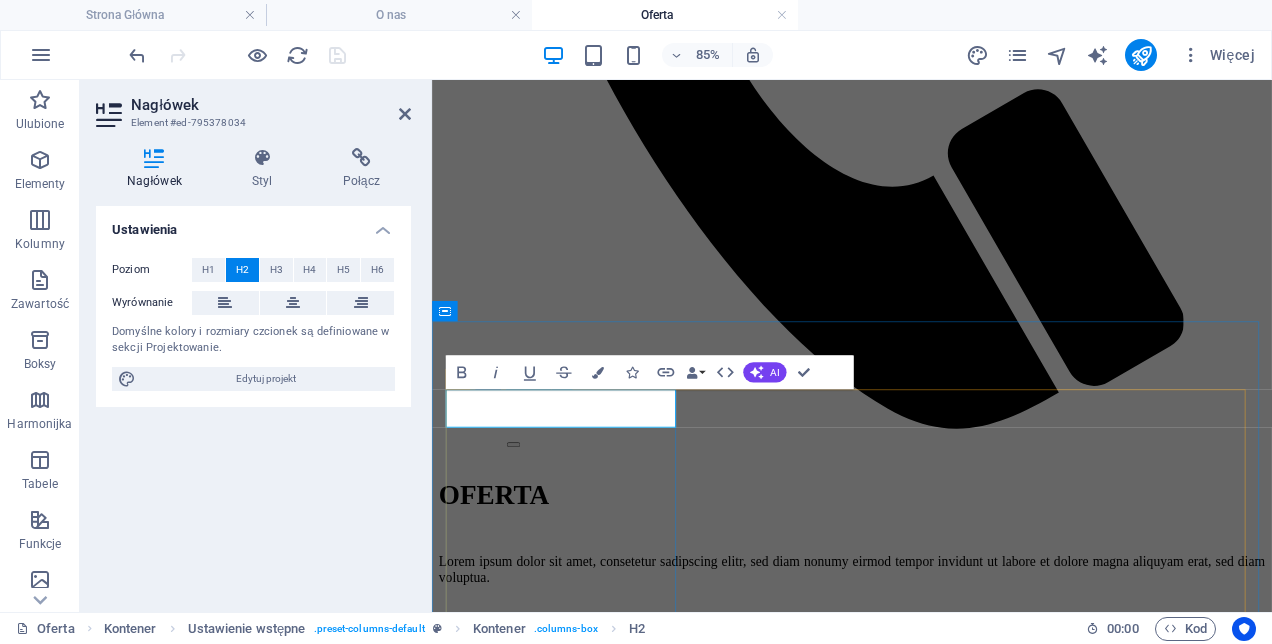 type 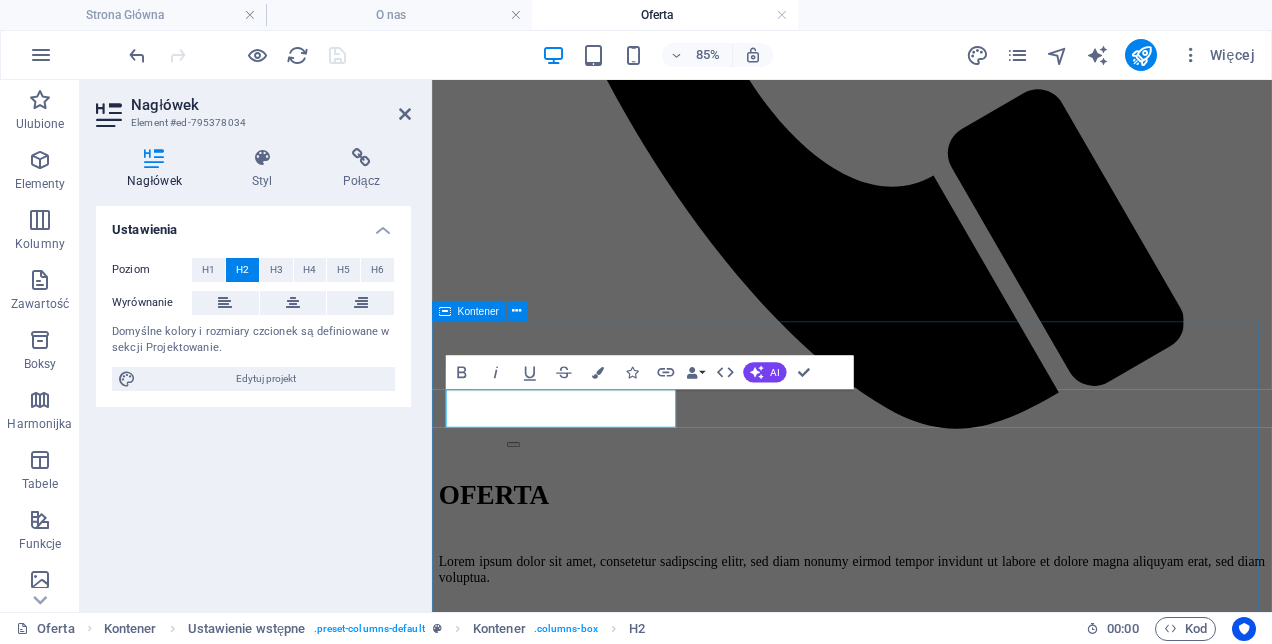 click on "​ZDROWIE Time to decide. Keep what you really need, skip what slows you down. Lorem ipsum dolor sit amet, consetetur sadipscing elitr, sed diam nonumy eirmod tempor invidunt ut labore et dolore magna aliquyam erat, sed diam voluptua invidunt ut. Learn More Conceiving Let's imagine the life you want and what hurdles have to be removed. Lorem ipsum dolor sit amet, consetetur sadipscing elitr, sed diam nonumy eirmod tempor invidunt ut labore et dolore magna aliquyam erat, sed diam voluptua invidunt ut. Learn More Creating We will connect effective methods to create your personal program. Lorem ipsum dolor sit amet, consetetur sadipscing elitr, sed diam nonumy eirmod tempor invidunt ut labore et dolore magna aliquyam erat, sed diam voluptua invidunt ut. Learn More" at bounding box center (926, 2147) 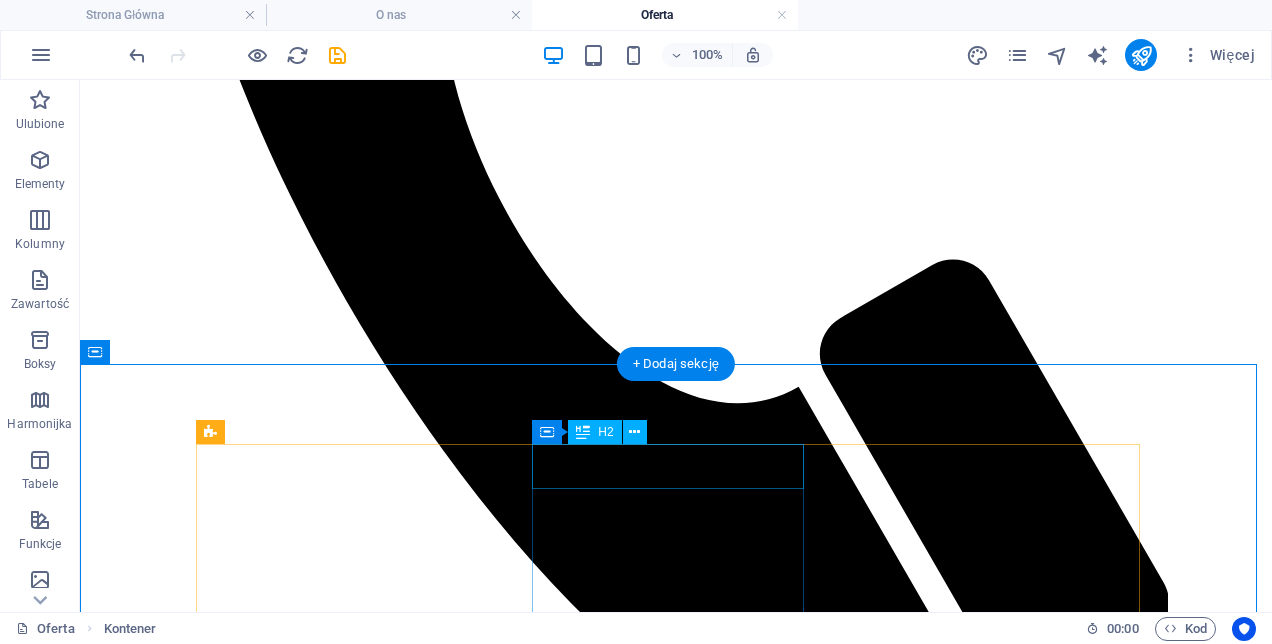 click on "Conceiving" at bounding box center (676, 2209) 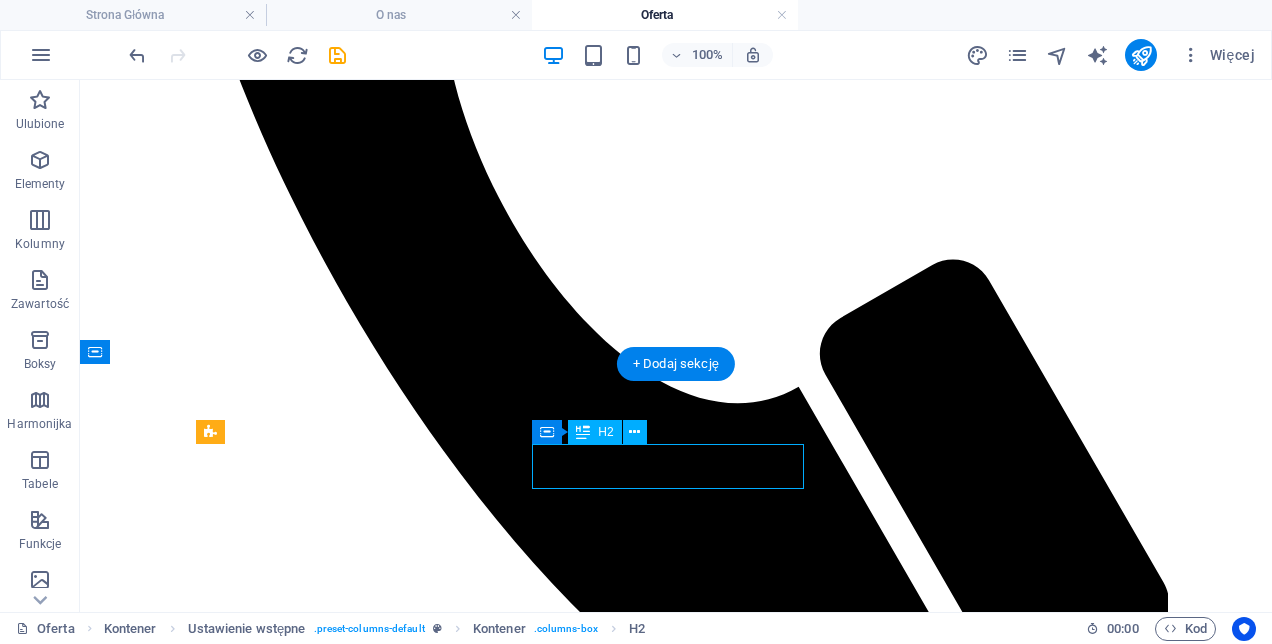 click on "Conceiving" at bounding box center (676, 2209) 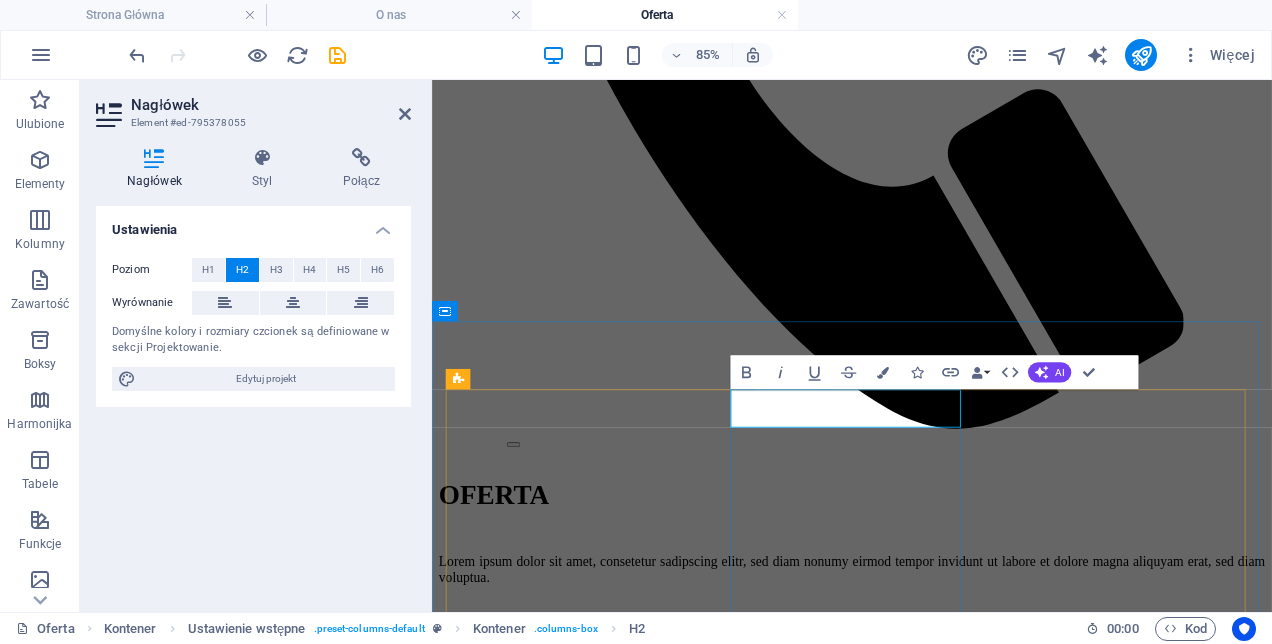 click on "Conceiving" at bounding box center [926, 2010] 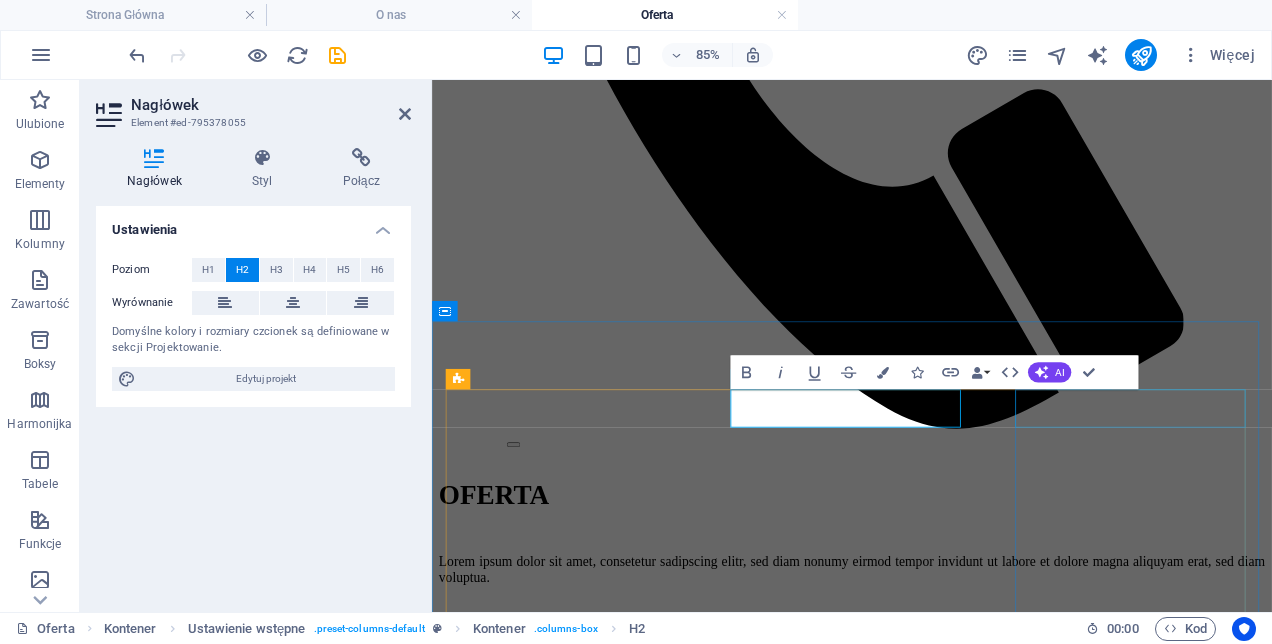 click on "Creating" at bounding box center (926, 2284) 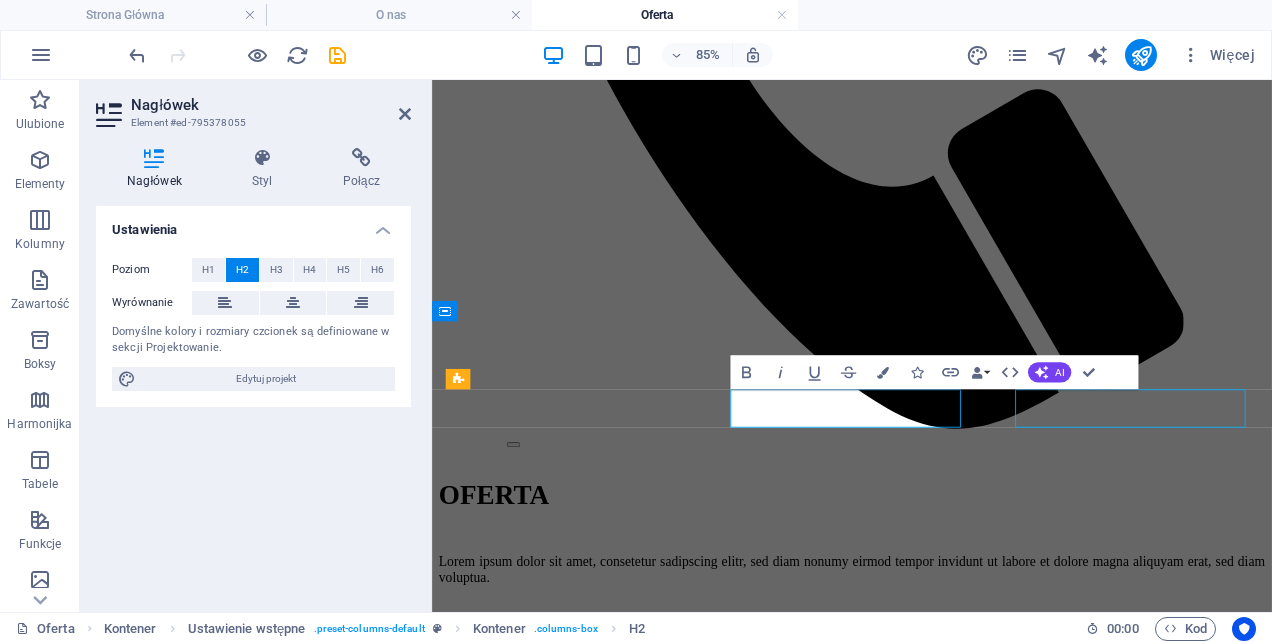 click on "Creating" at bounding box center [926, 2284] 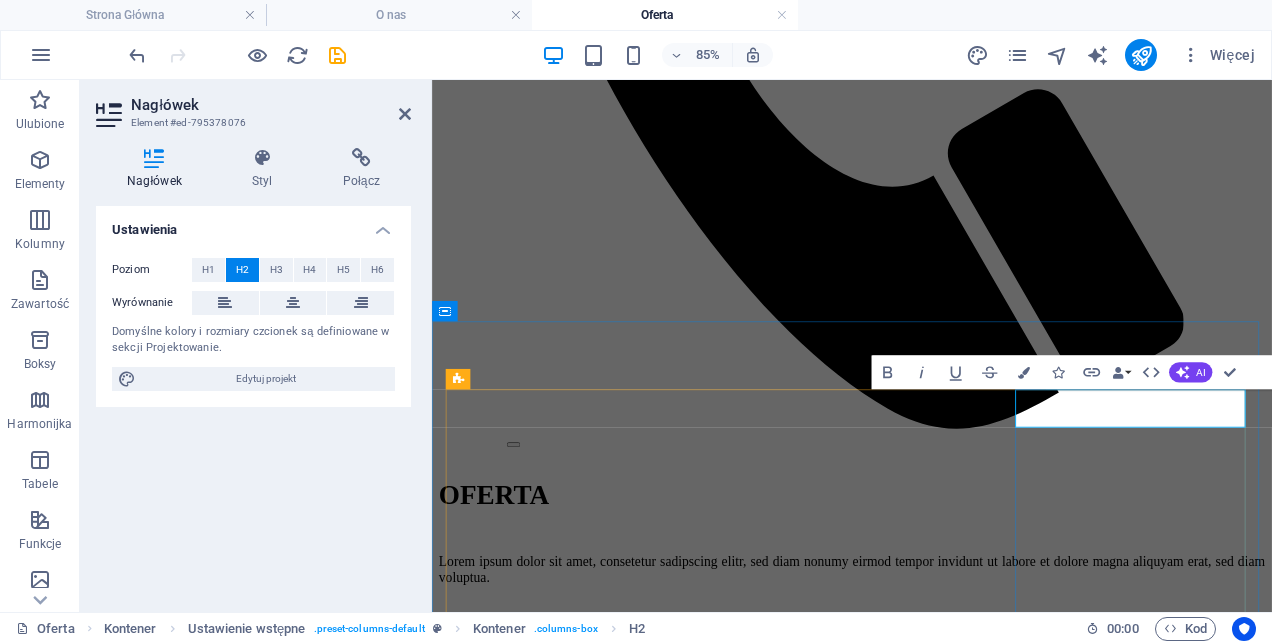 type 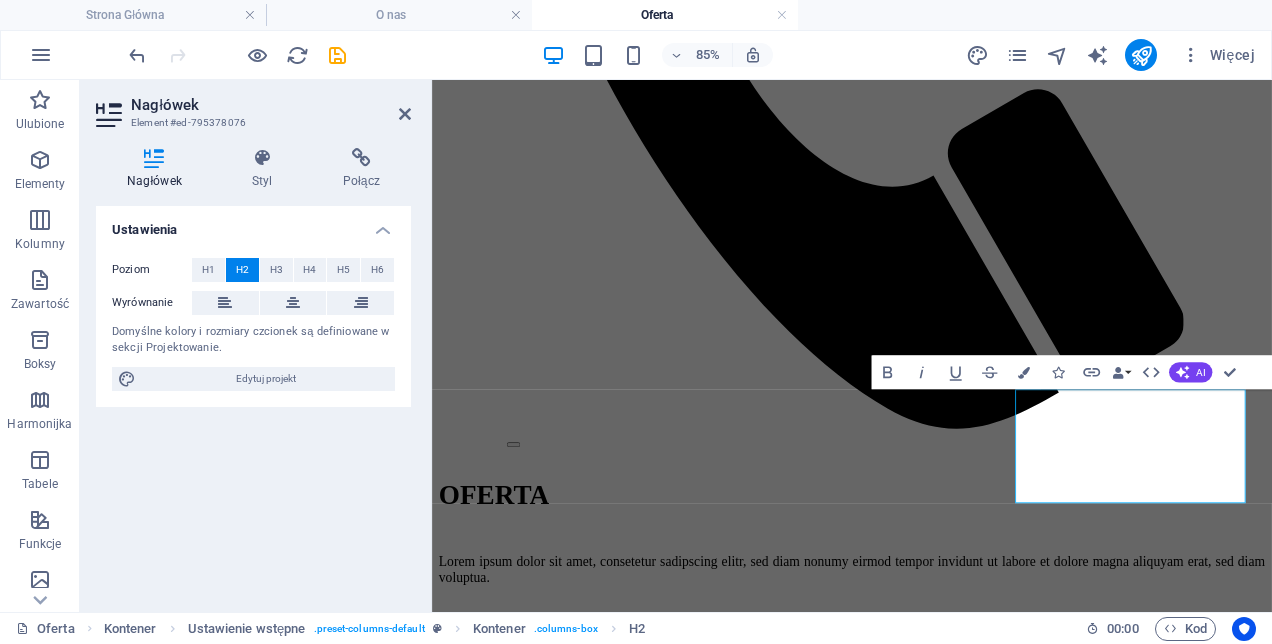 click on "85% Więcej" at bounding box center [694, 55] 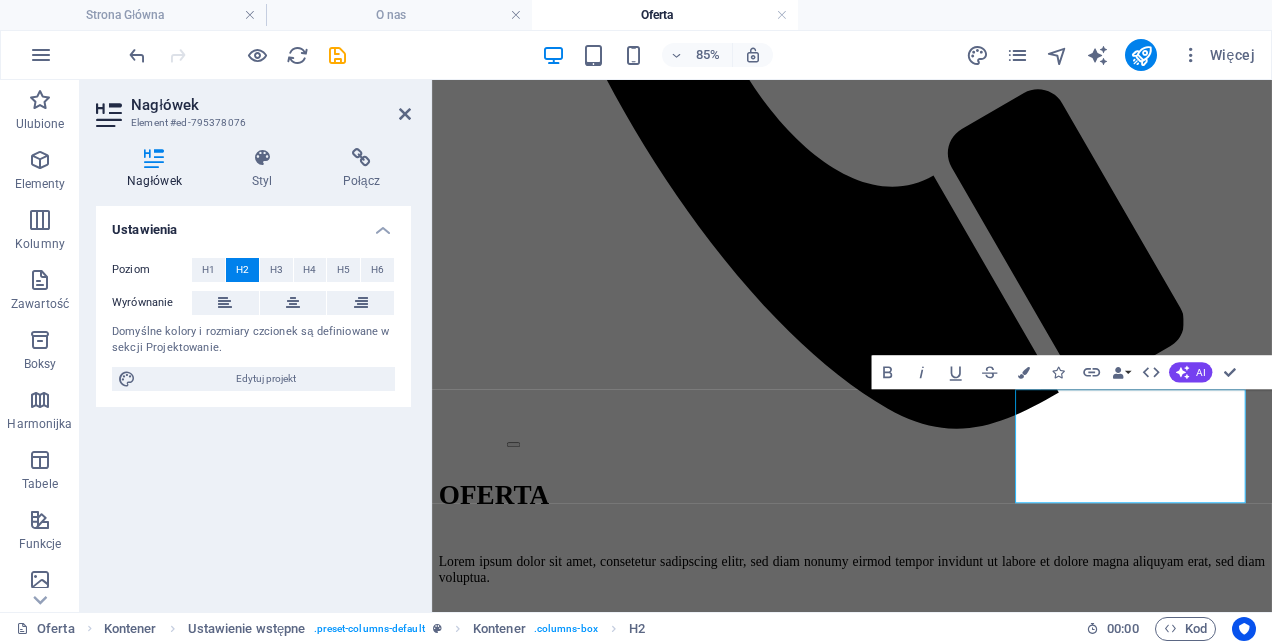 click on "85% Więcej" at bounding box center (694, 55) 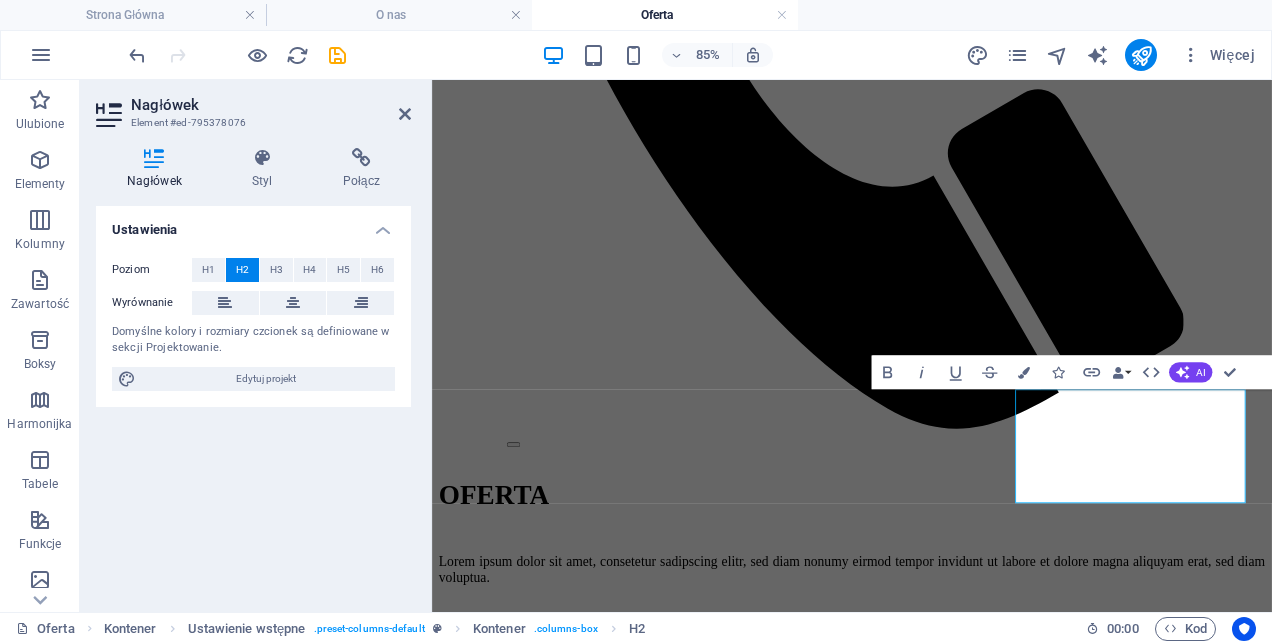 click on "85% Więcej" at bounding box center [694, 55] 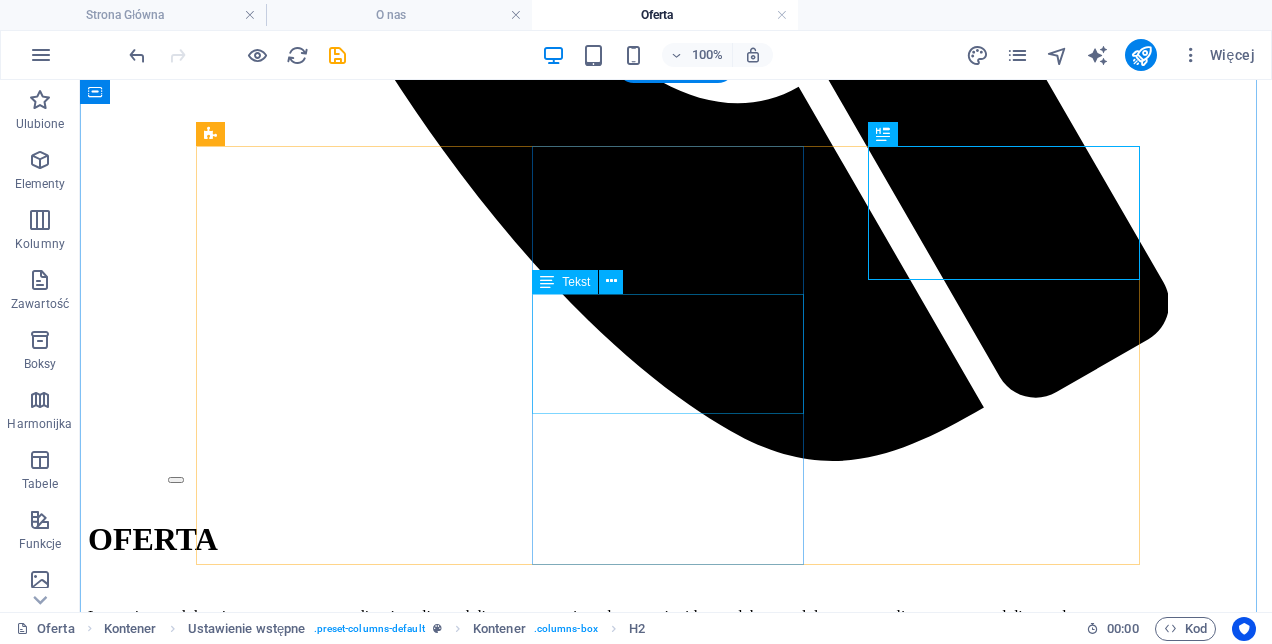 scroll, scrollTop: 1100, scrollLeft: 0, axis: vertical 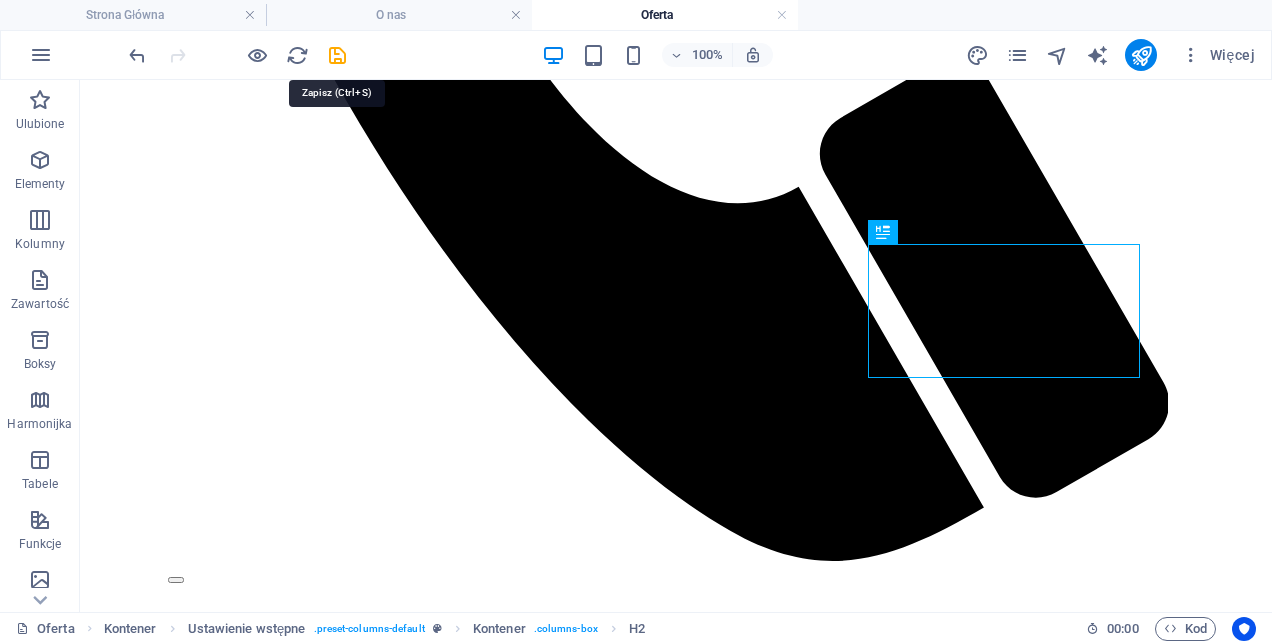 click at bounding box center (337, 55) 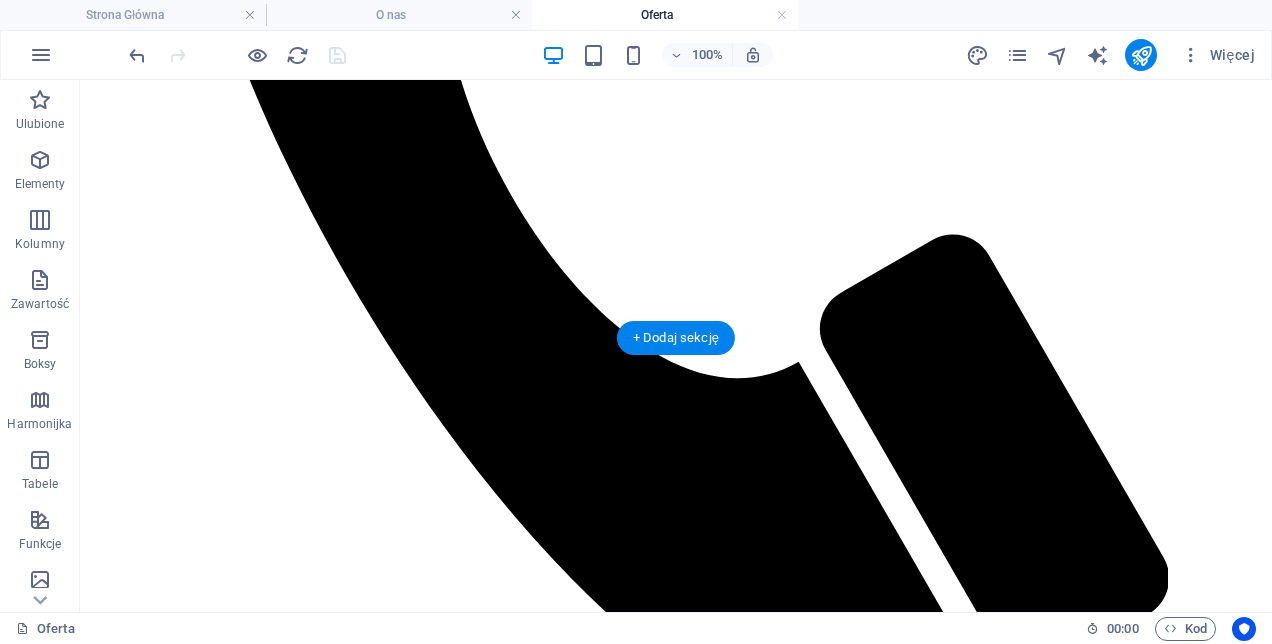 scroll, scrollTop: 900, scrollLeft: 0, axis: vertical 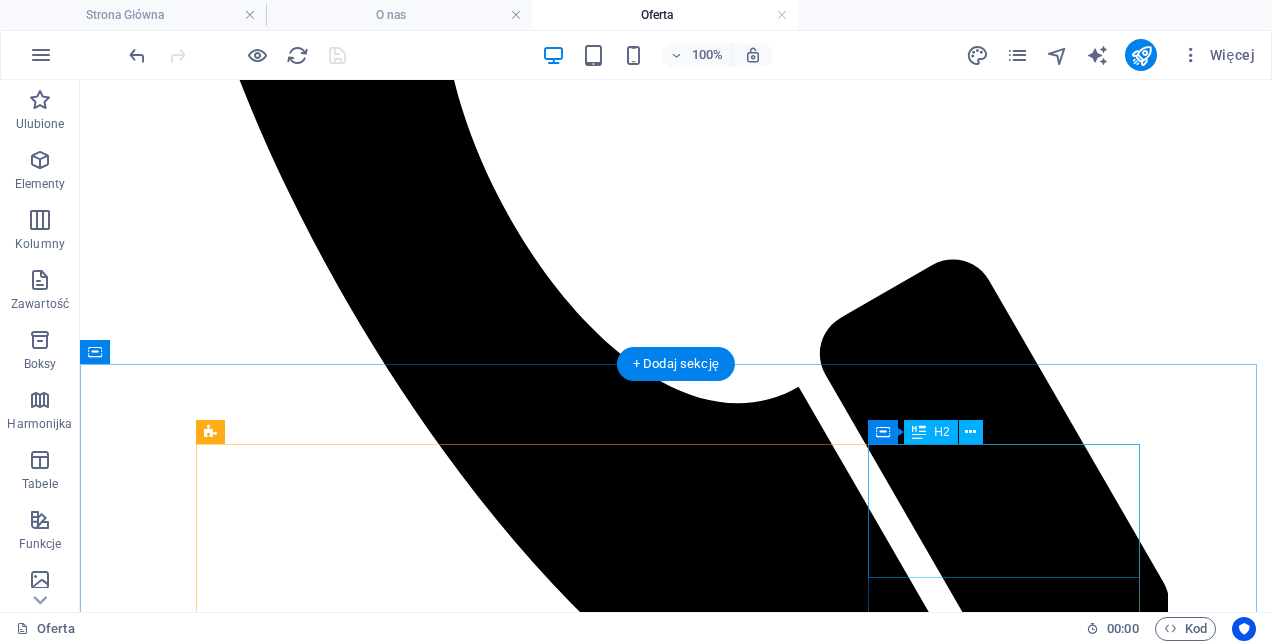 click on "KOMPETENCJE SPOŁECZNE I MENTORING" at bounding box center (676, 2418) 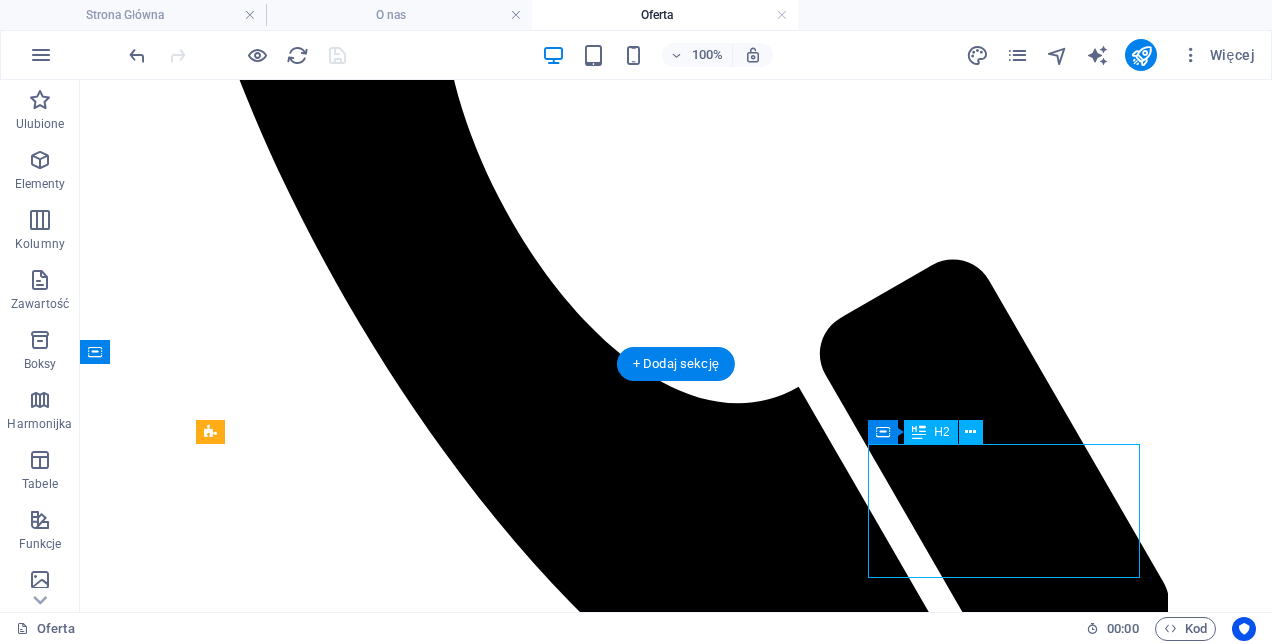 click on "KOMPETENCJE SPOŁECZNE I MENTORING" at bounding box center (676, 2418) 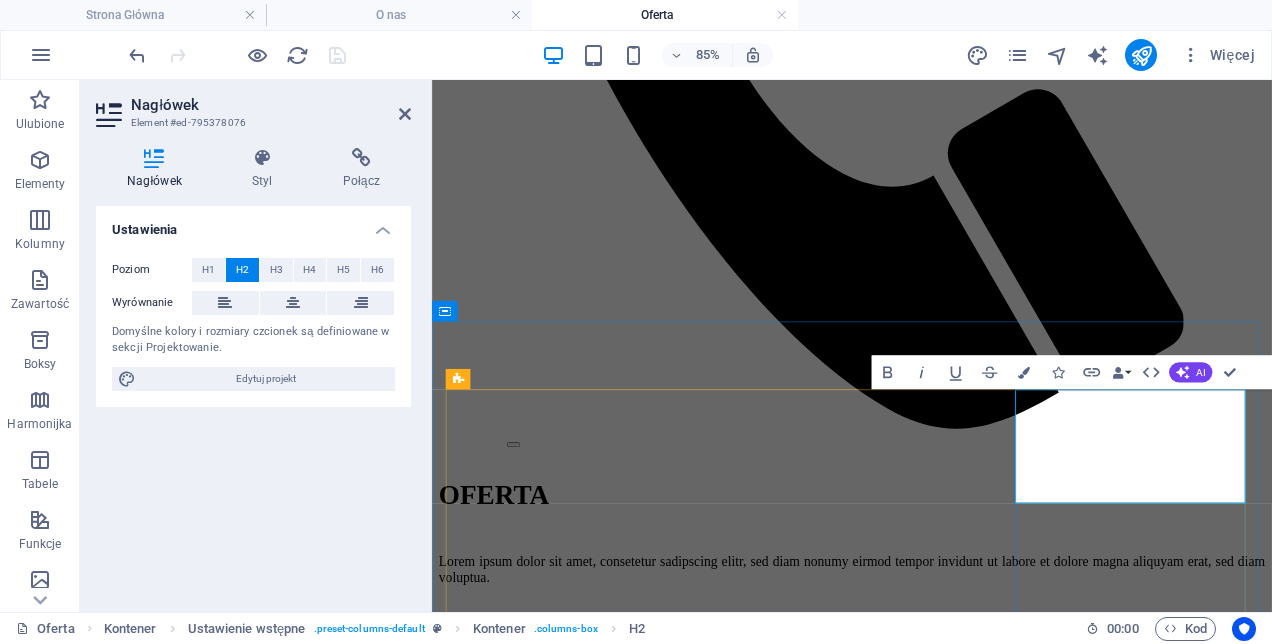 click on "KOMPETENCJE SPOŁECZNE I MENTORING" at bounding box center [926, 2237] 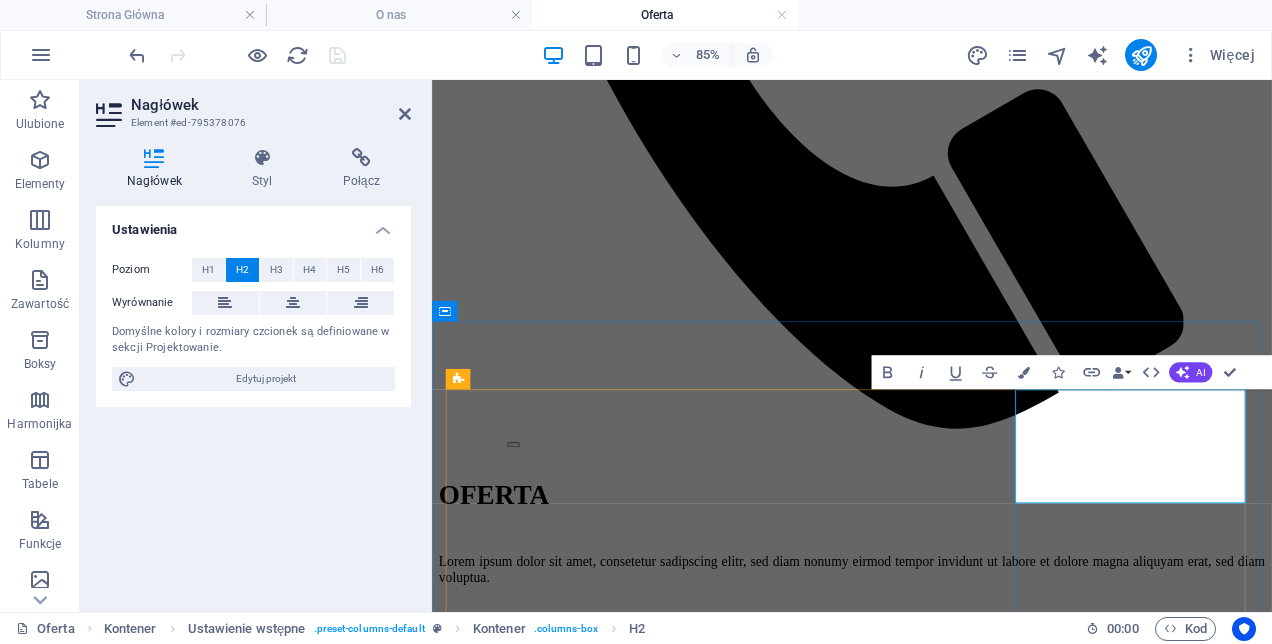 drag, startPoint x: 1323, startPoint y: 555, endPoint x: 1193, endPoint y: 556, distance: 130.00385 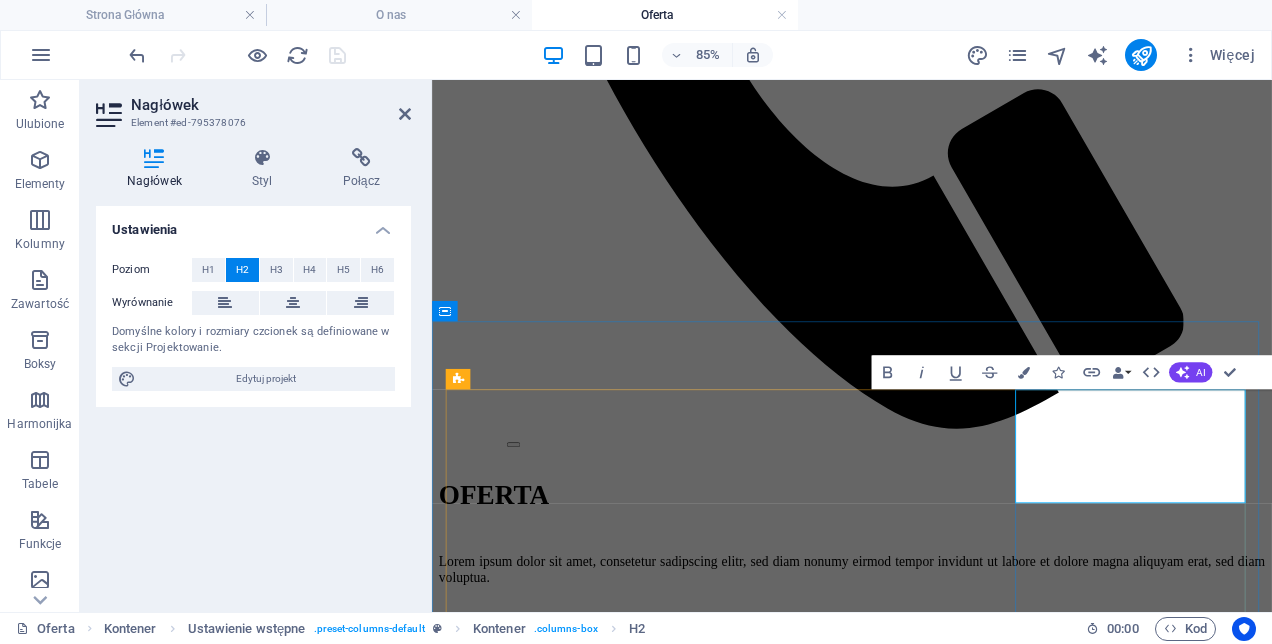 click on "KOMPETENCJE SPOŁECZNE I MENTORING" at bounding box center [926, 2237] 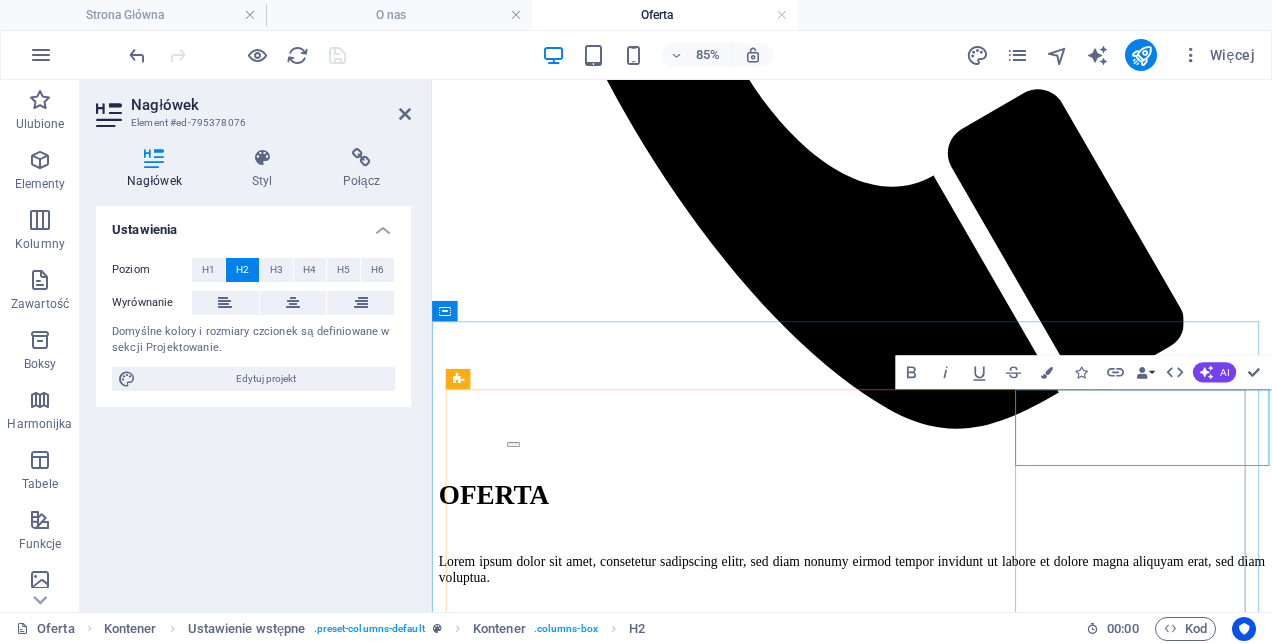 click on "MENTORINGKOMPETENCJE SPOŁECZNE I" at bounding box center (926, 2284) 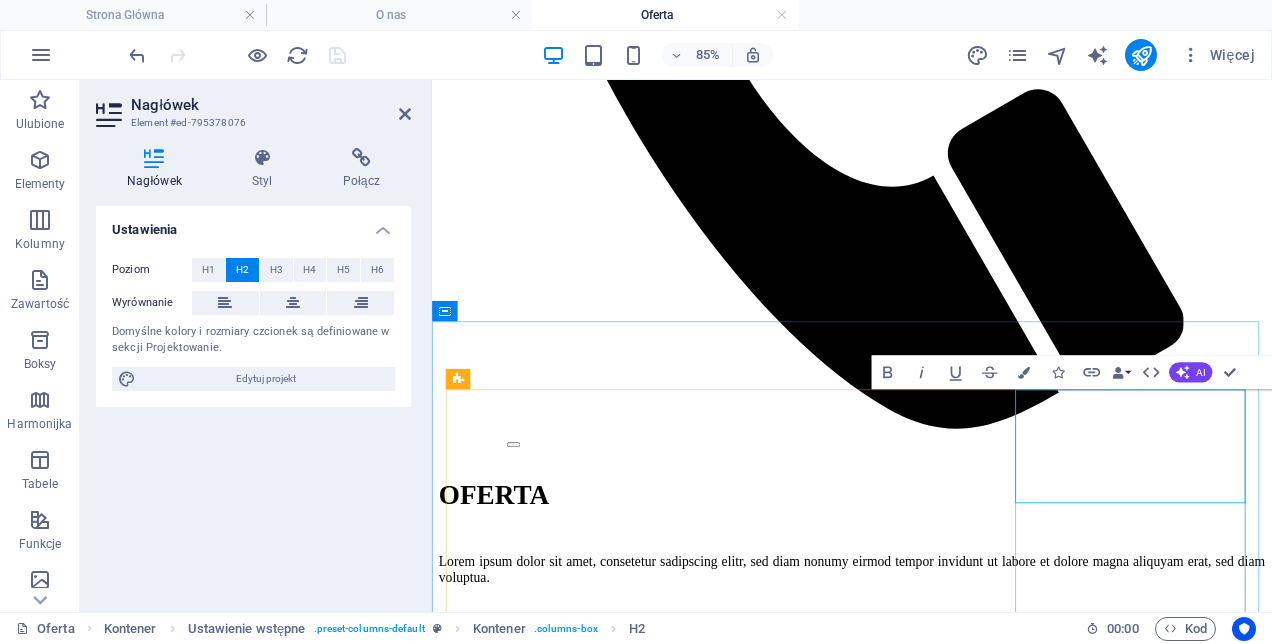 click on "MENTORING i KOMPETENCJE SPOŁECZNE" at bounding box center (926, 2284) 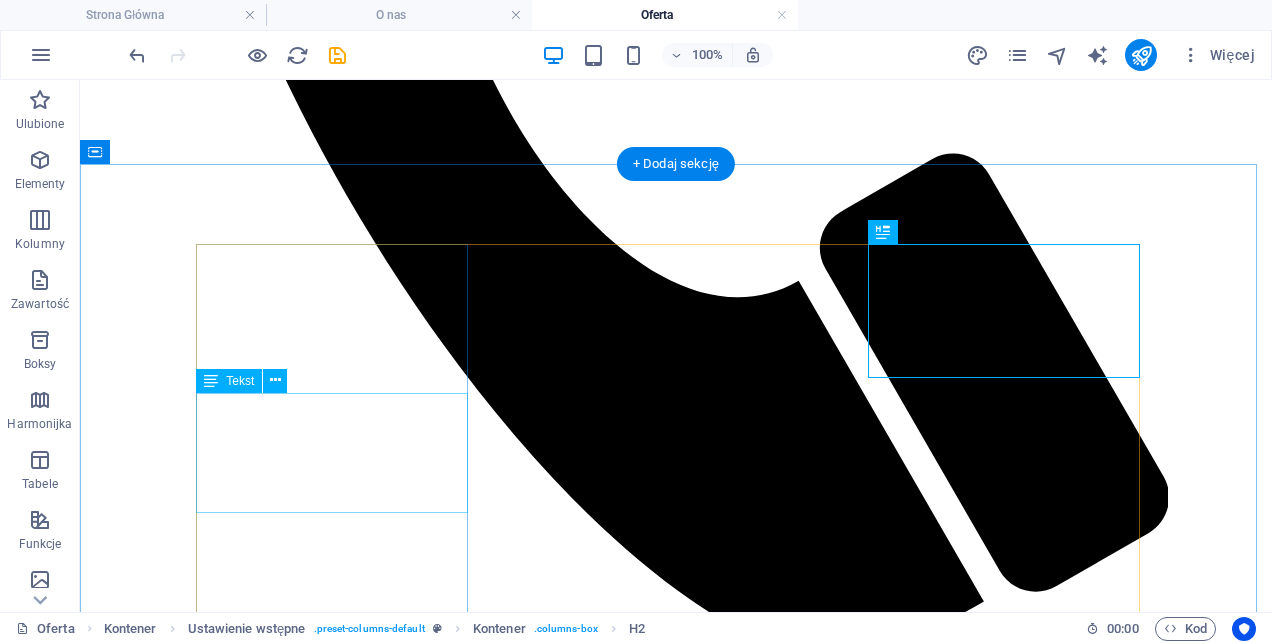 scroll, scrollTop: 900, scrollLeft: 0, axis: vertical 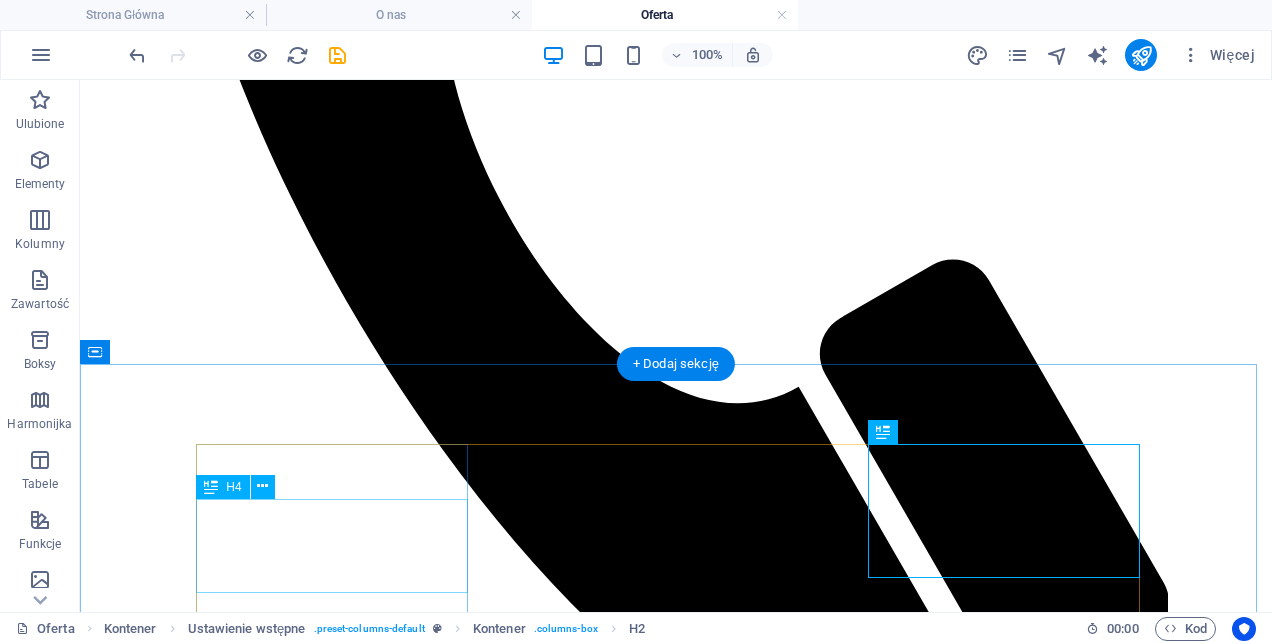 click on "Time to decide. Keep what you really need, skip what slows you down." at bounding box center [676, 2073] 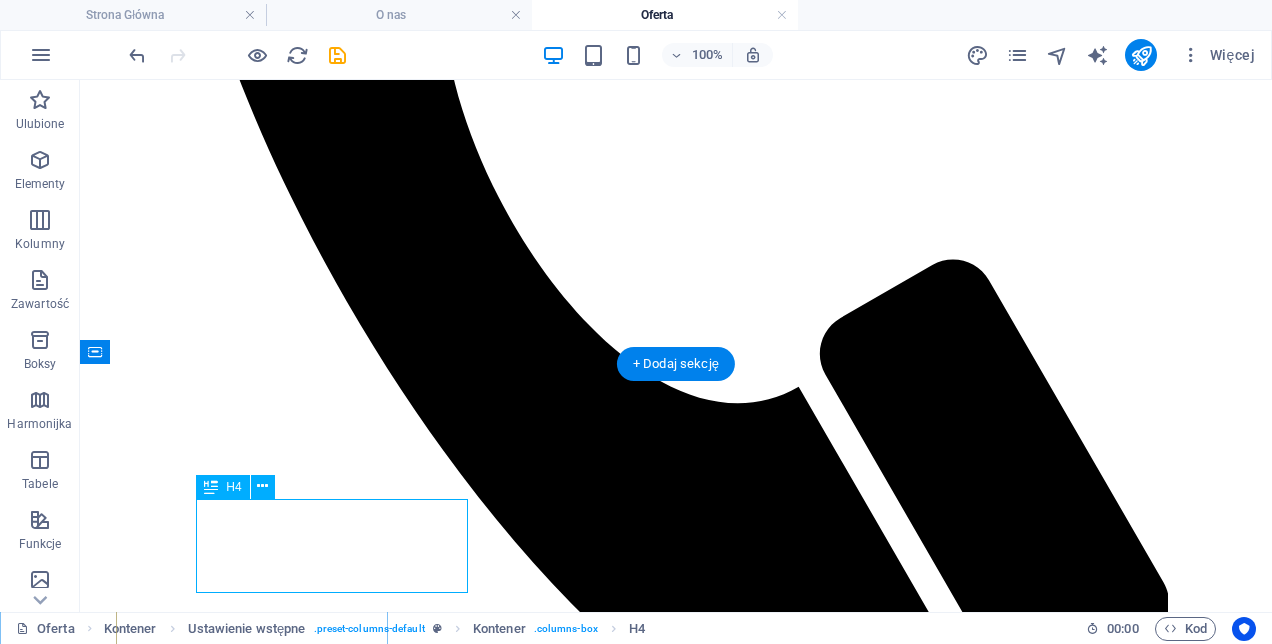click on "Time to decide. Keep what you really need, skip what slows you down." at bounding box center (676, 2073) 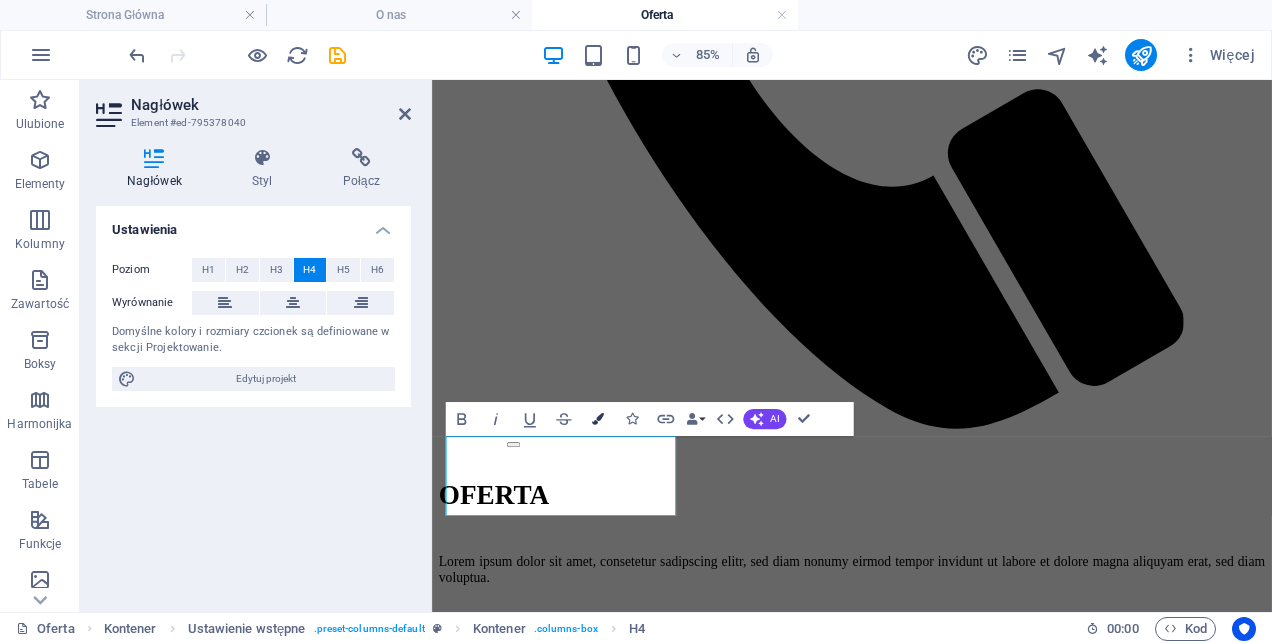 click on "Colors" at bounding box center [598, 419] 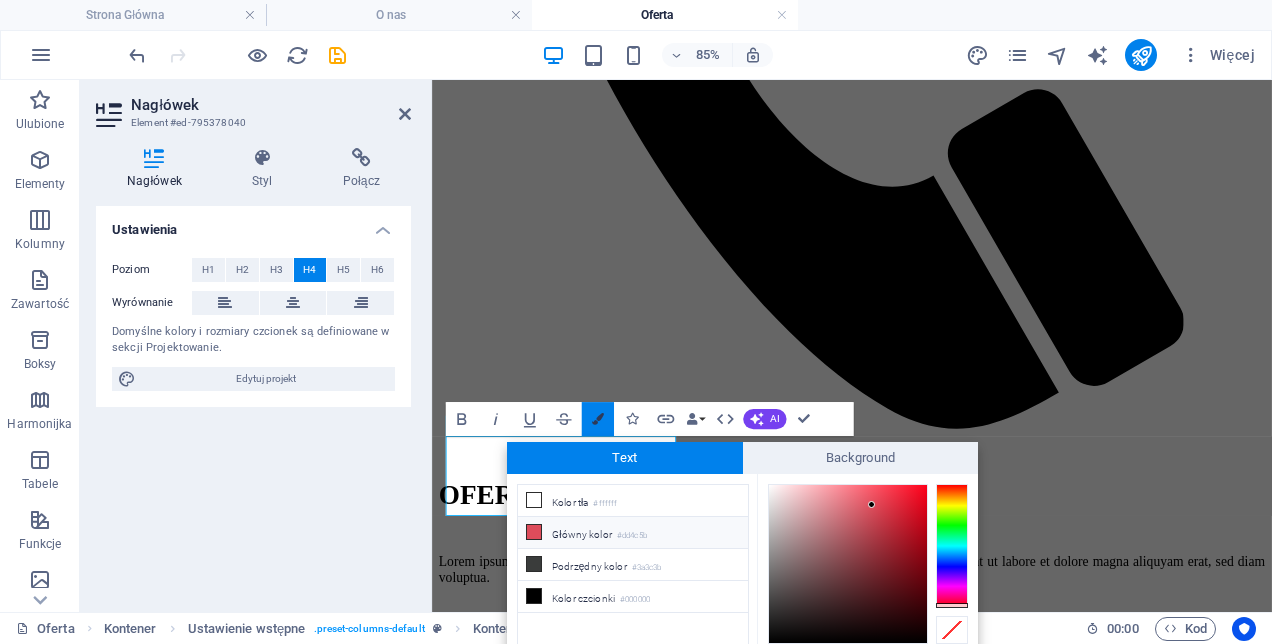 scroll, scrollTop: 78, scrollLeft: 0, axis: vertical 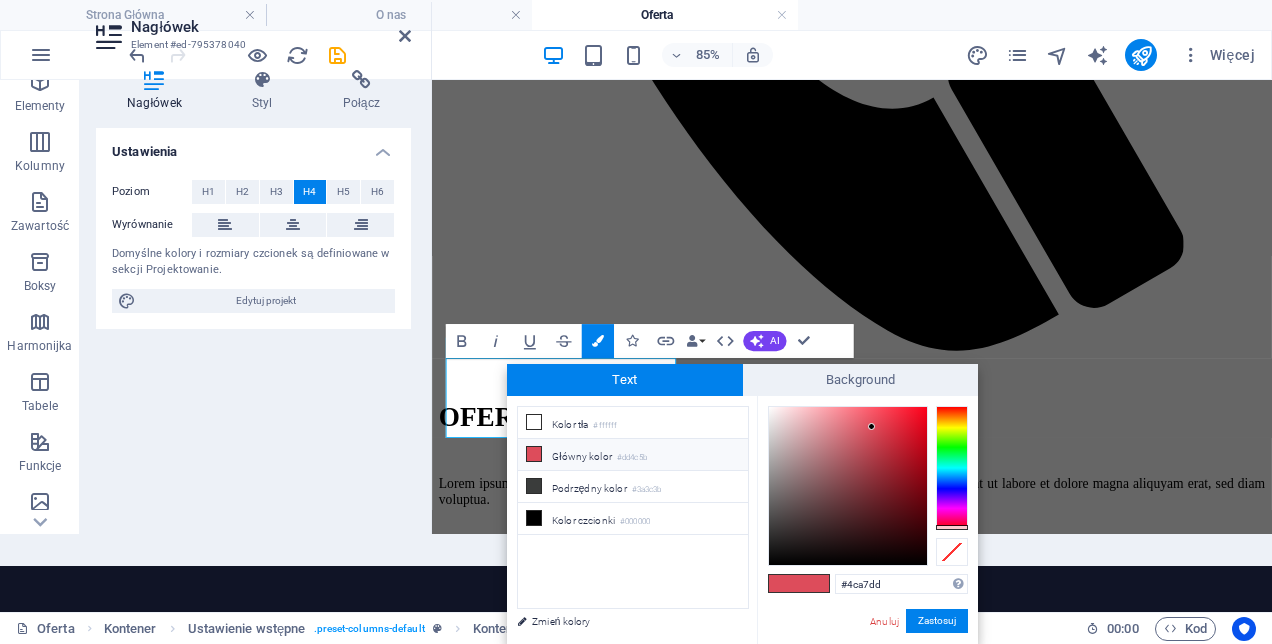 click at bounding box center (952, 468) 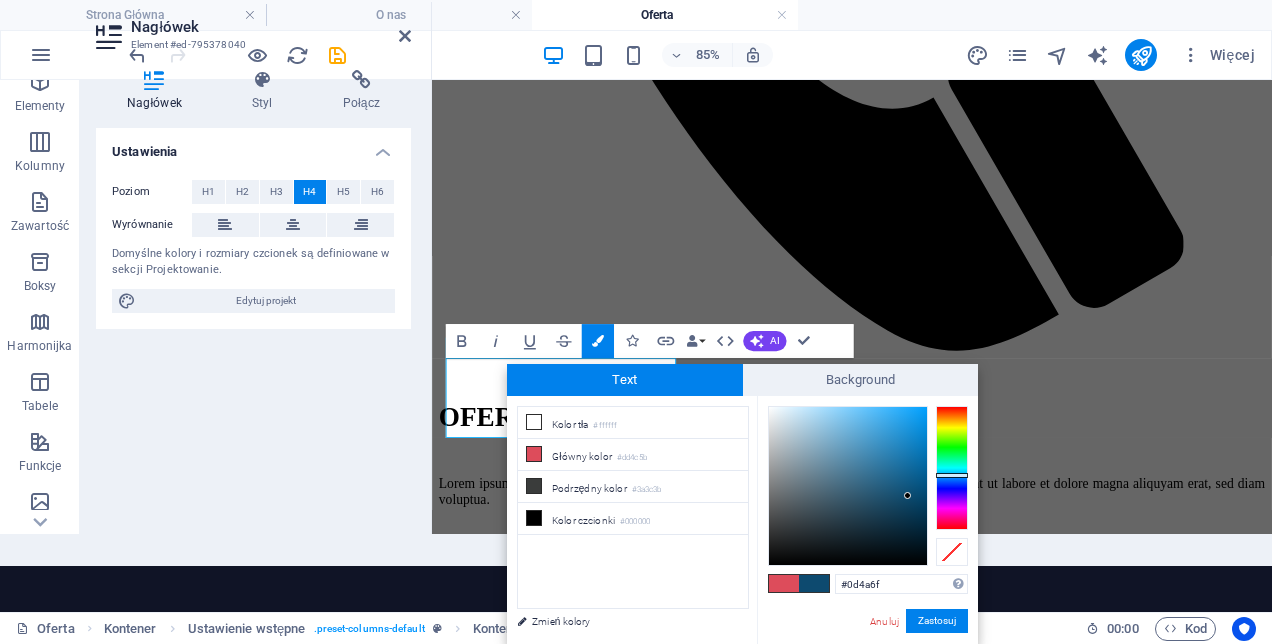 click at bounding box center [848, 486] 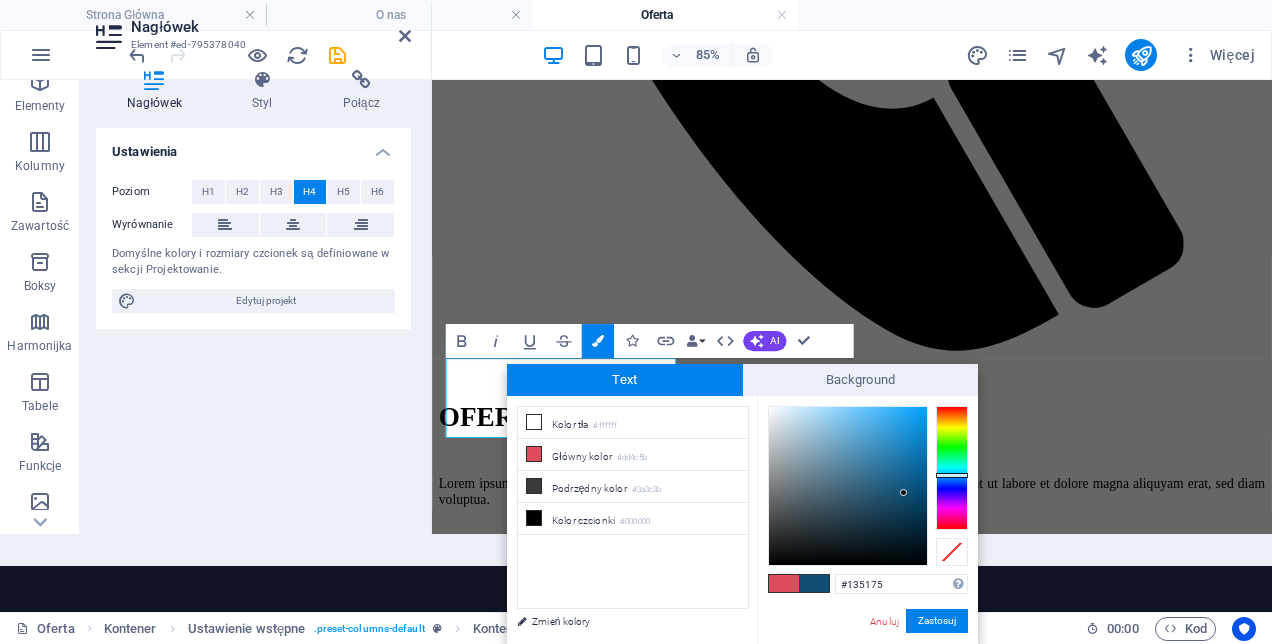 click at bounding box center [903, 492] 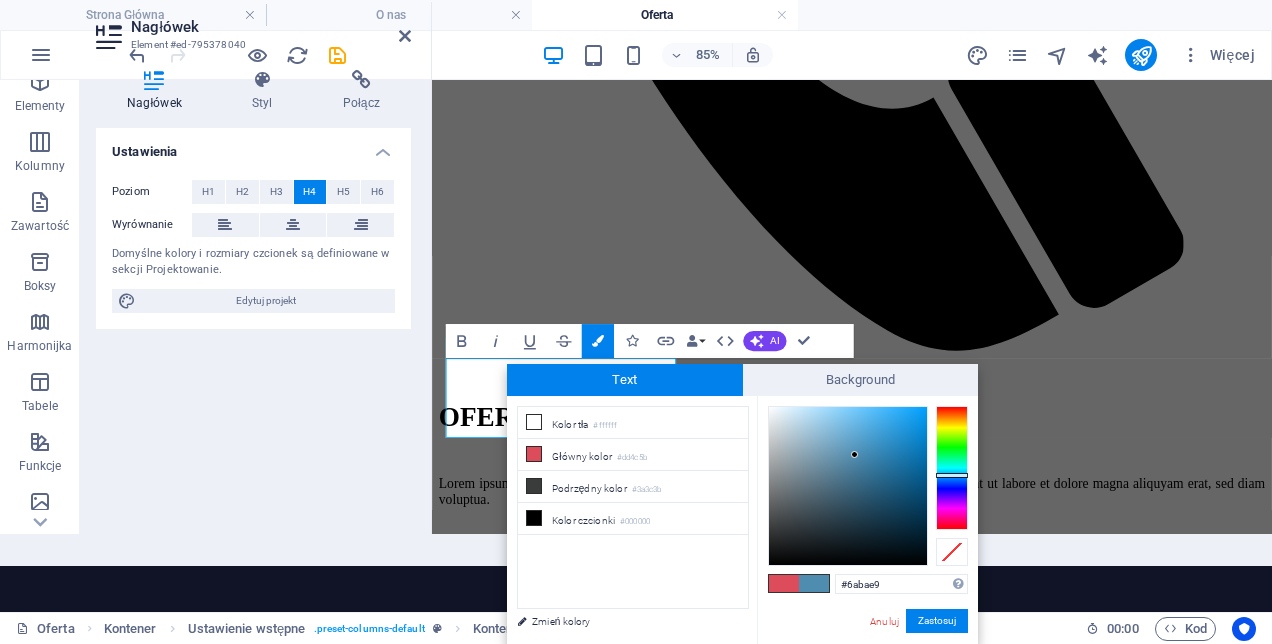 type on "#6bbbea" 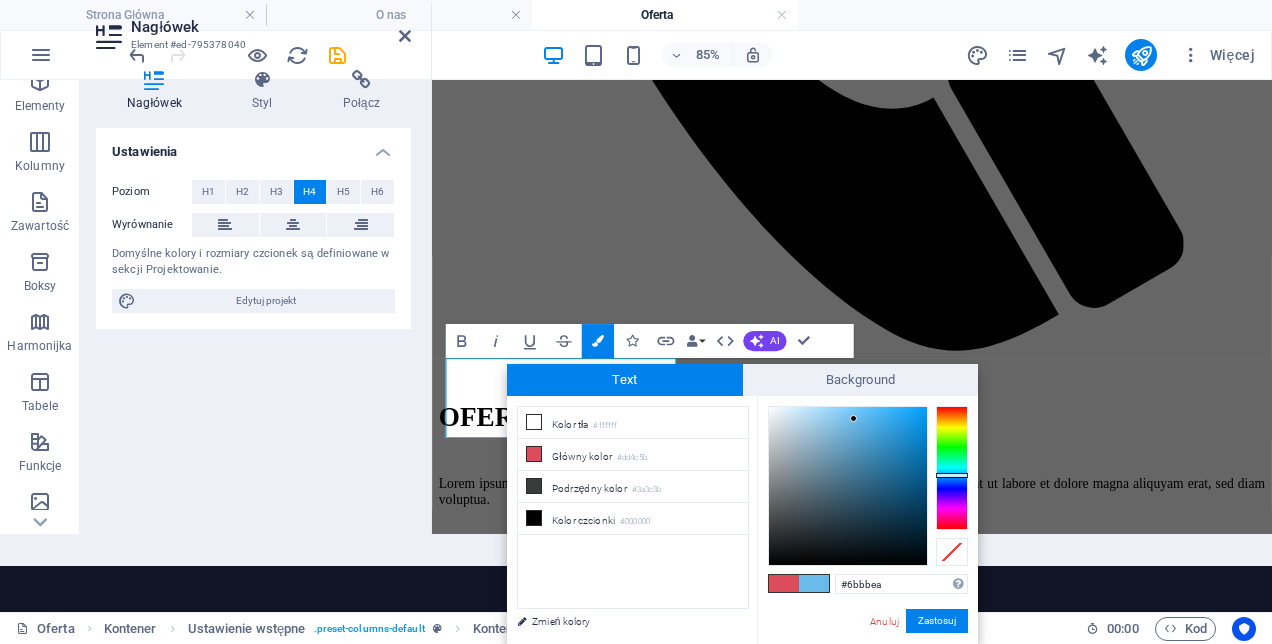 drag, startPoint x: 896, startPoint y: 484, endPoint x: 854, endPoint y: 418, distance: 78.23043 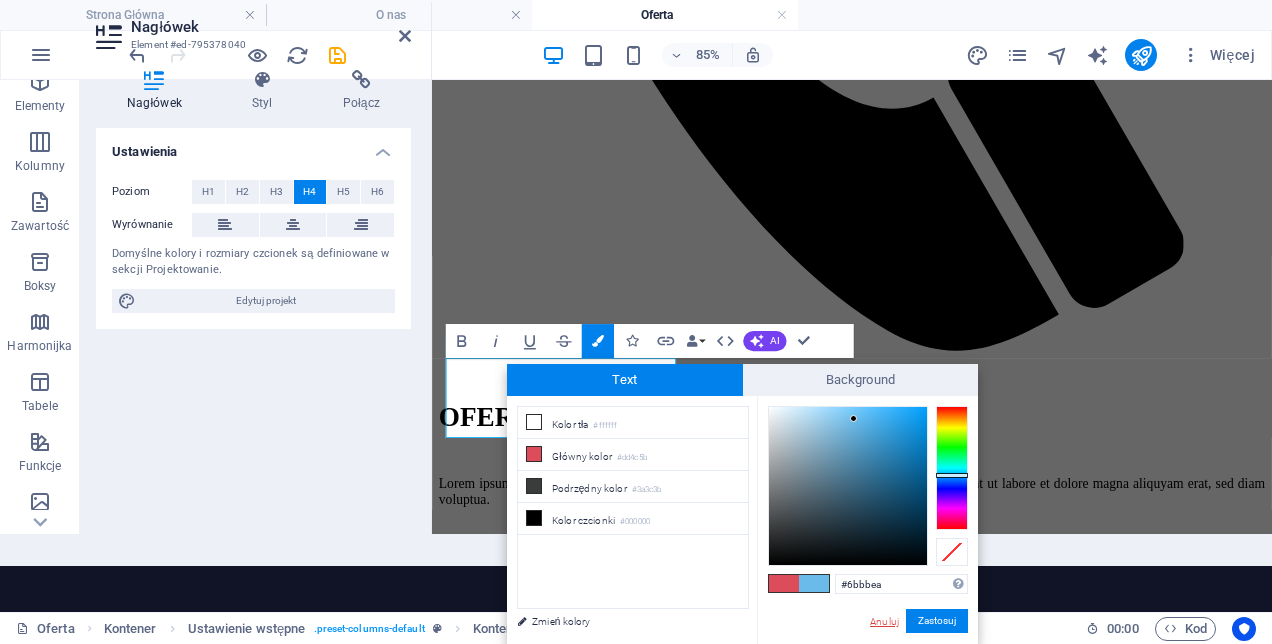 click on "Anuluj" at bounding box center (884, 621) 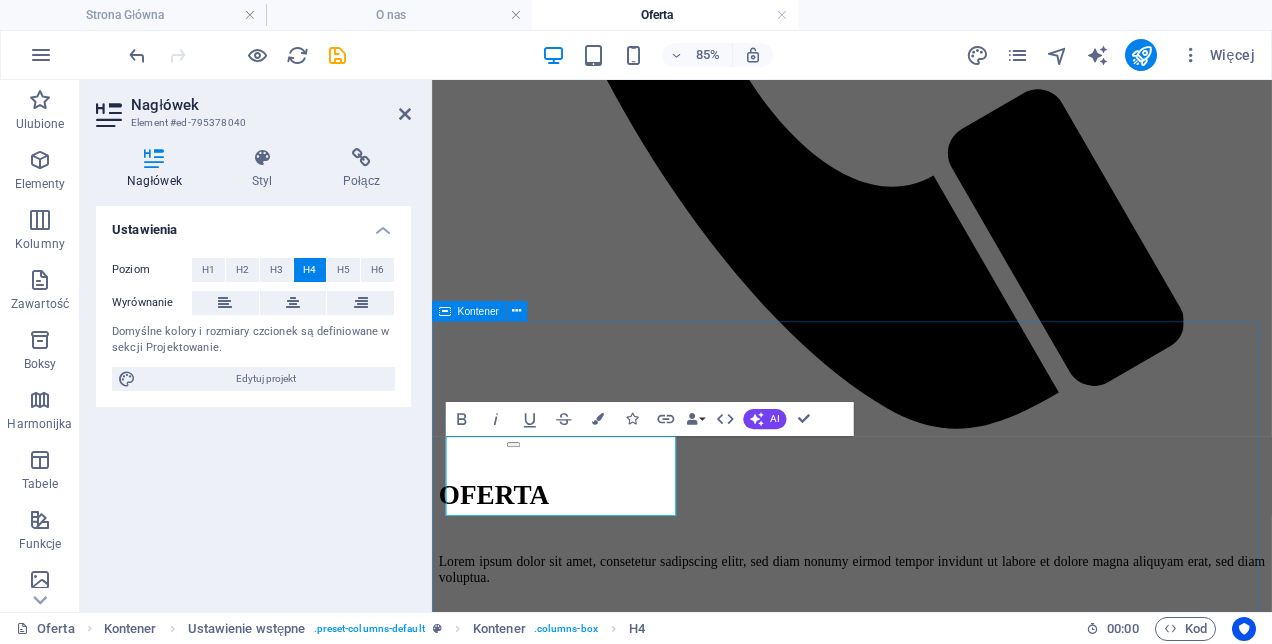 click on "ZDROWIE Time to decide. Keep what you really need, skip what slows you down. Lorem ipsum dolor sit amet, consetetur sadipscing elitr, sed diam nonumy eirmod tempor invidunt ut labore et dolore magna aliquyam erat, sed diam voluptua invidunt ut. Learn More KULTURA Let's imagine the life you want and what hurdles have to be removed. Lorem ipsum dolor sit amet, consetetur sadipscing elitr, sed diam nonumy eirmod tempor invidunt ut labore et dolore magna aliquyam erat, sed diam voluptua invidunt ut. Learn More MENTORING   i KOMPETENCJE SPOŁECZNE We will connect effective methods to create your personal program. Lorem ipsum dolor sit amet, consetetur sadipscing elitr, sed diam nonumy eirmod tempor invidunt ut labore et dolore magna aliquyam erat, sed diam voluptua invidunt ut. Learn More" at bounding box center (926, 2113) 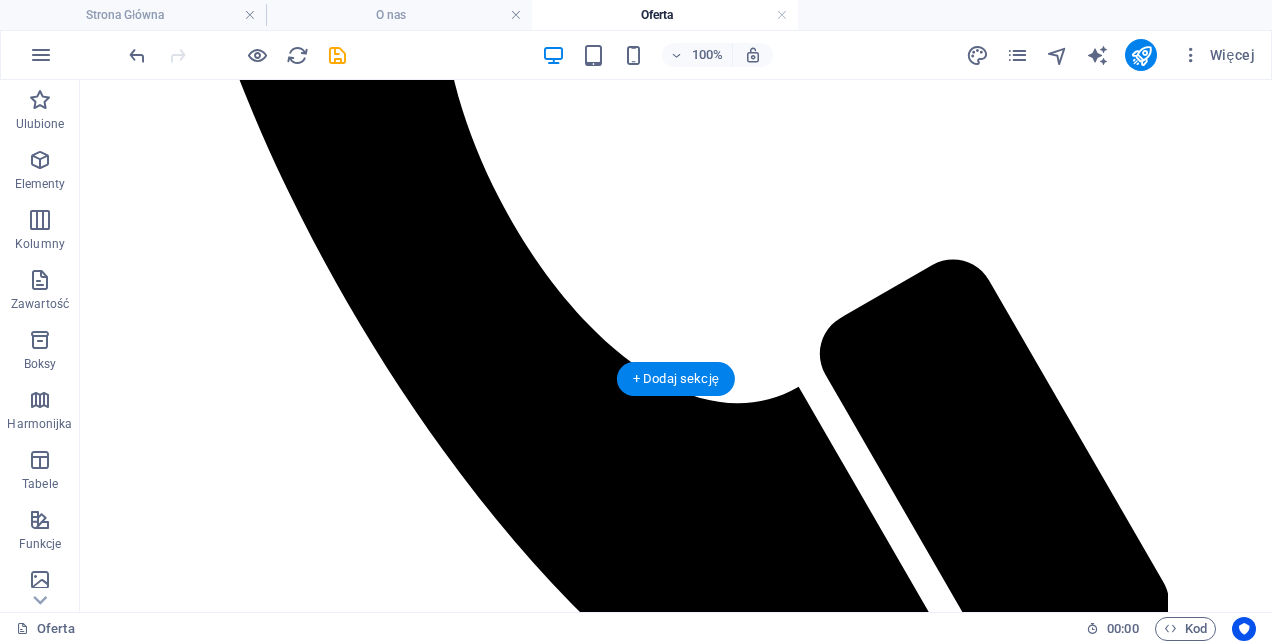 scroll, scrollTop: 500, scrollLeft: 0, axis: vertical 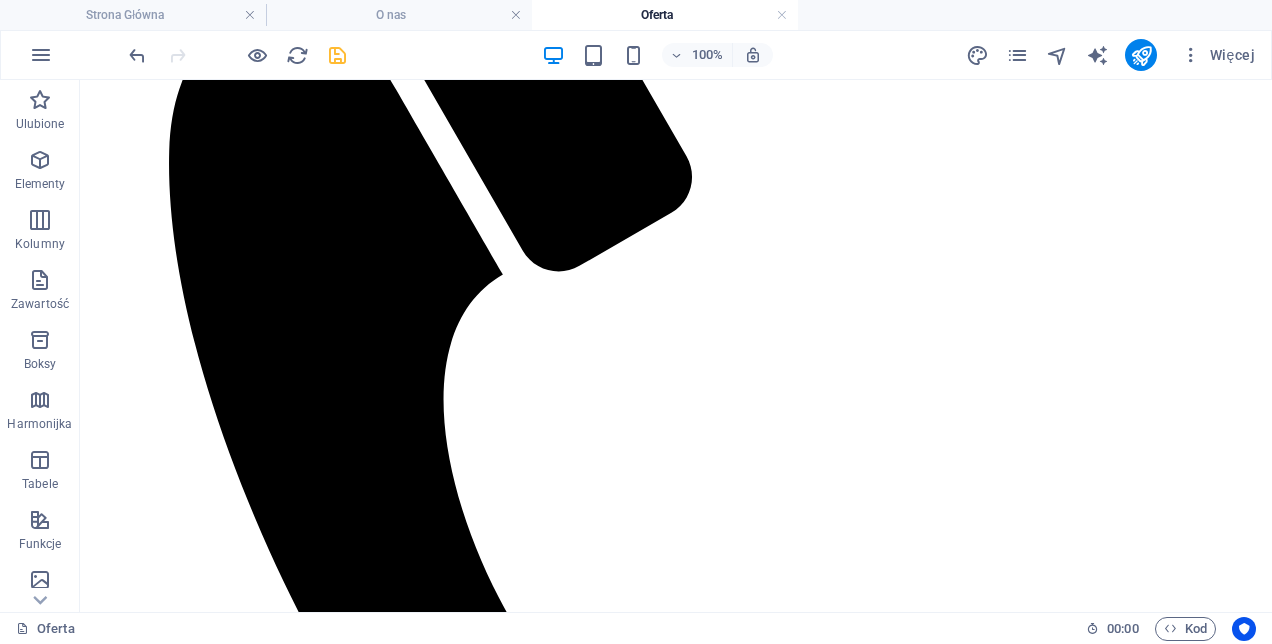 click at bounding box center [337, 55] 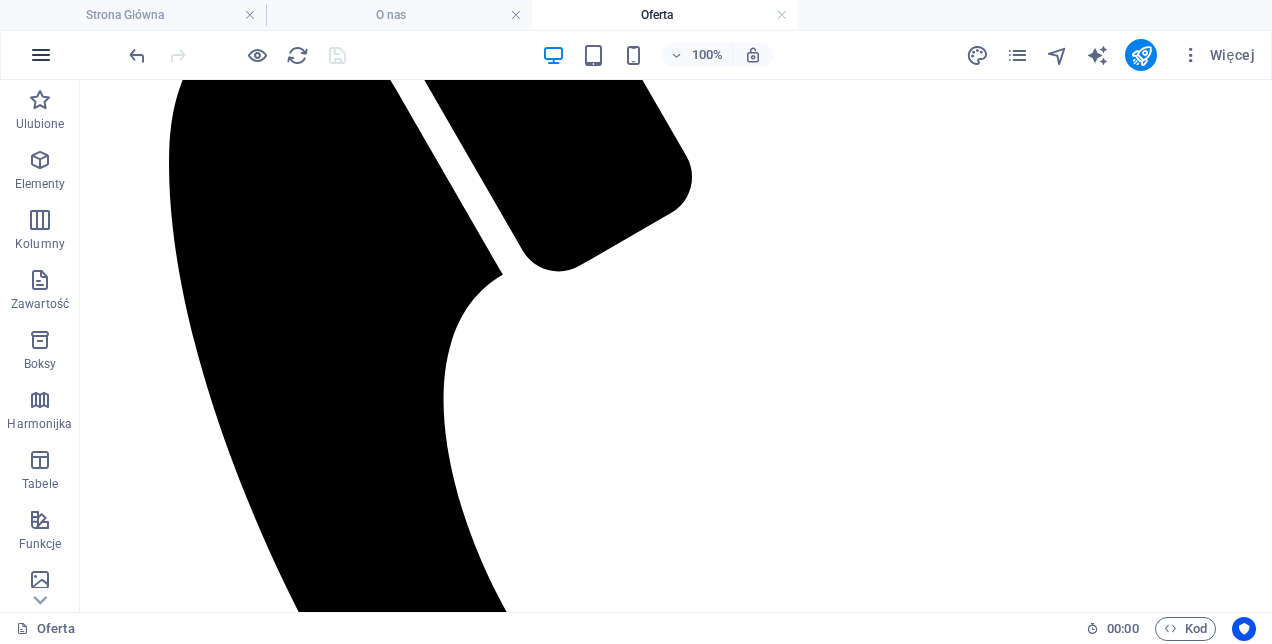 click at bounding box center [41, 55] 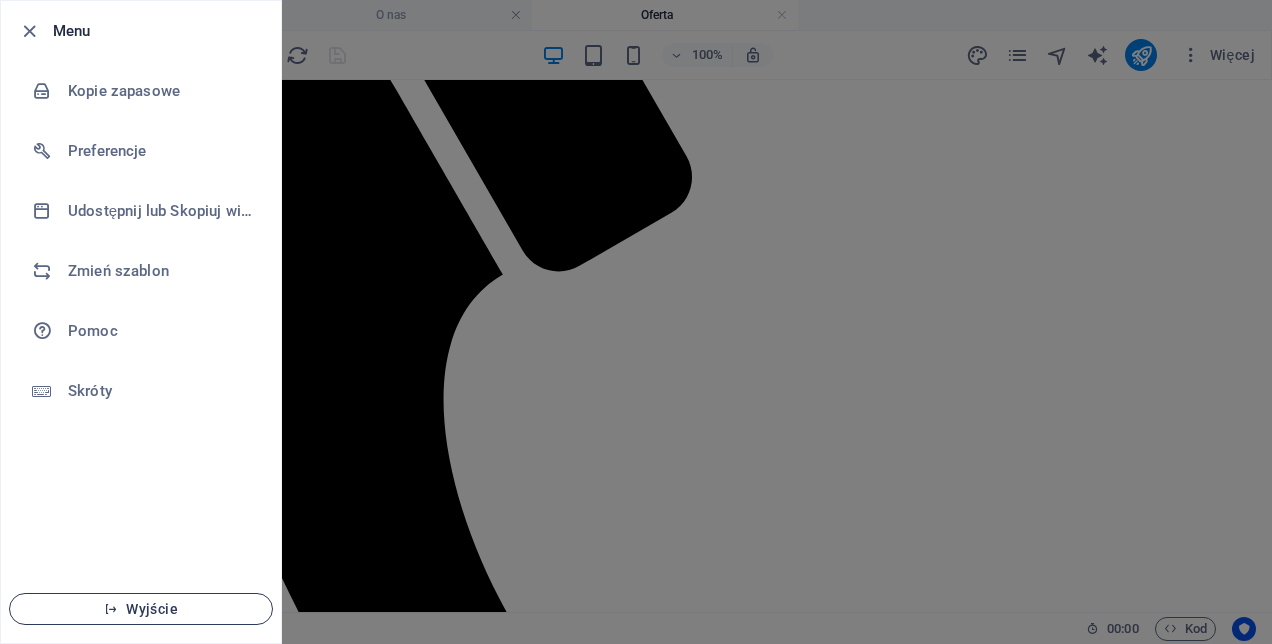 click on "Wyjście" at bounding box center (141, 609) 